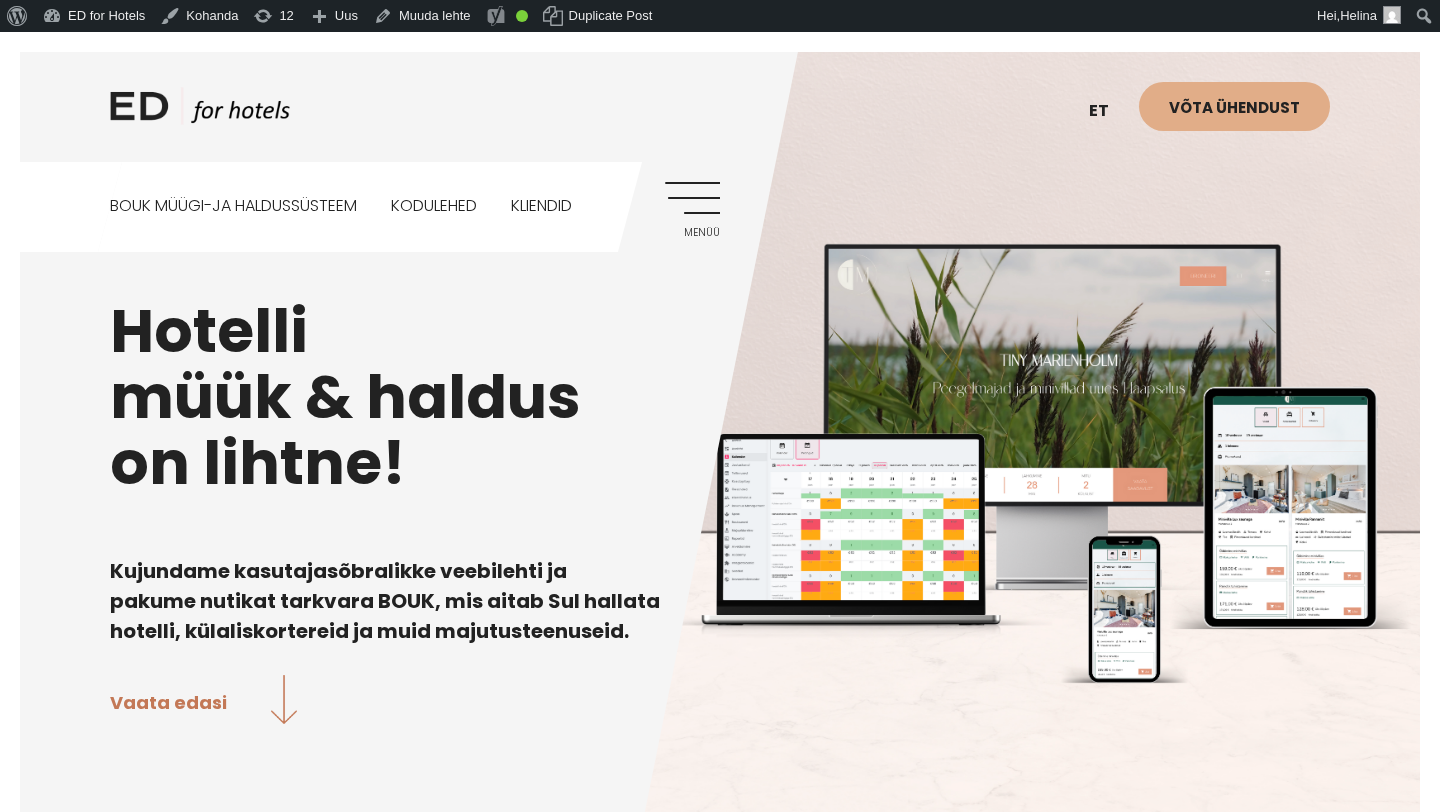 scroll, scrollTop: 0, scrollLeft: 0, axis: both 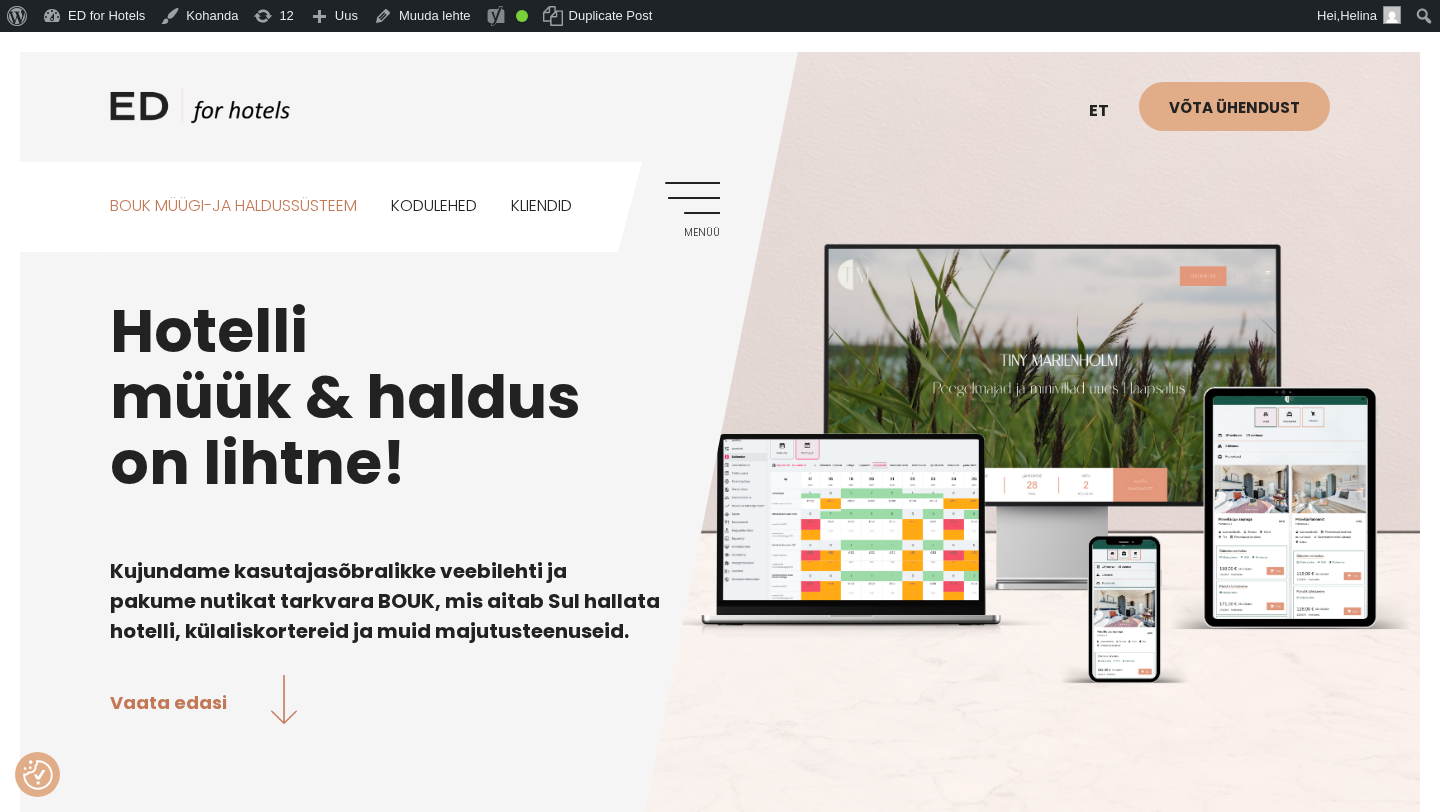 click on "BOUK MÜÜGI-JA HALDUSSÜSTEEM" at bounding box center (233, 206) 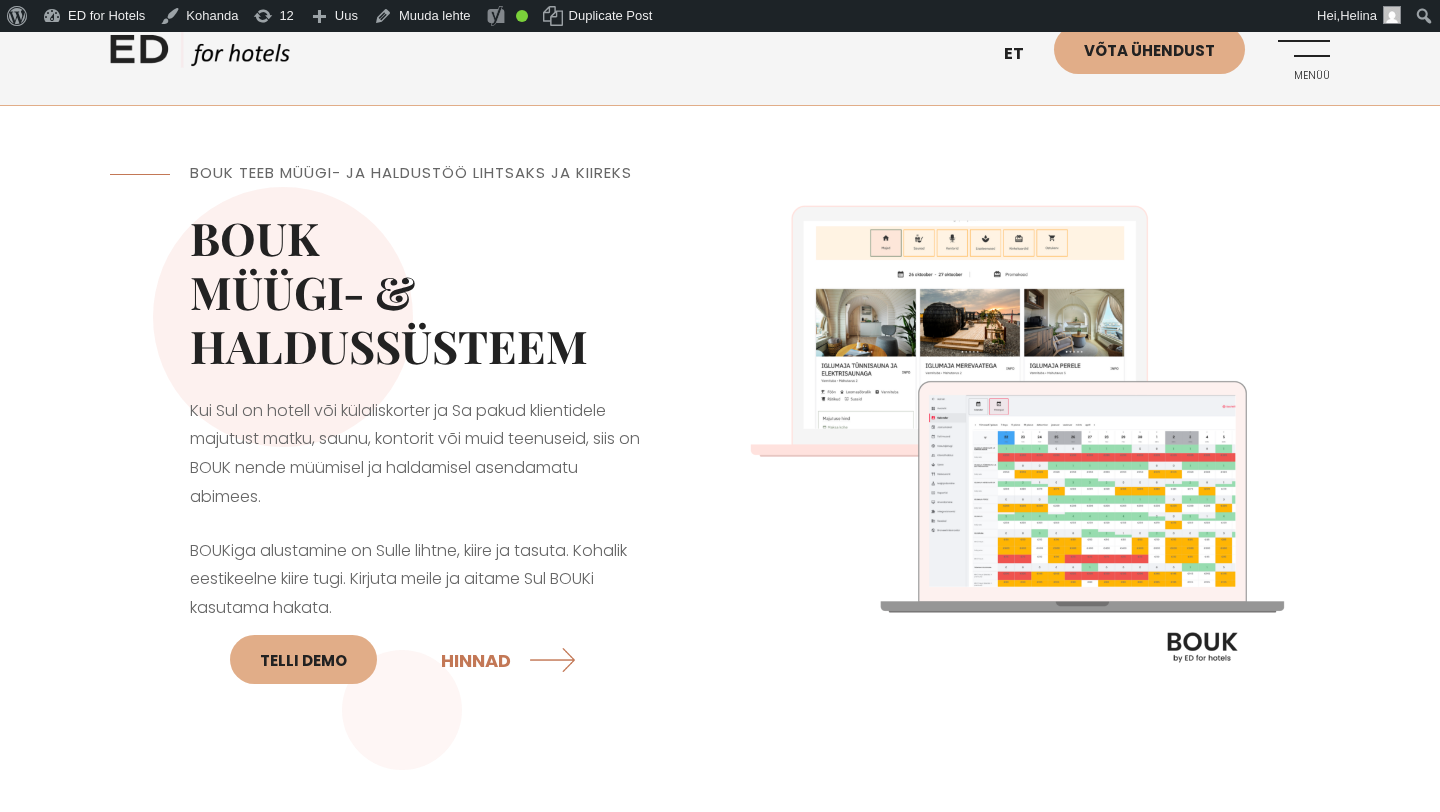 scroll, scrollTop: 0, scrollLeft: 0, axis: both 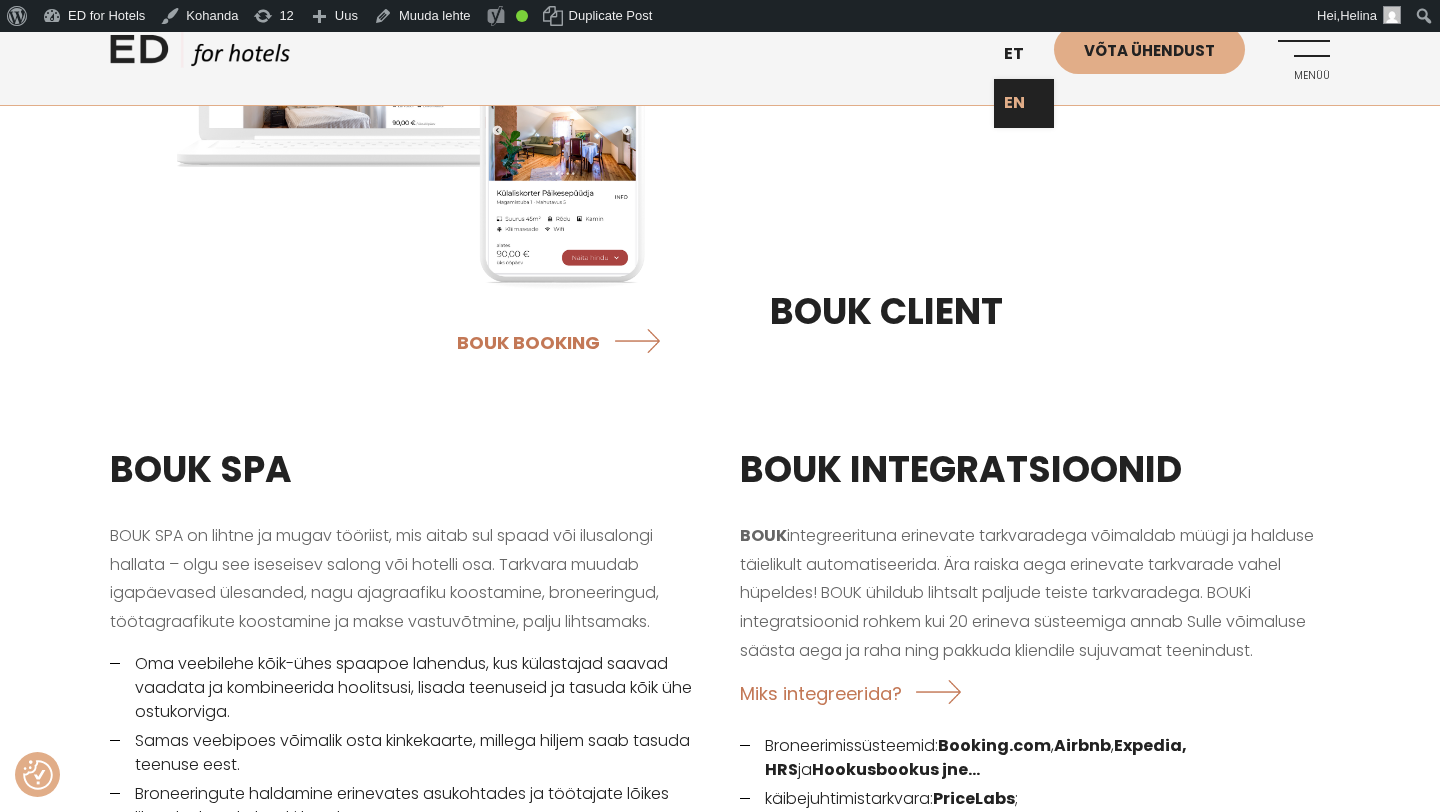 click on "EN" at bounding box center (1024, 103) 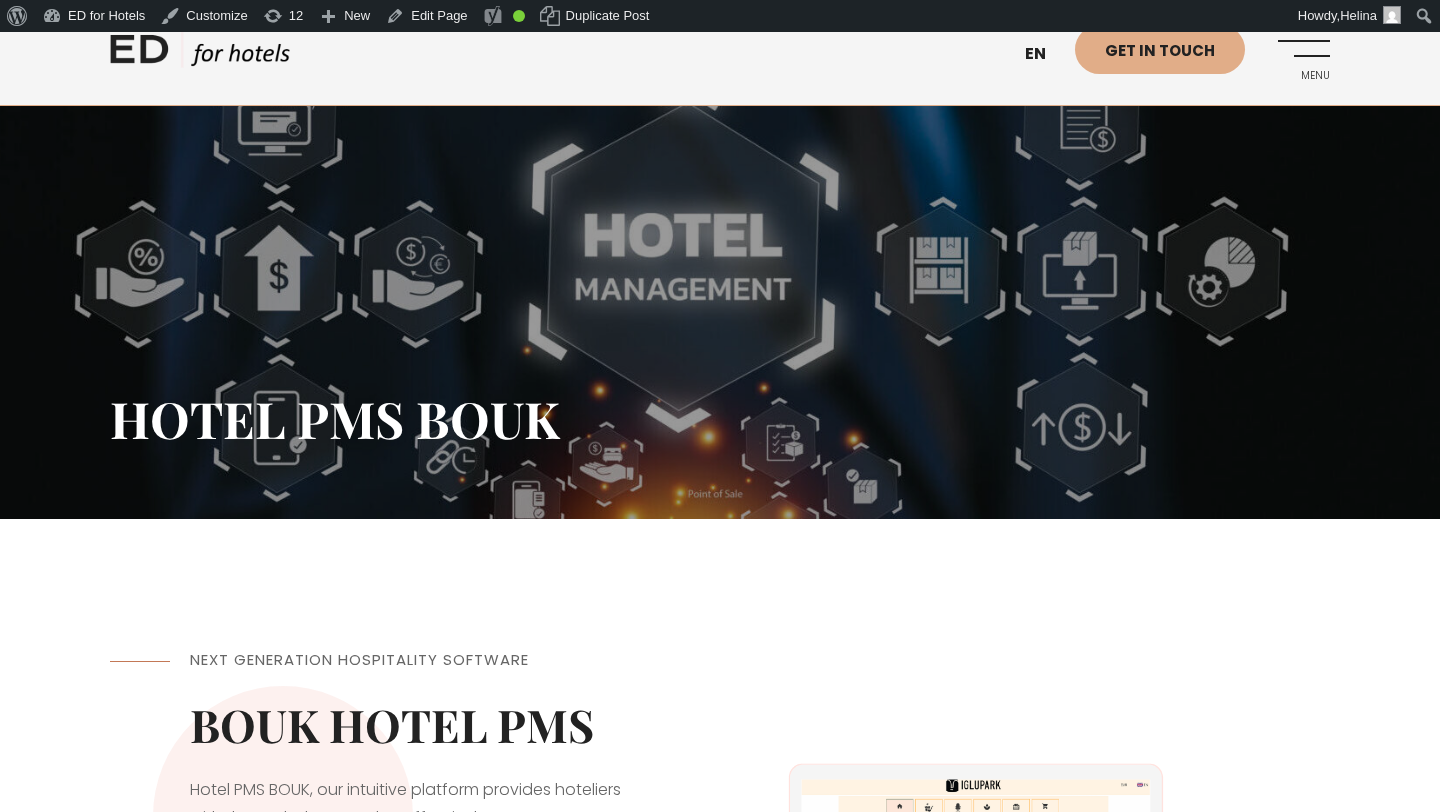 scroll, scrollTop: 0, scrollLeft: 0, axis: both 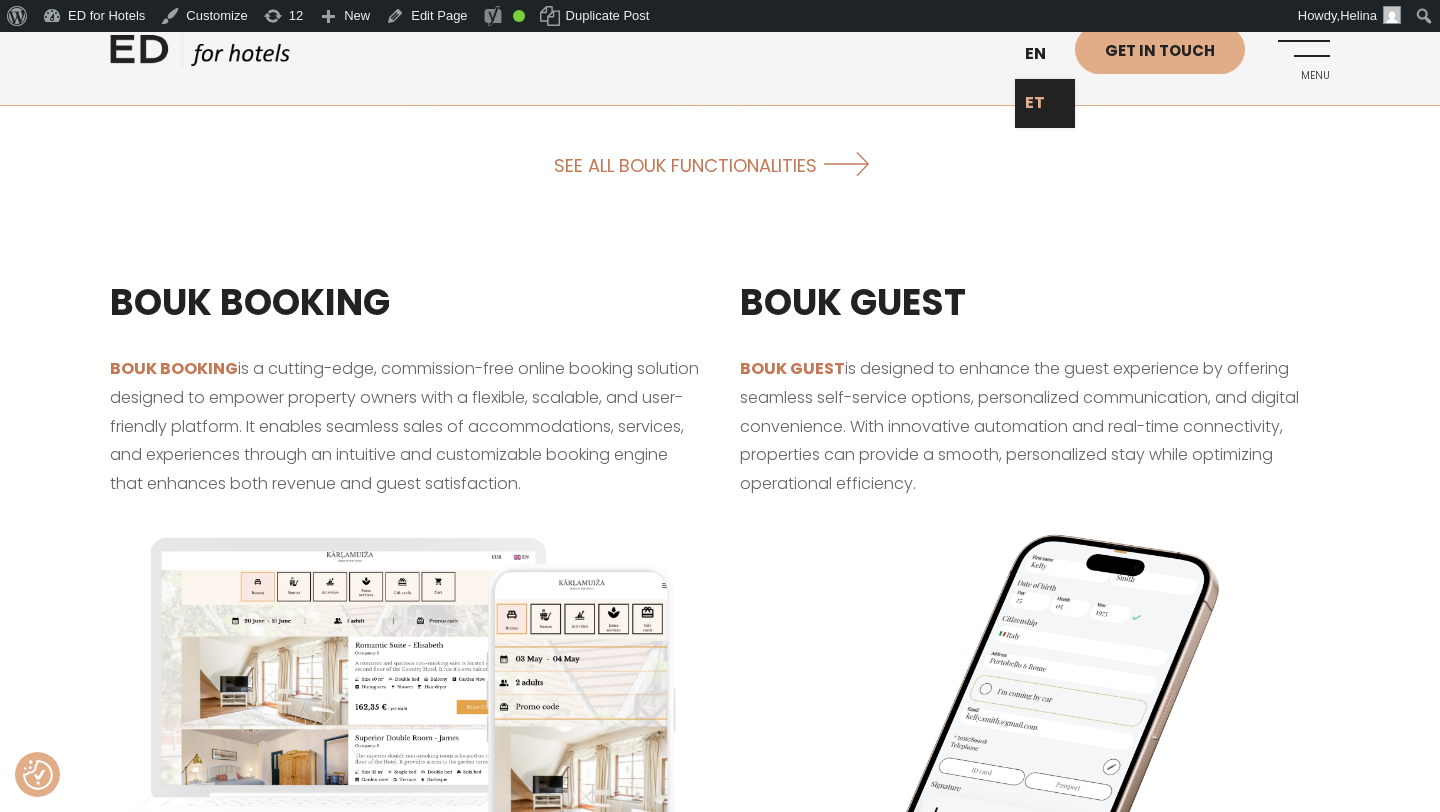 click on "ET" at bounding box center [1045, 103] 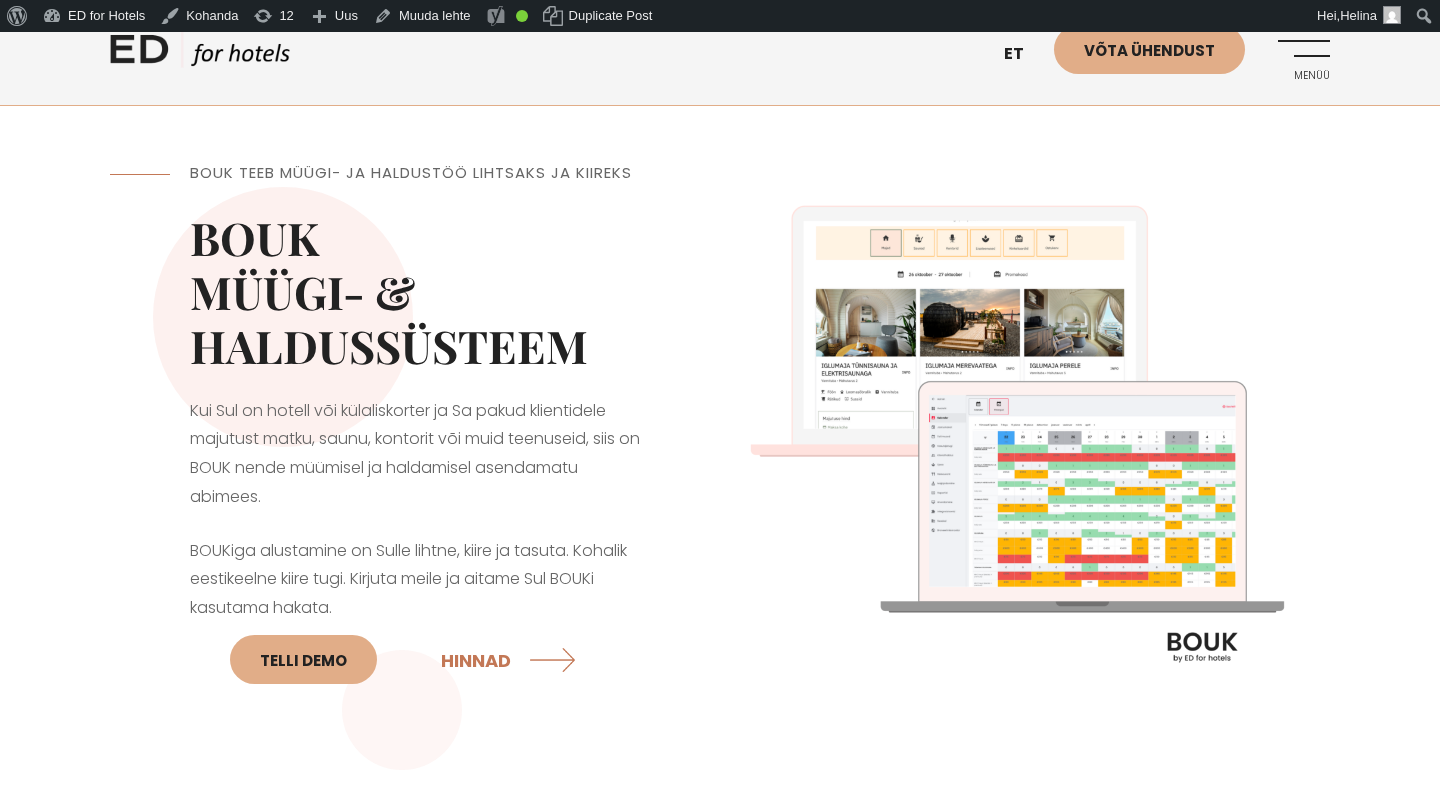 scroll, scrollTop: 0, scrollLeft: 0, axis: both 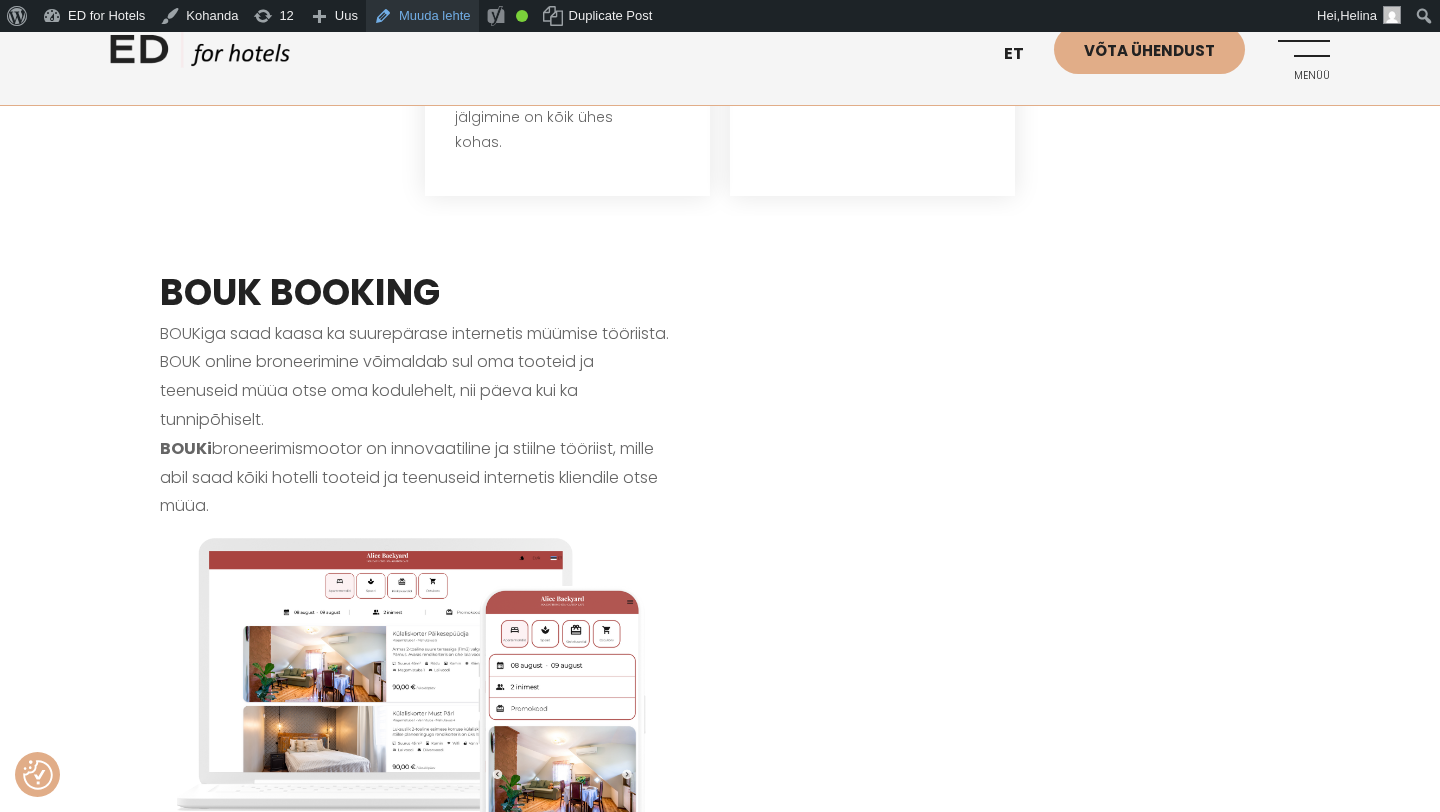 click on "Muuda lehte" at bounding box center [422, 16] 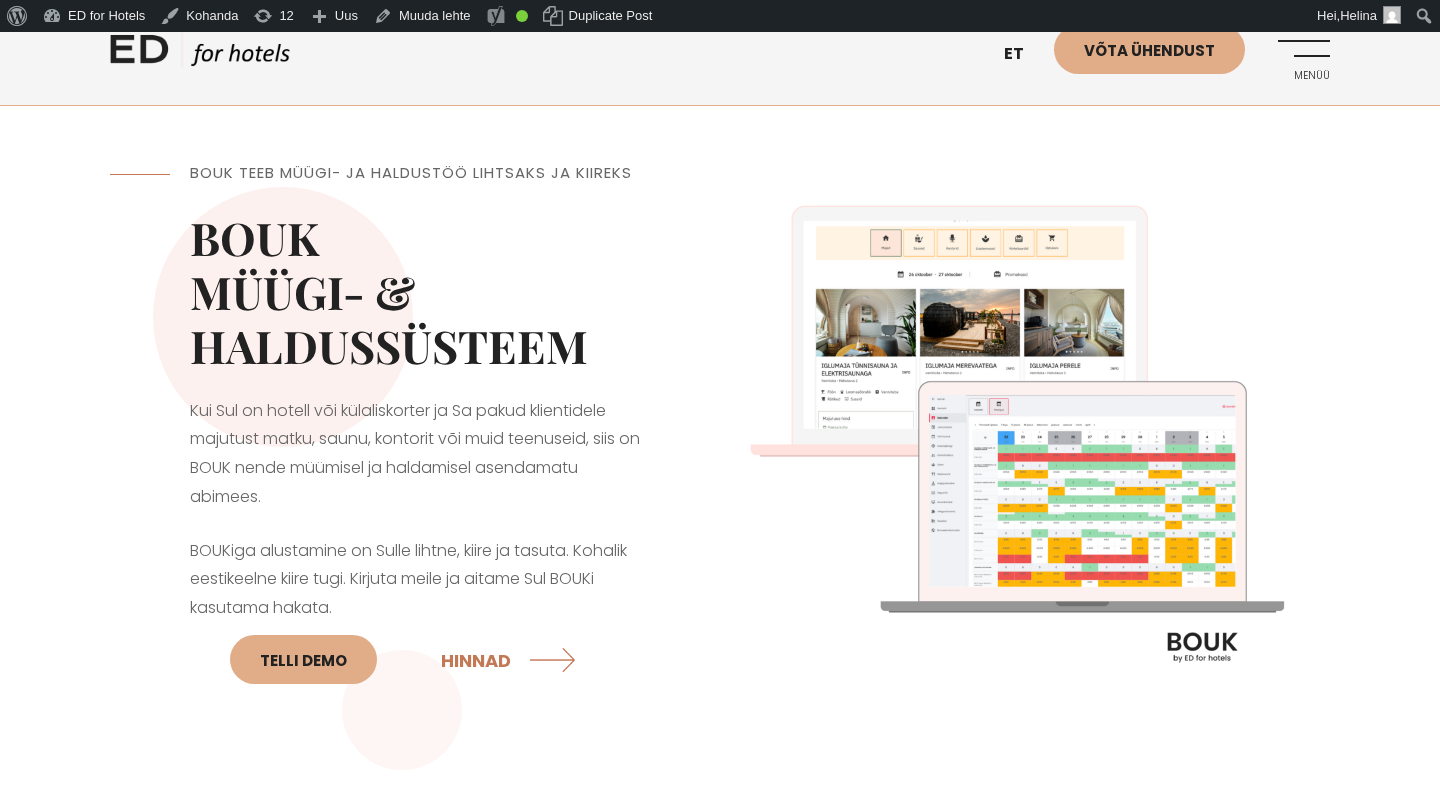scroll, scrollTop: 0, scrollLeft: 0, axis: both 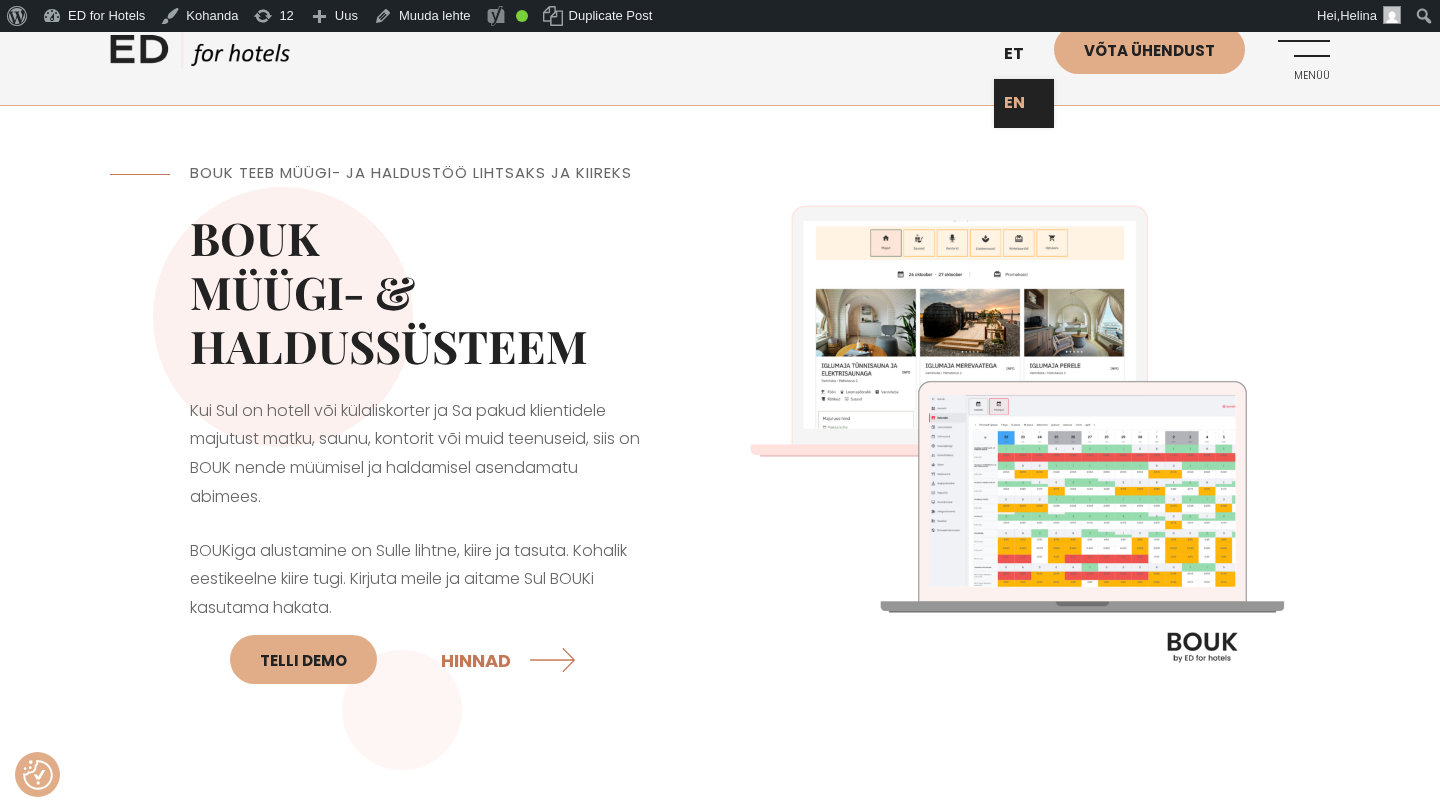click on "EN" at bounding box center [1024, 103] 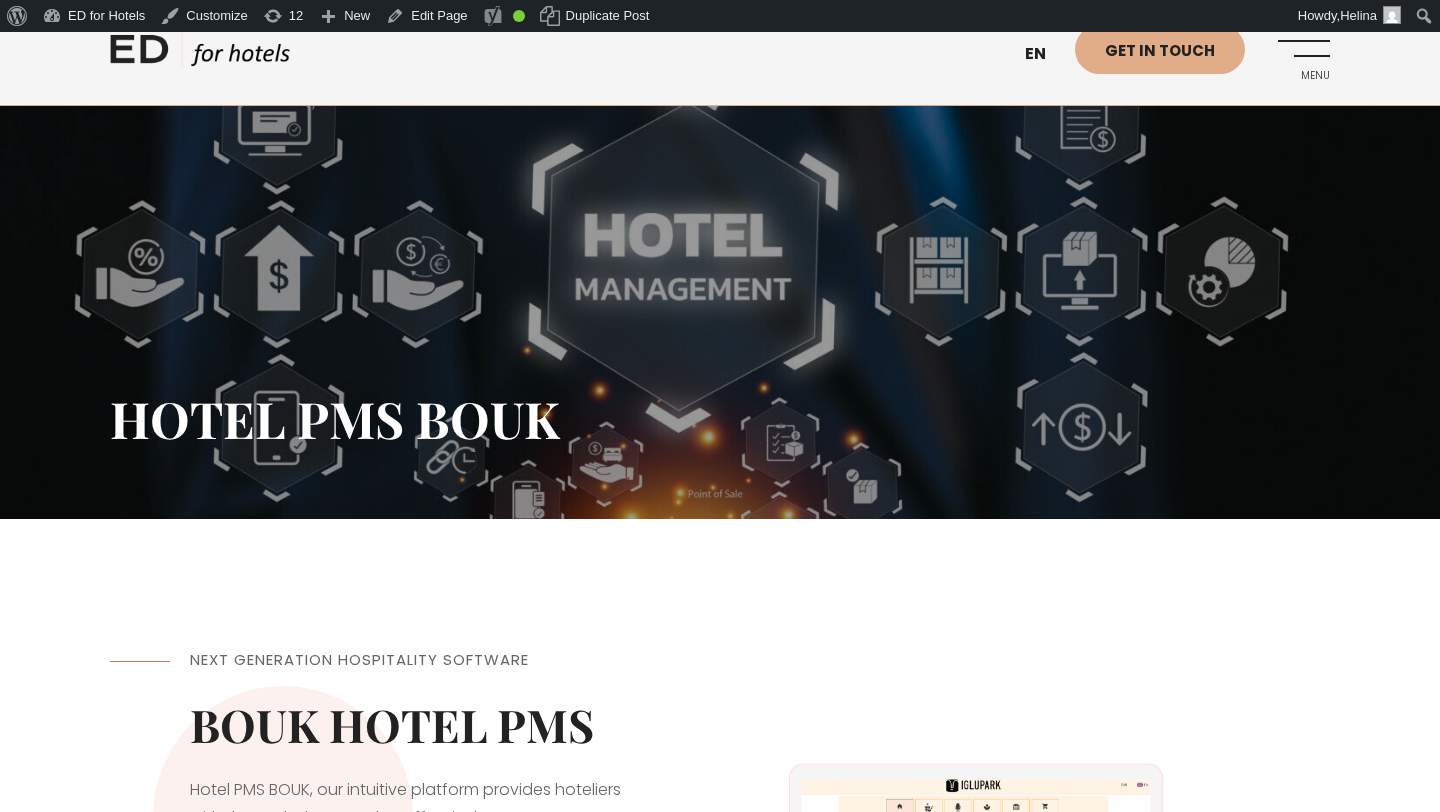 scroll, scrollTop: 0, scrollLeft: 0, axis: both 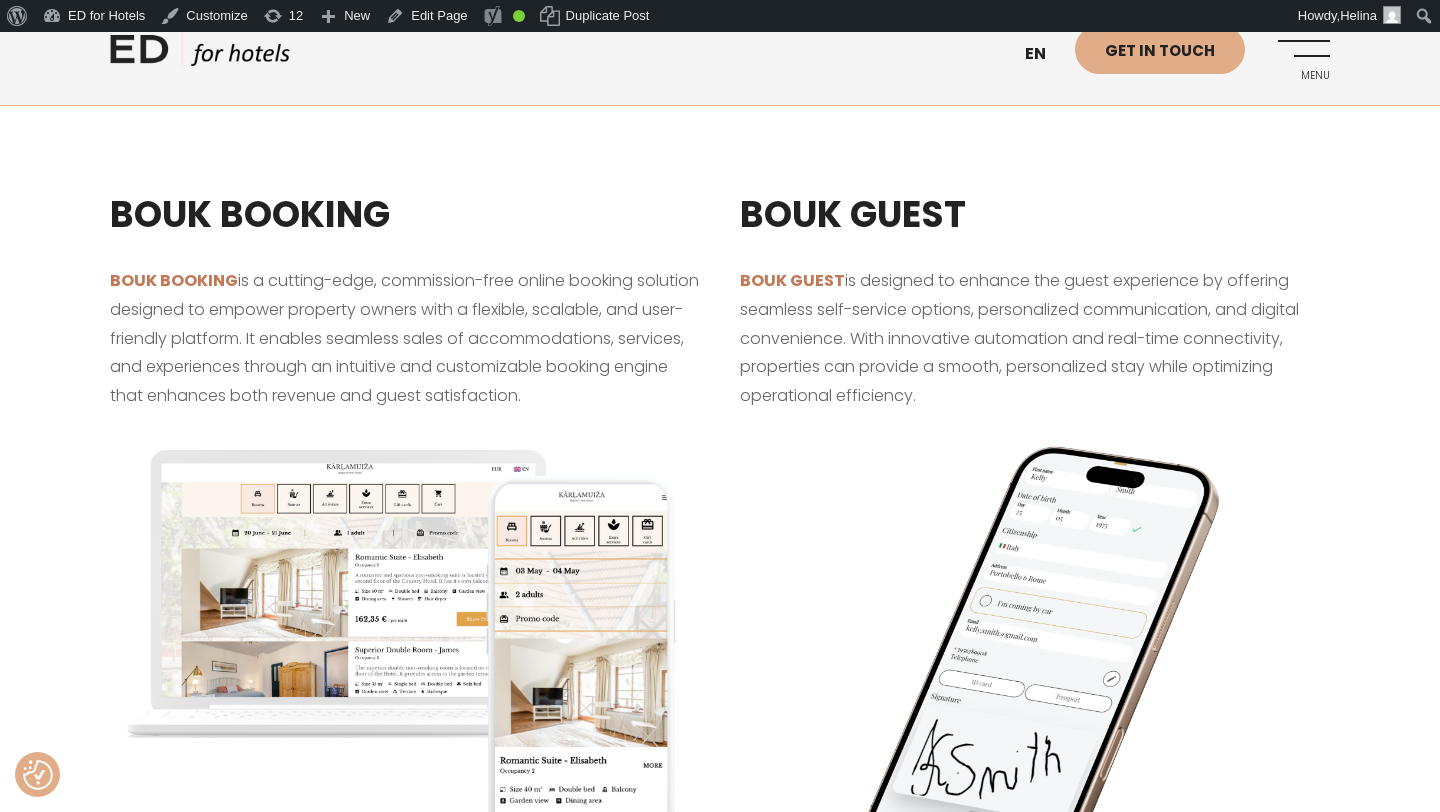 drag, startPoint x: 926, startPoint y: 375, endPoint x: 756, endPoint y: 238, distance: 218.33232 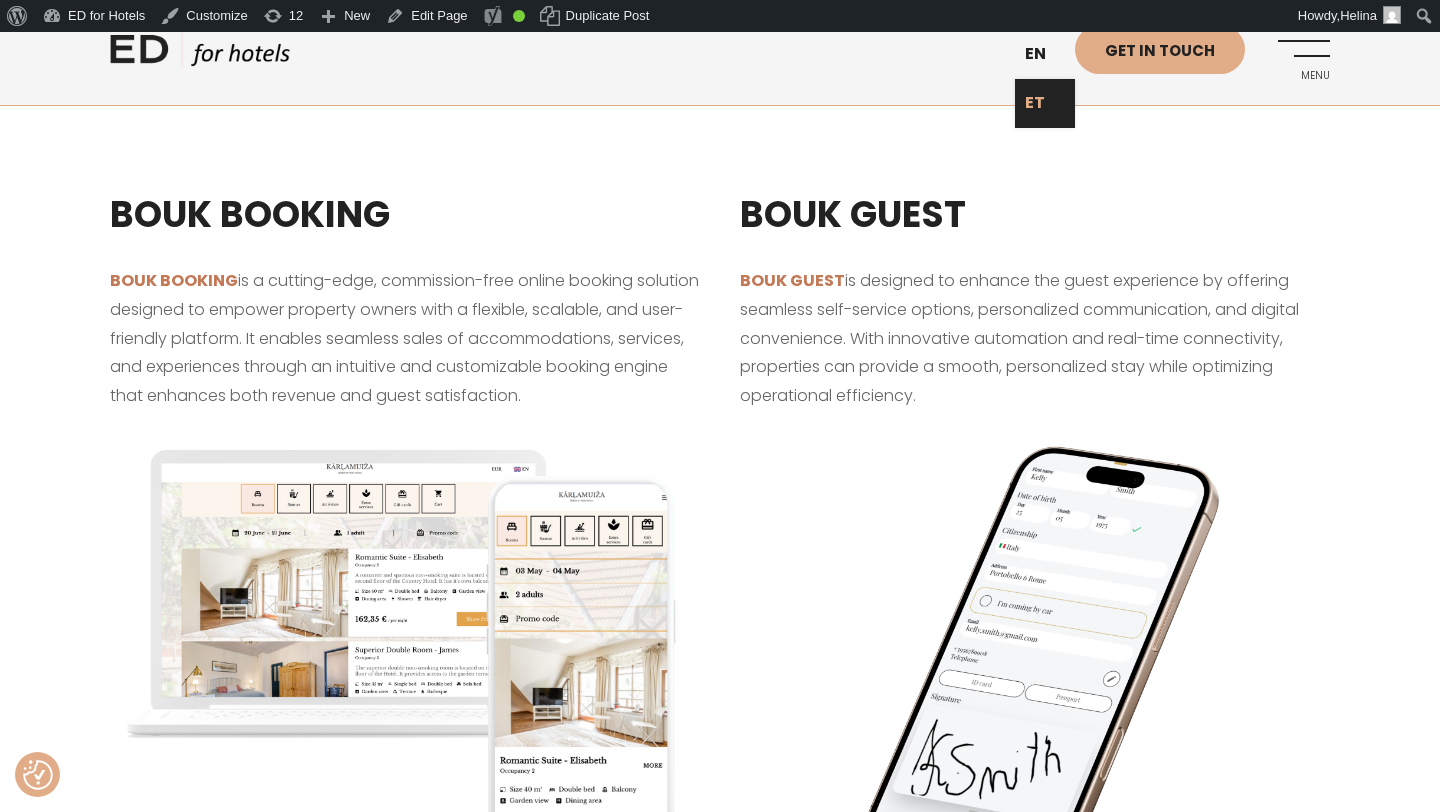 click on "ET" at bounding box center [1045, 103] 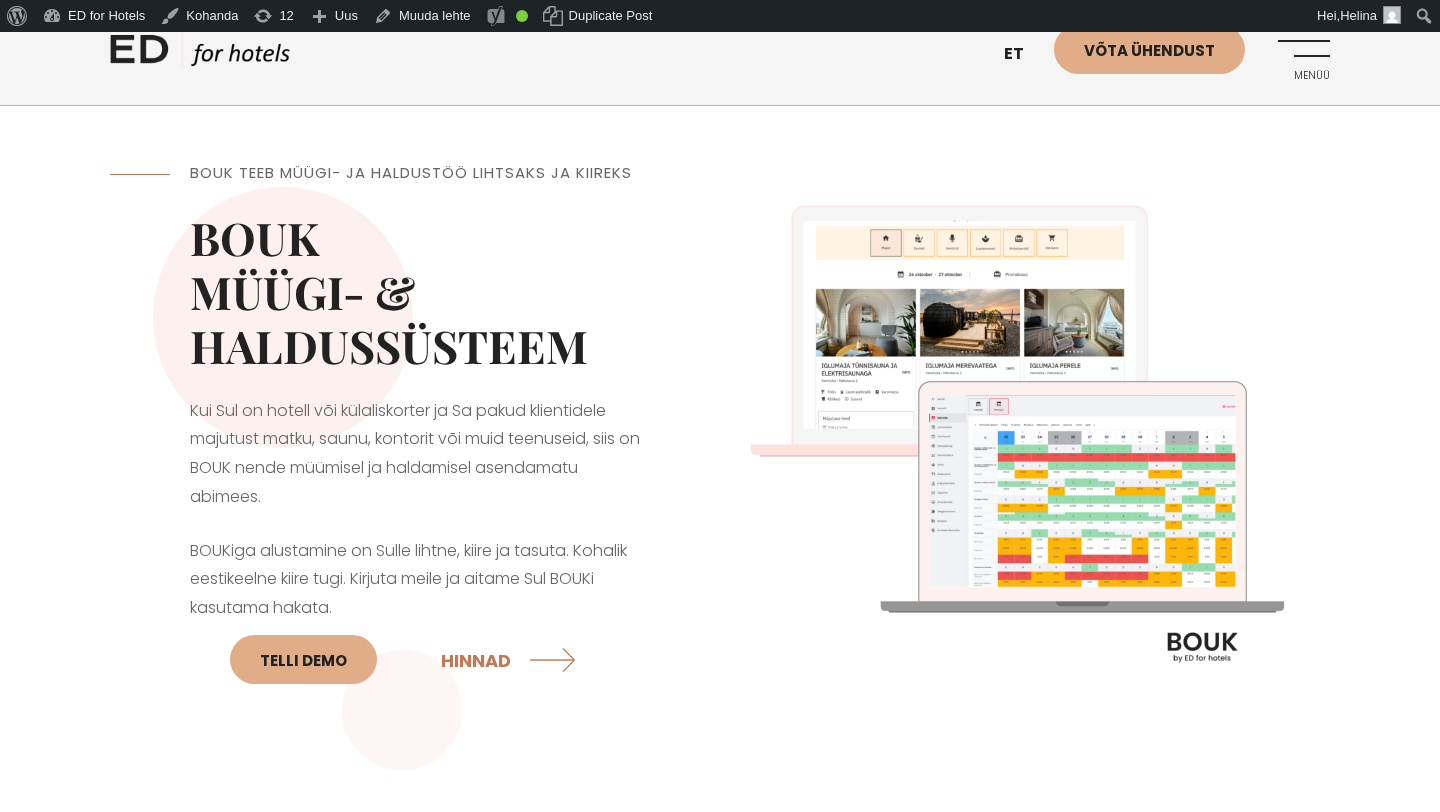 scroll, scrollTop: 0, scrollLeft: 0, axis: both 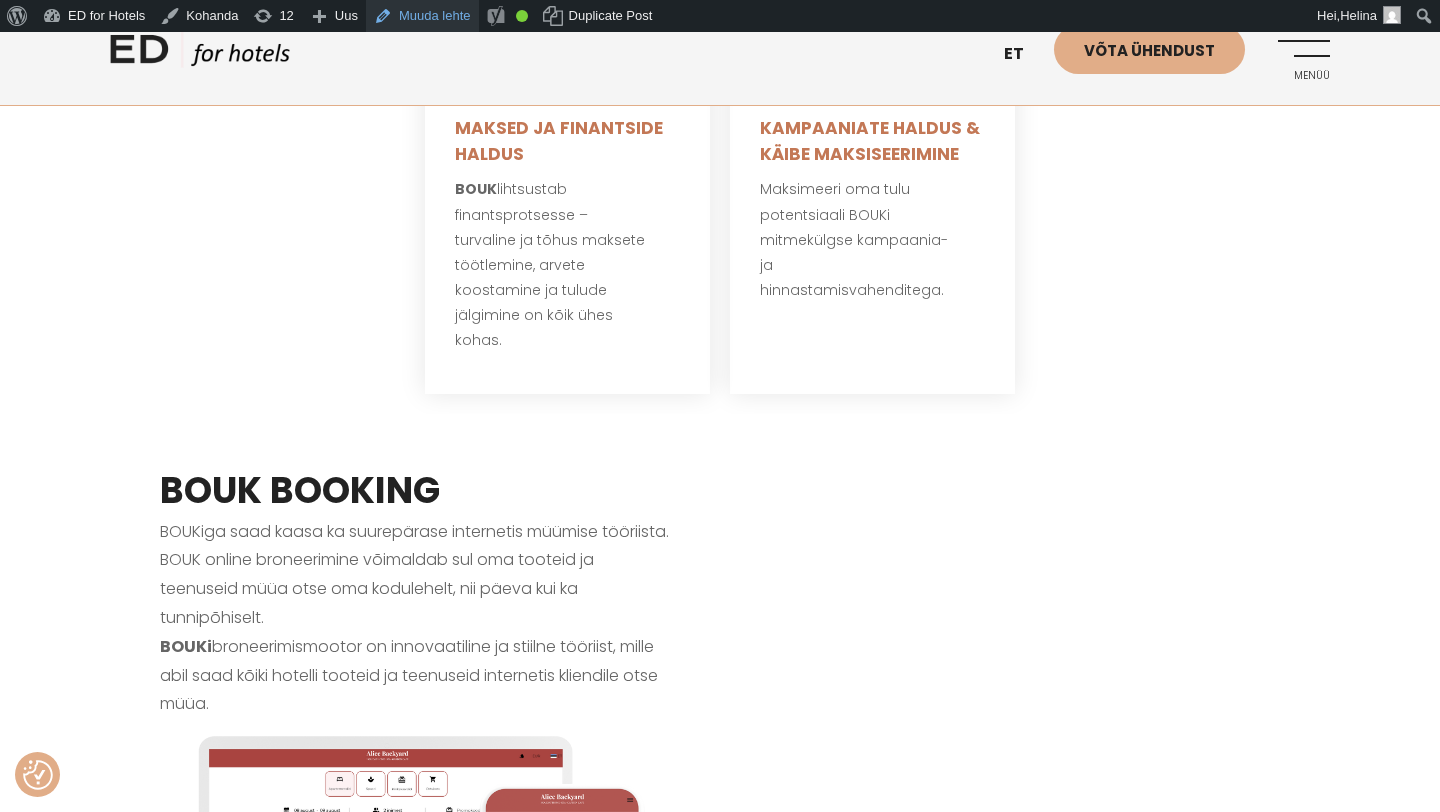 click on "Muuda lehte" at bounding box center (422, 16) 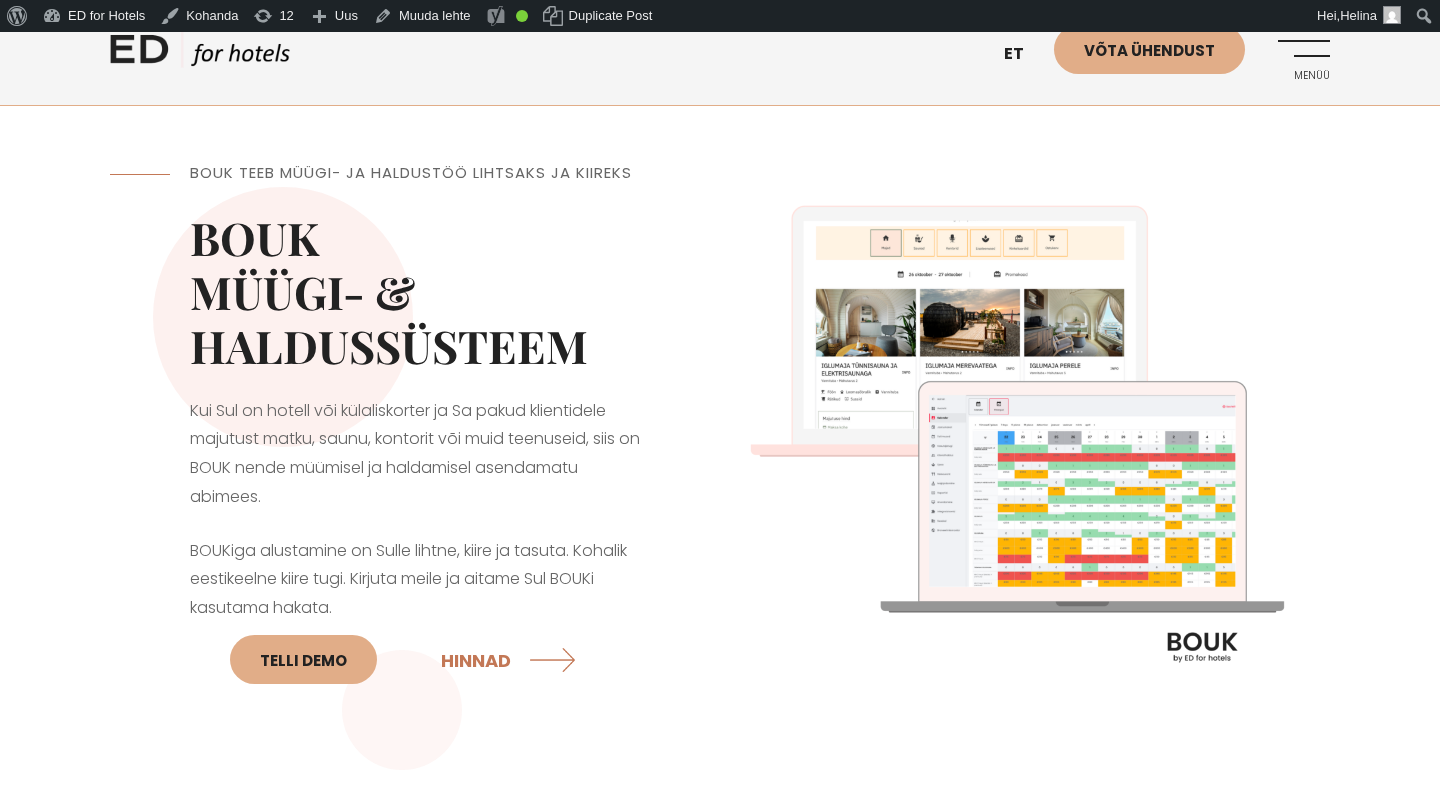 scroll, scrollTop: 0, scrollLeft: 0, axis: both 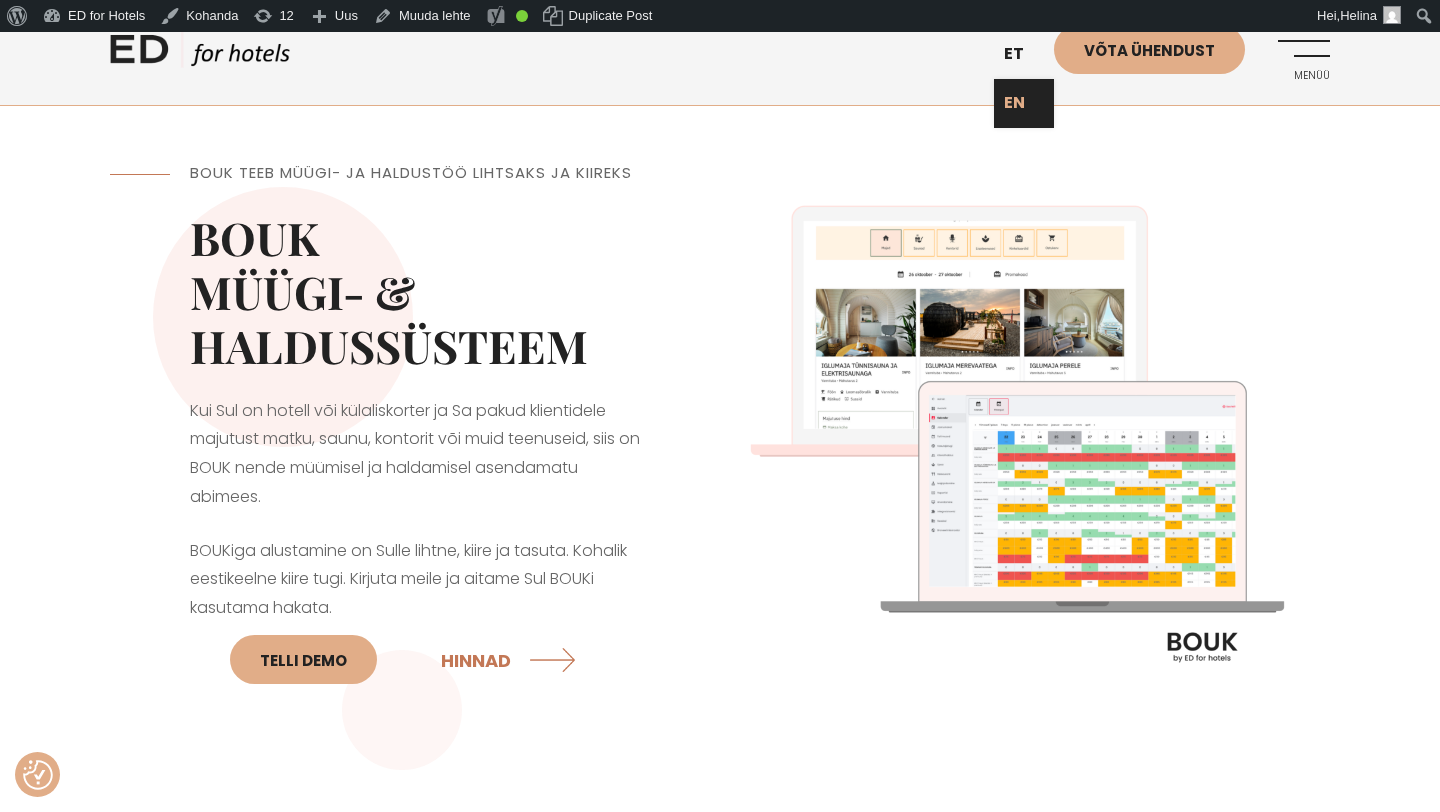 click on "EN" at bounding box center [1024, 103] 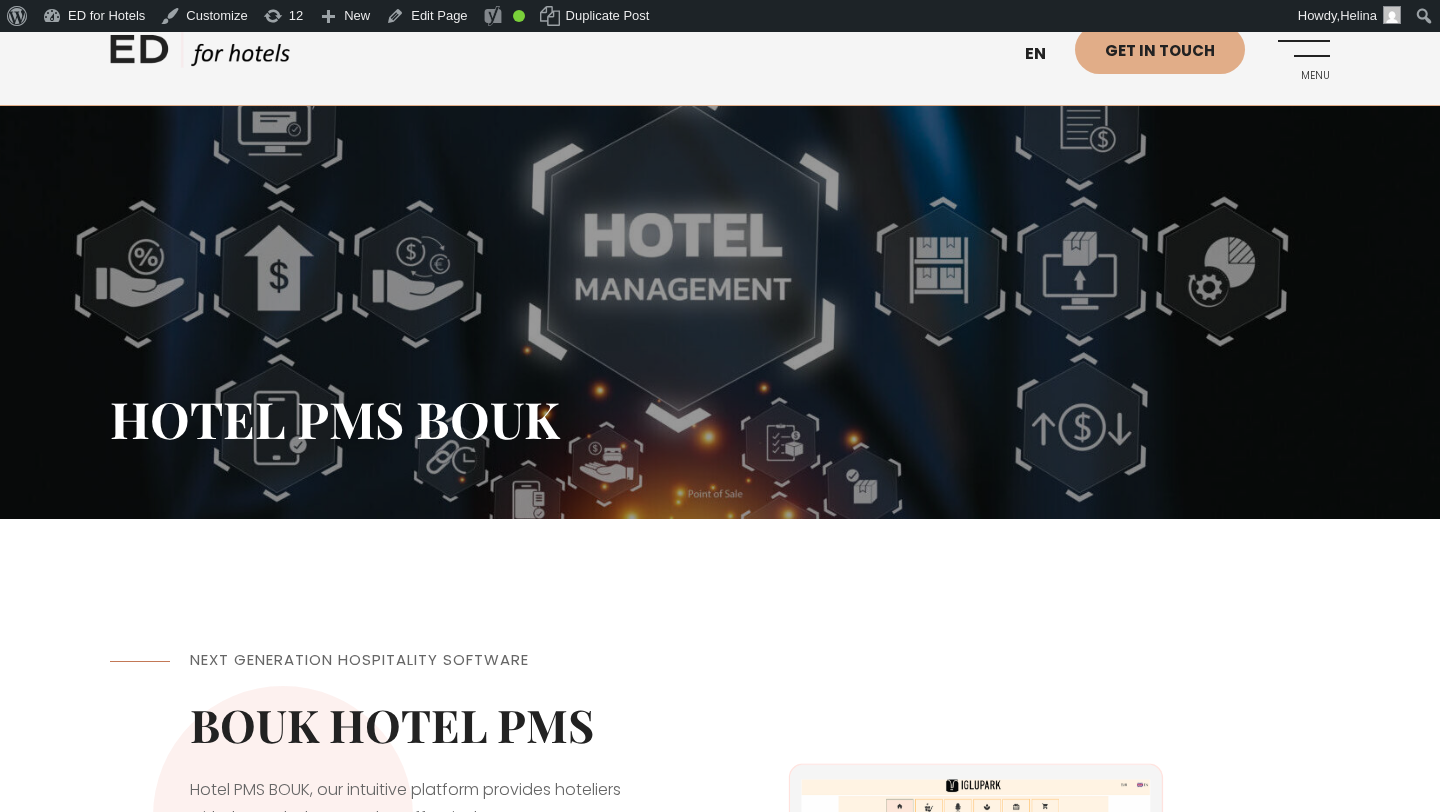 scroll, scrollTop: 0, scrollLeft: 0, axis: both 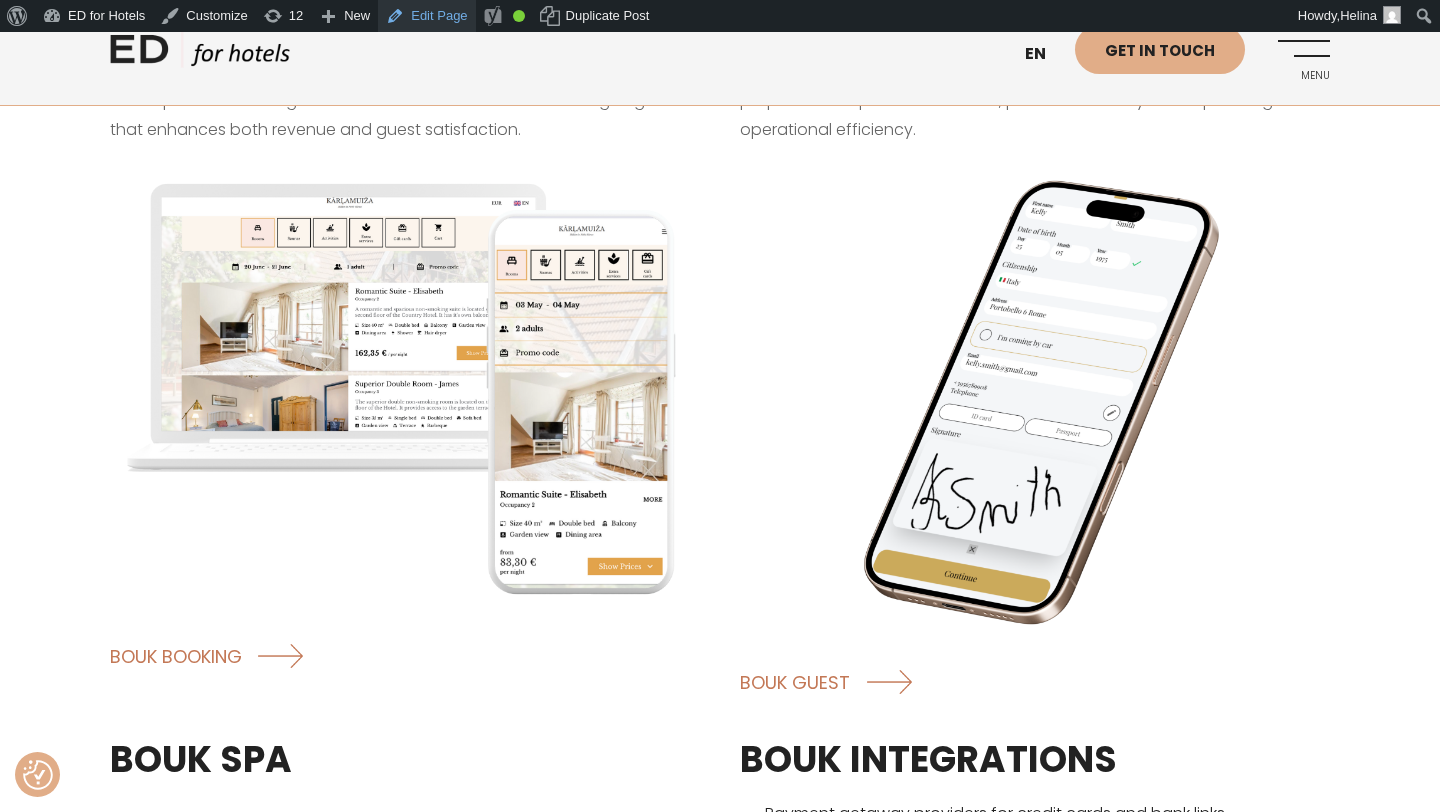 click on "Edit Page" at bounding box center [426, 16] 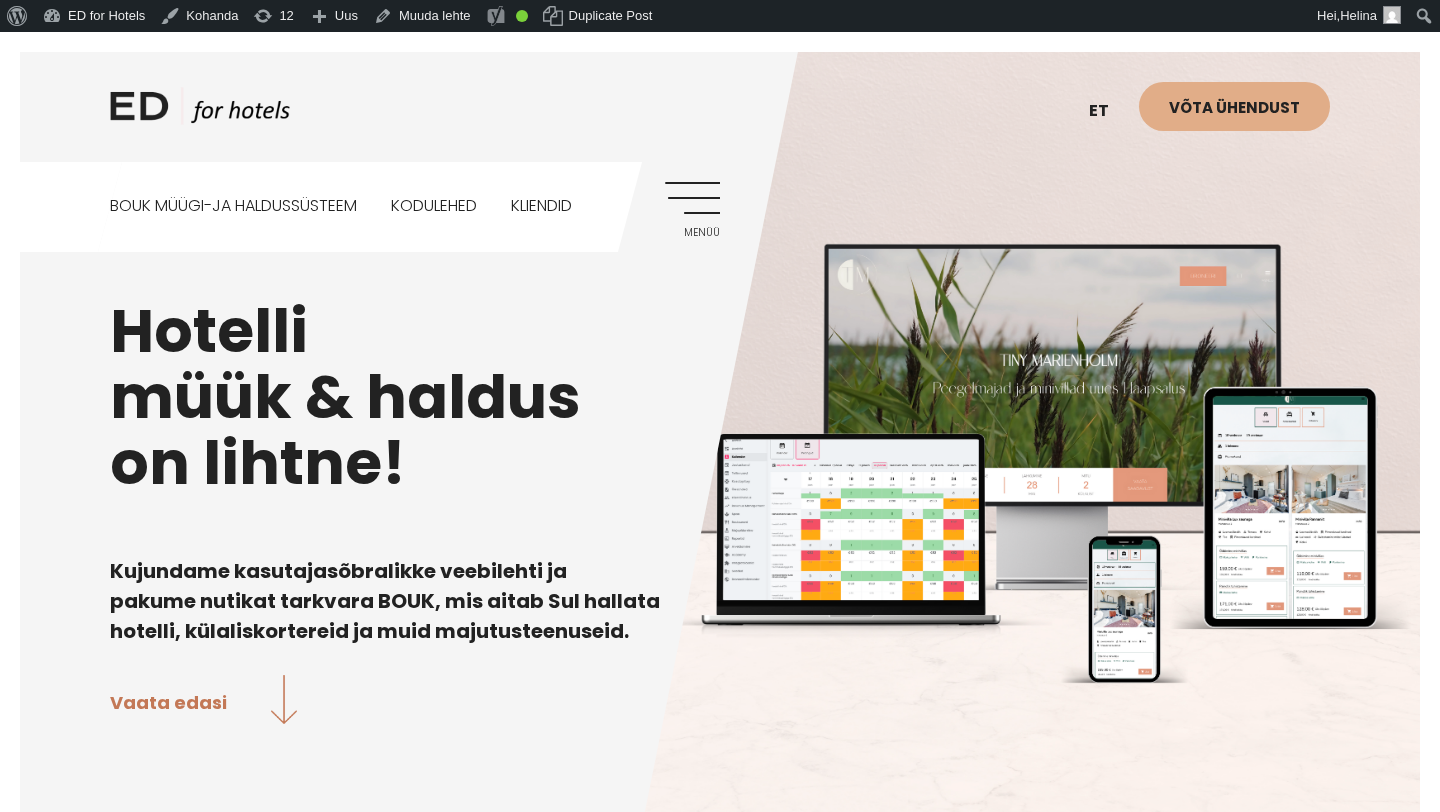 scroll, scrollTop: 0, scrollLeft: 0, axis: both 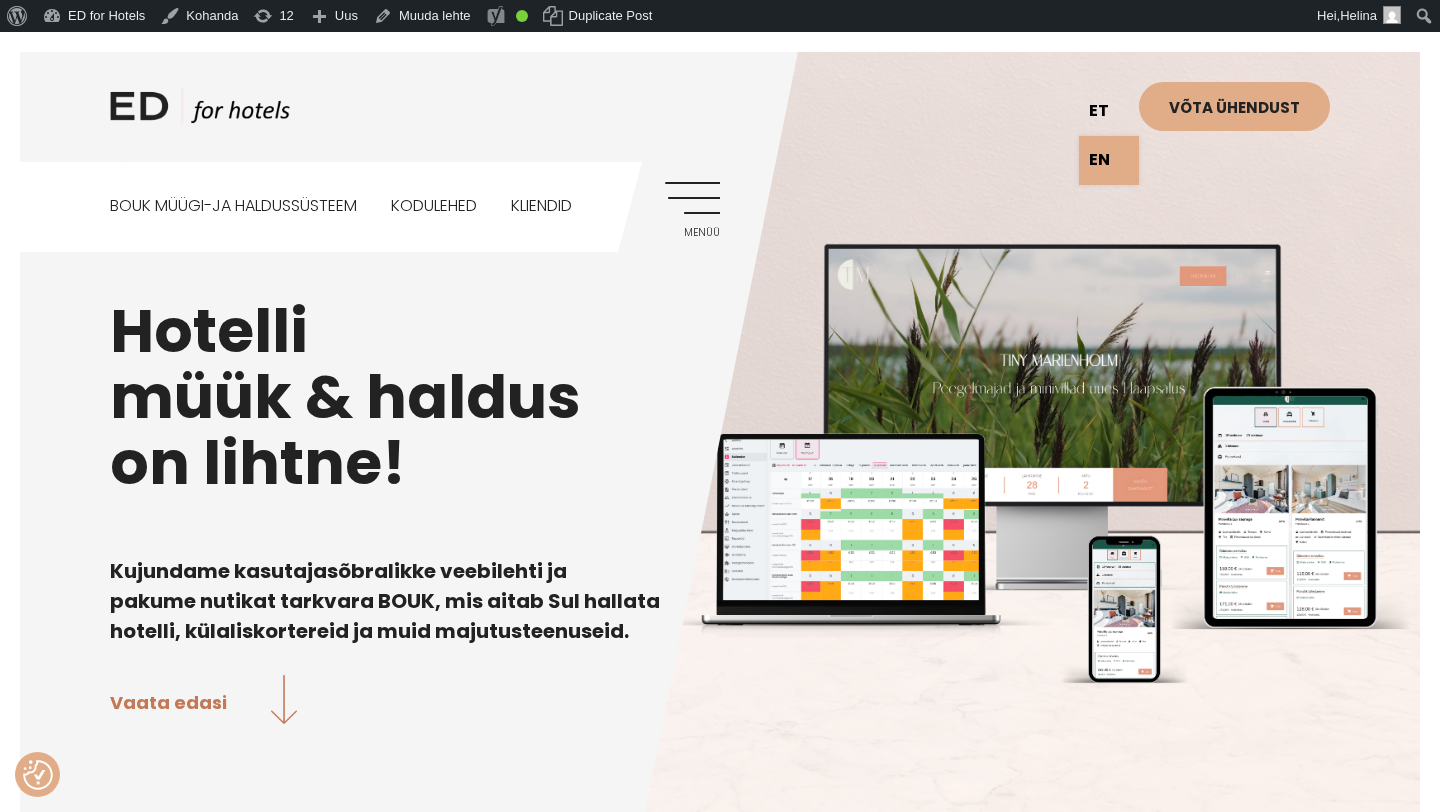 click on "et" at bounding box center (1109, 111) 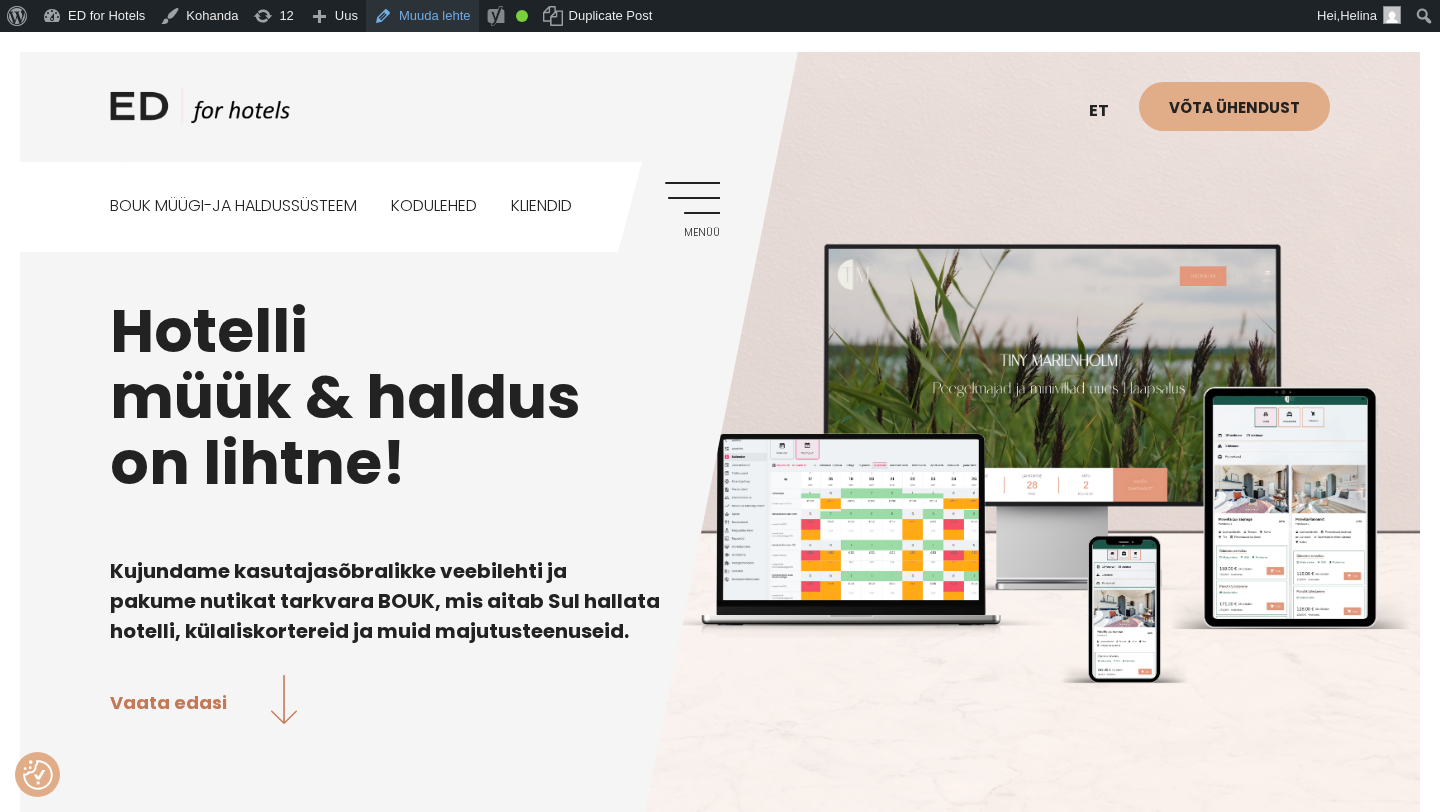 click on "Muuda lehte" at bounding box center (422, 16) 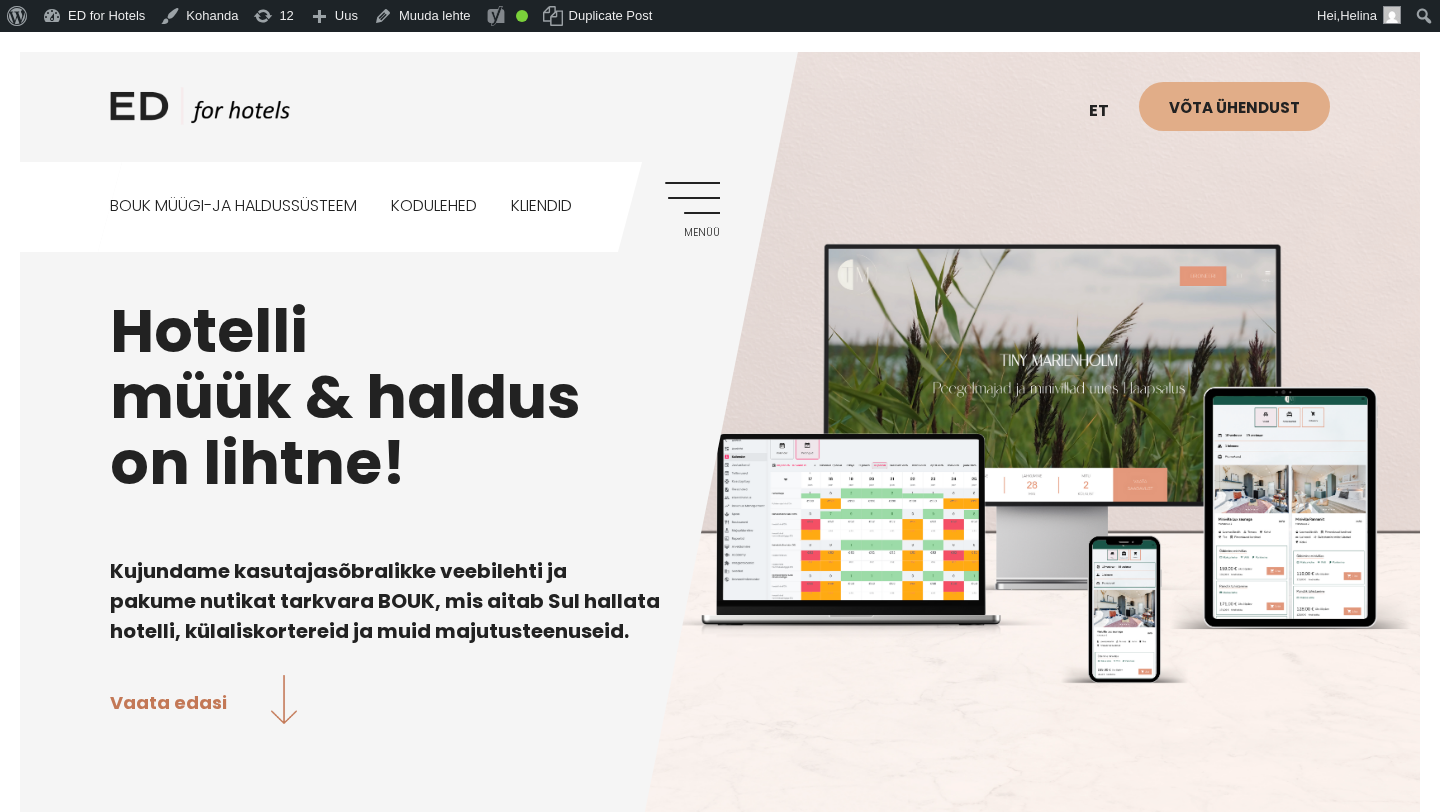 scroll, scrollTop: 0, scrollLeft: 0, axis: both 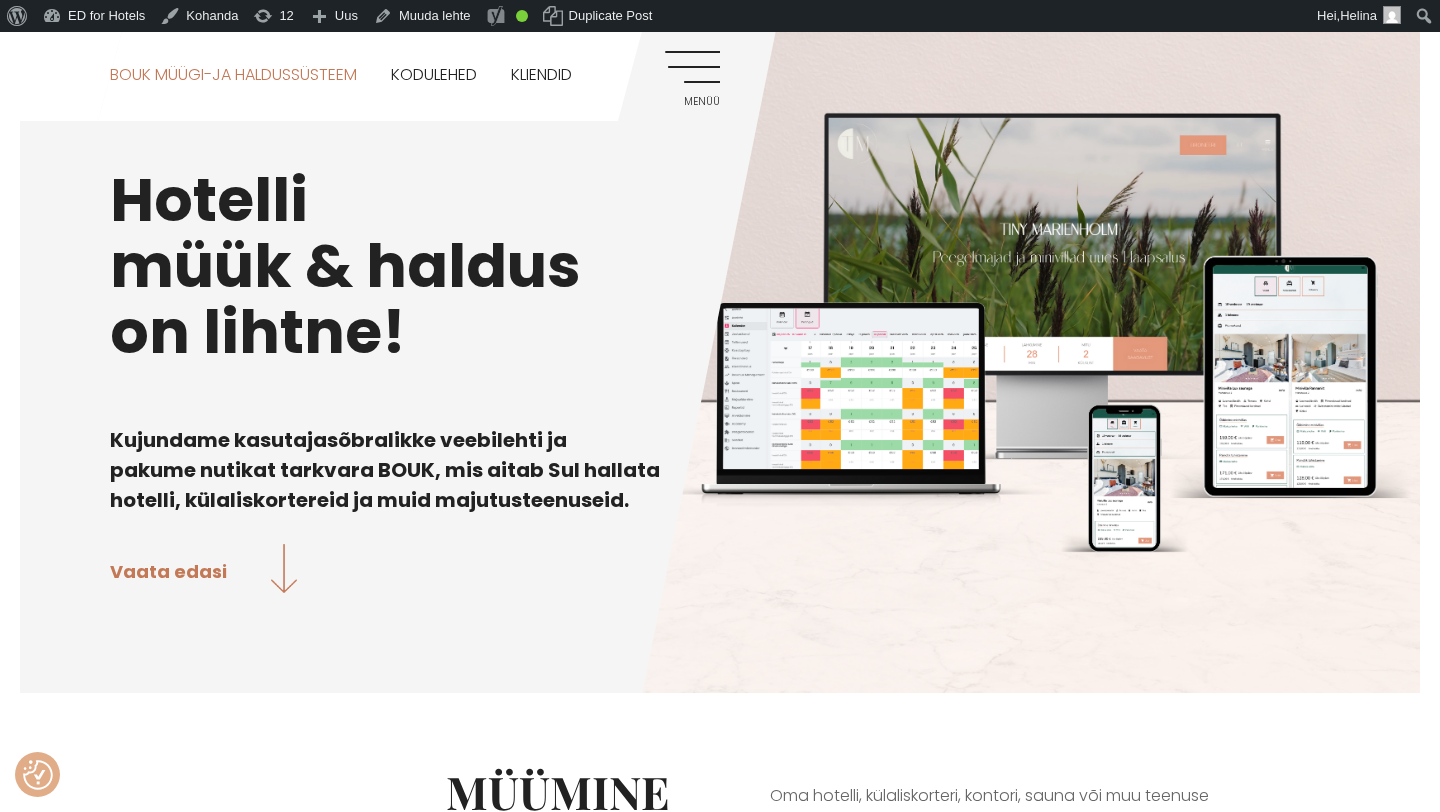 click on "BOUK MÜÜGI-JA HALDUSSÜSTEEM" at bounding box center (233, 75) 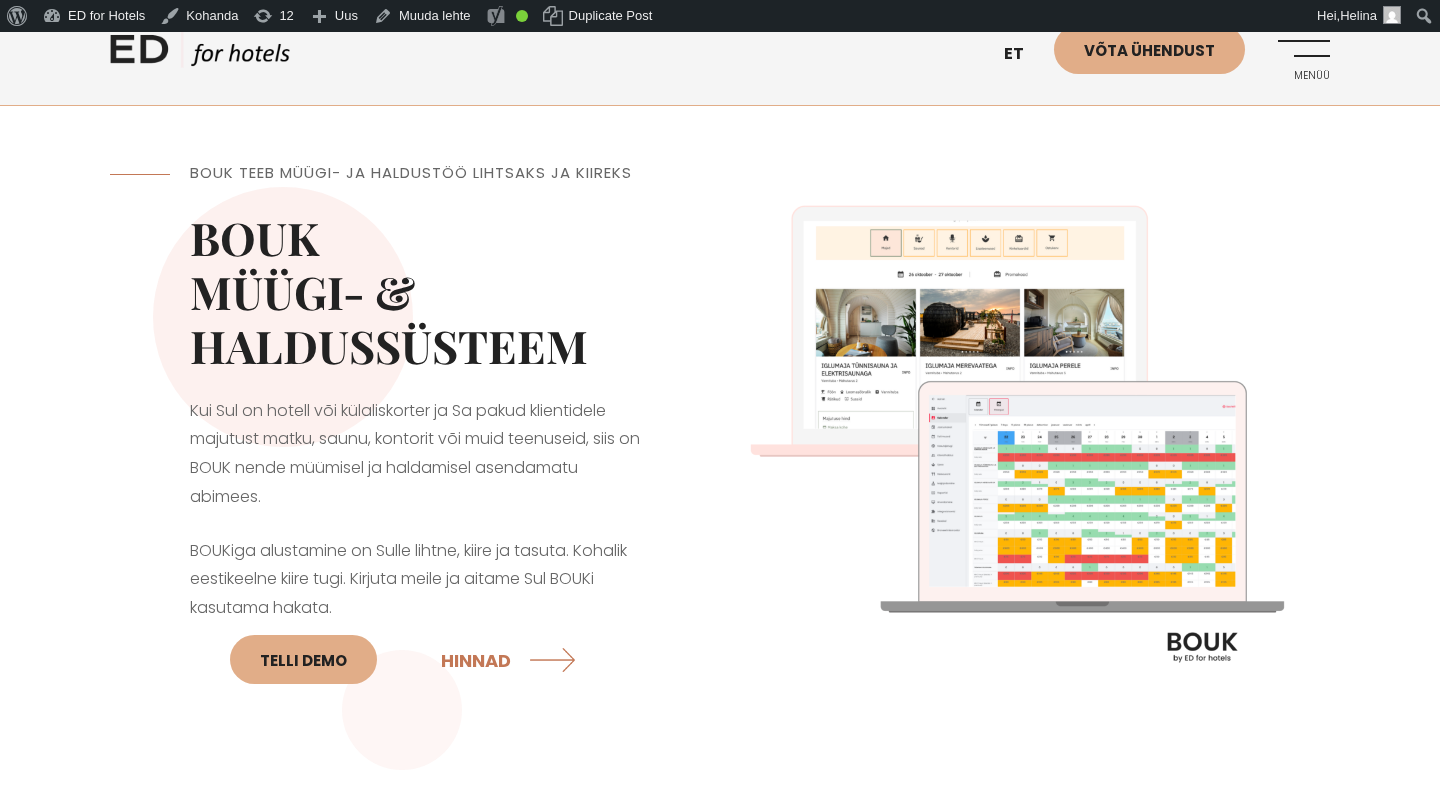 scroll, scrollTop: 0, scrollLeft: 0, axis: both 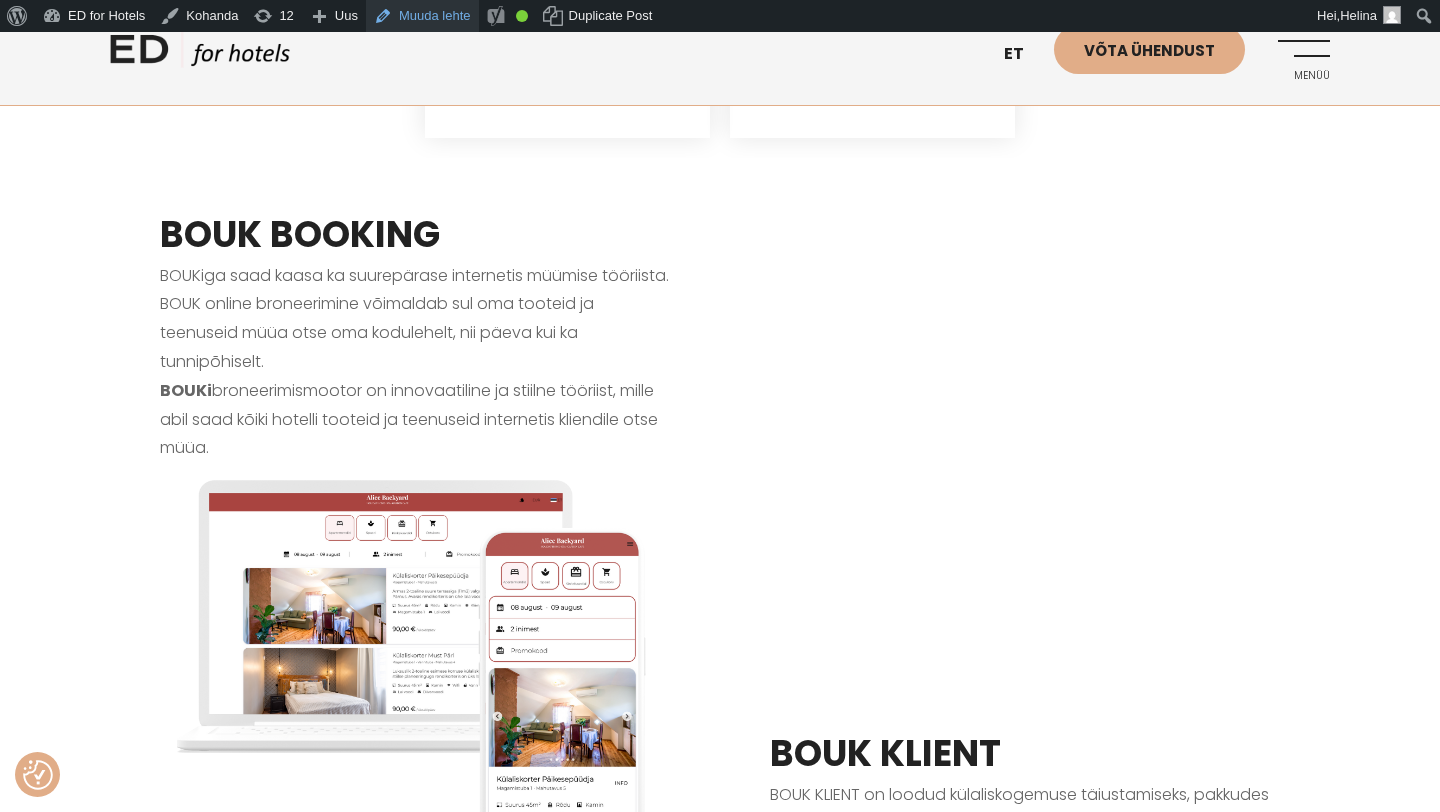 click on "Muuda lehte" at bounding box center [422, 16] 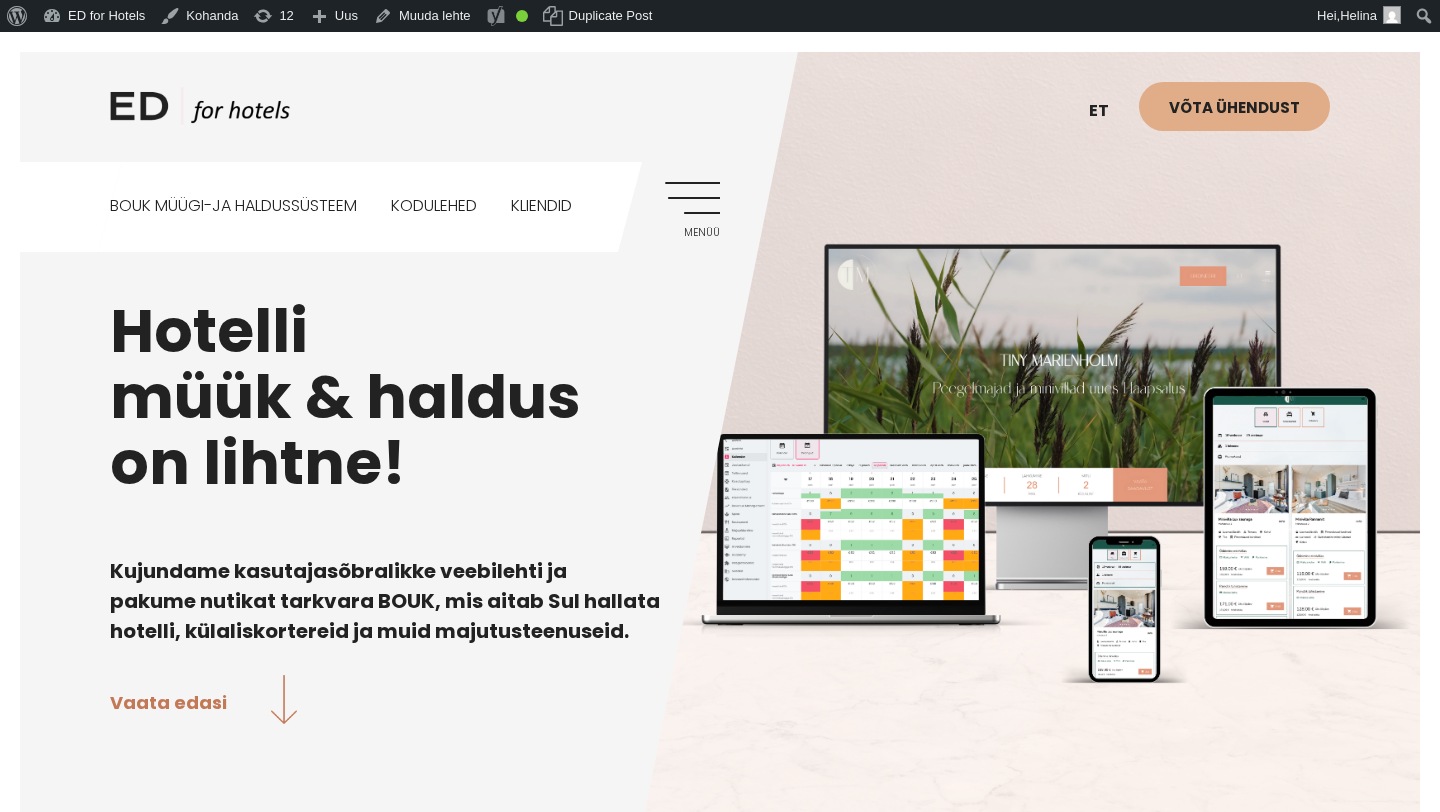 scroll, scrollTop: 0, scrollLeft: 0, axis: both 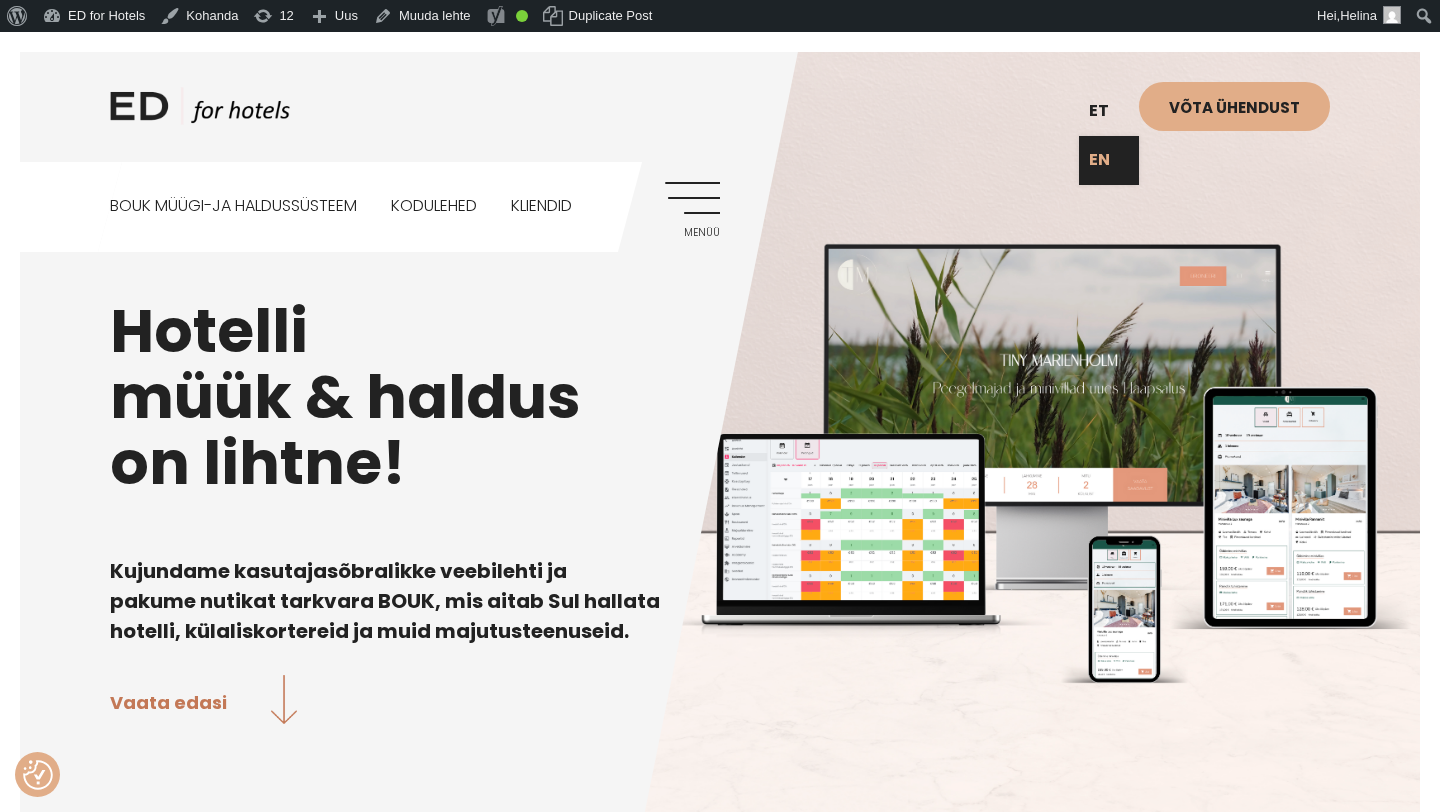 click on "EN" at bounding box center [1109, 160] 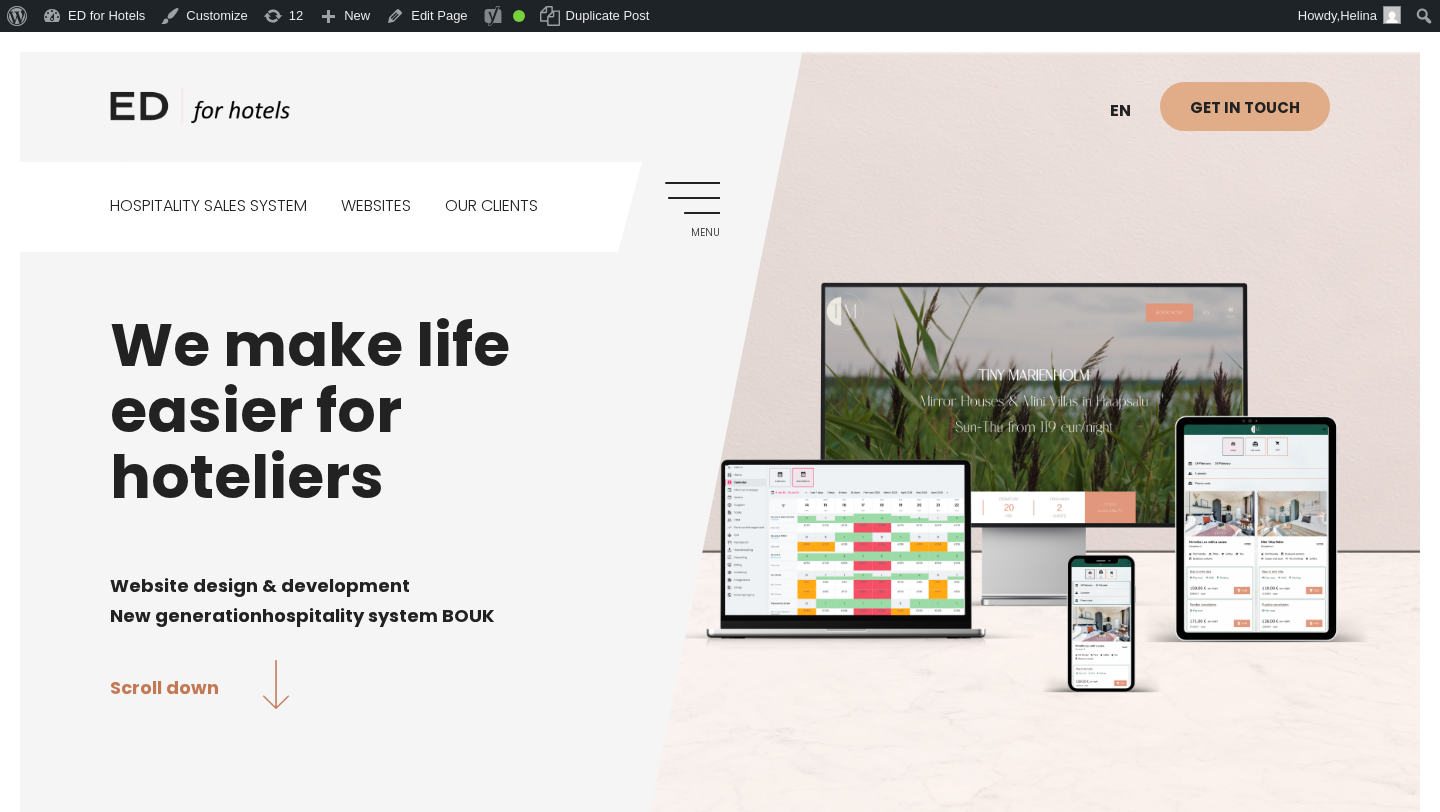 scroll, scrollTop: 0, scrollLeft: 0, axis: both 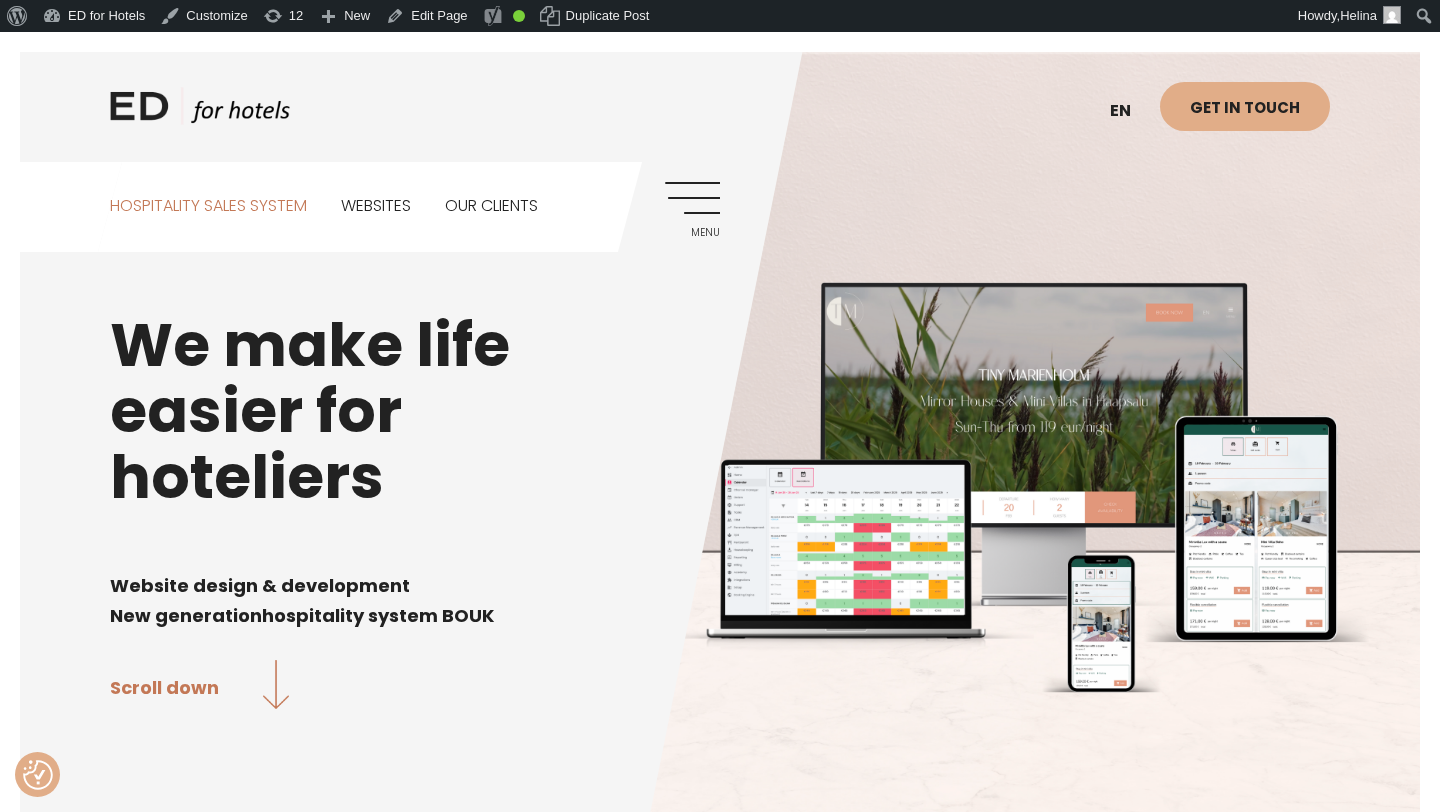 click on "Hospitality sales system" at bounding box center (208, 206) 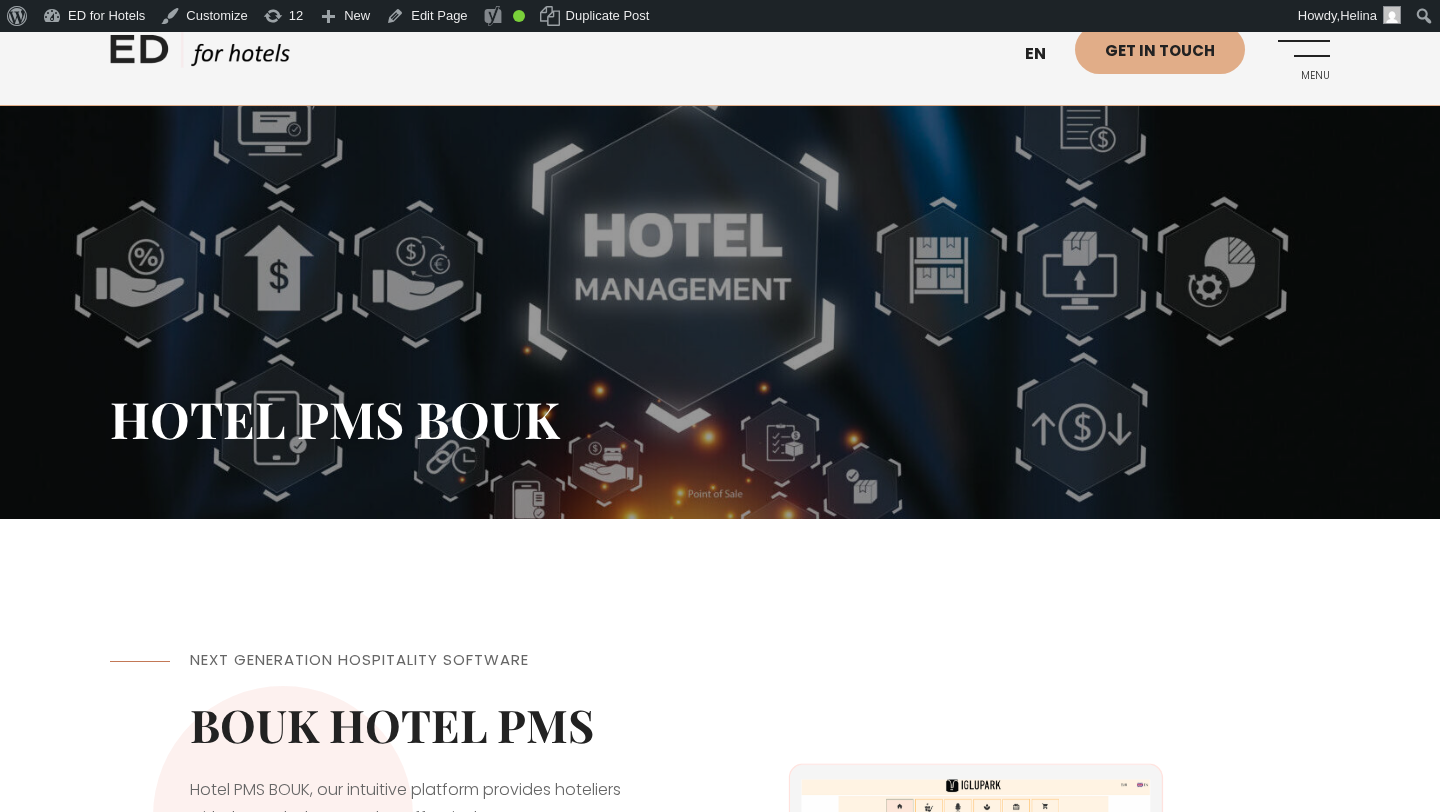 scroll, scrollTop: 0, scrollLeft: 0, axis: both 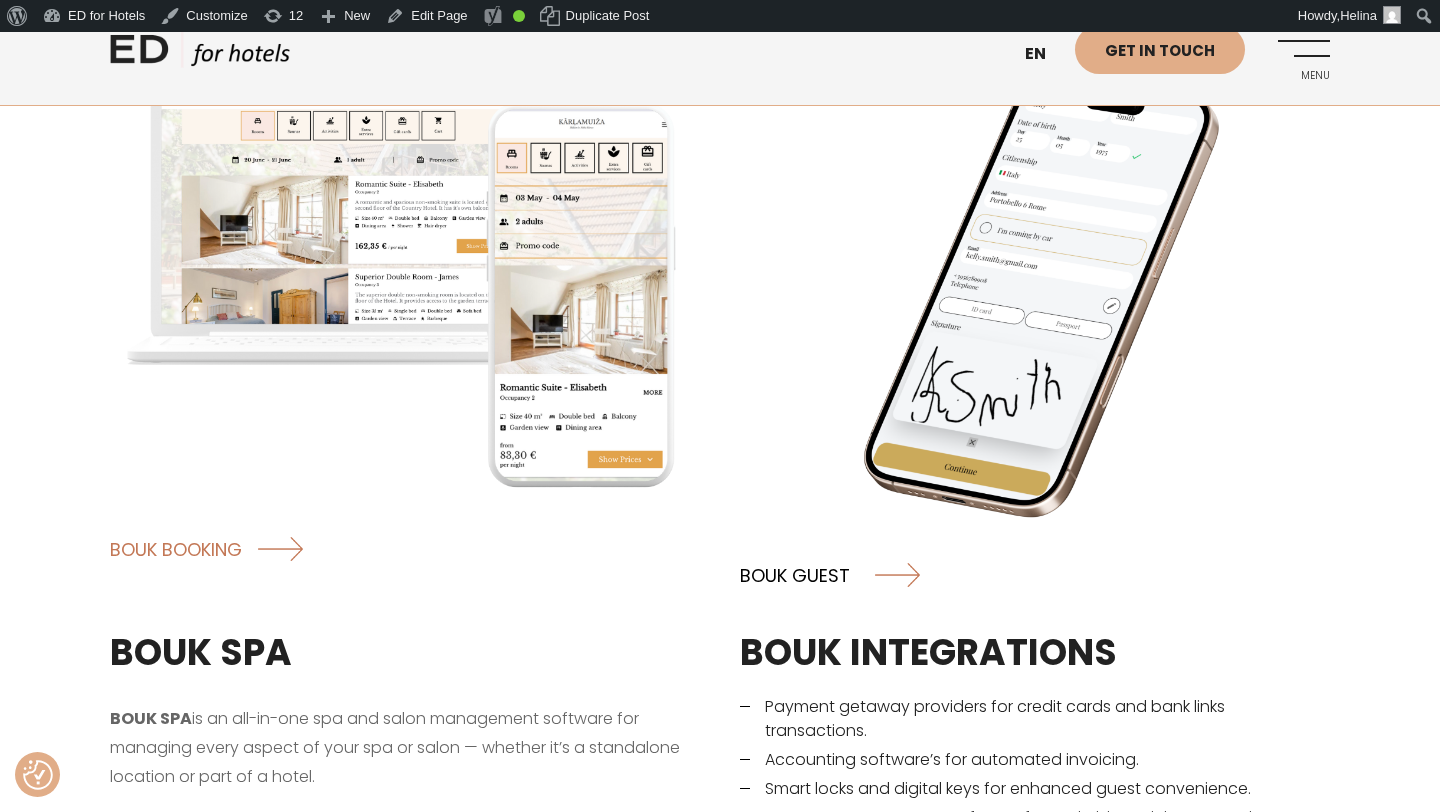 click on "BOUK GUEST" at bounding box center (830, 574) 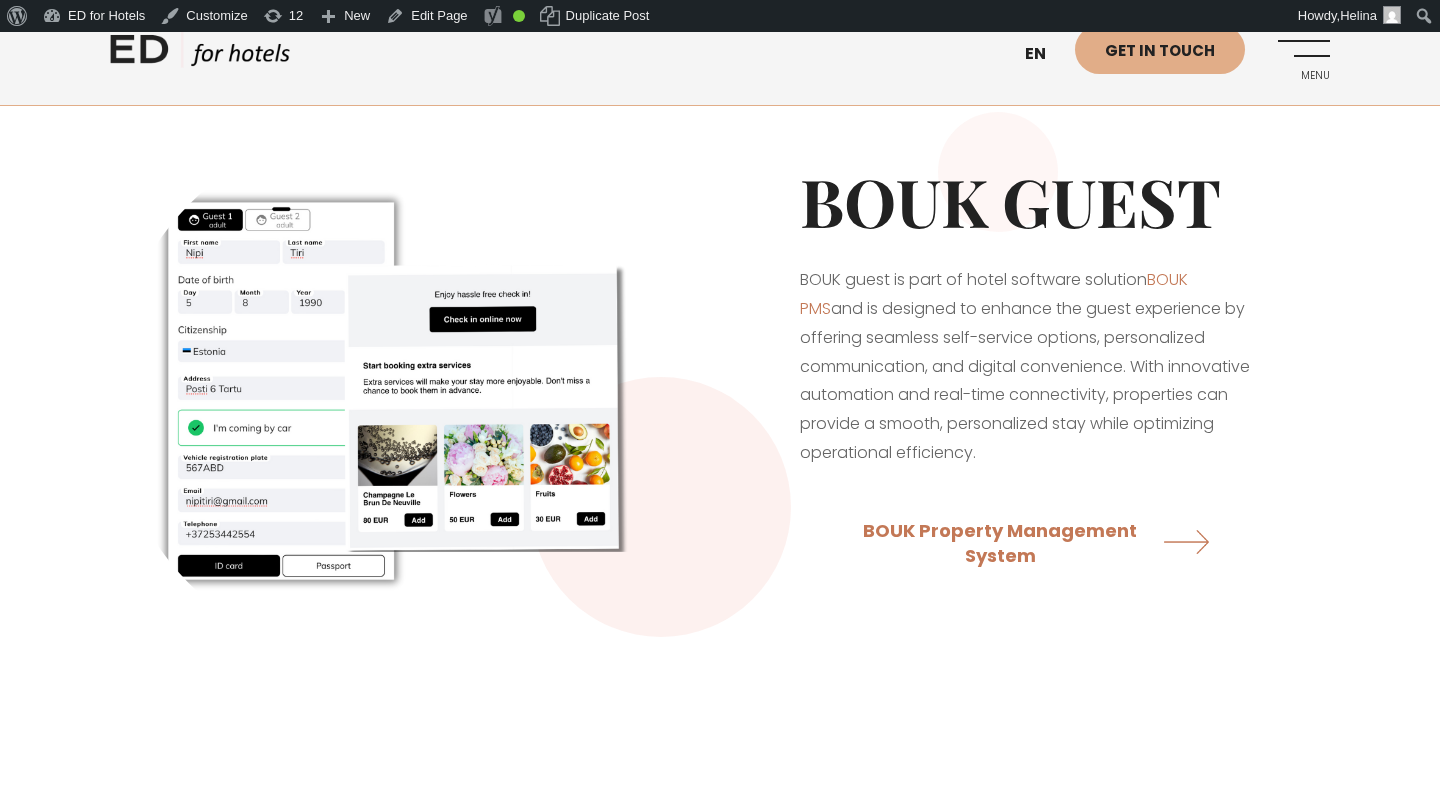 scroll, scrollTop: 0, scrollLeft: 0, axis: both 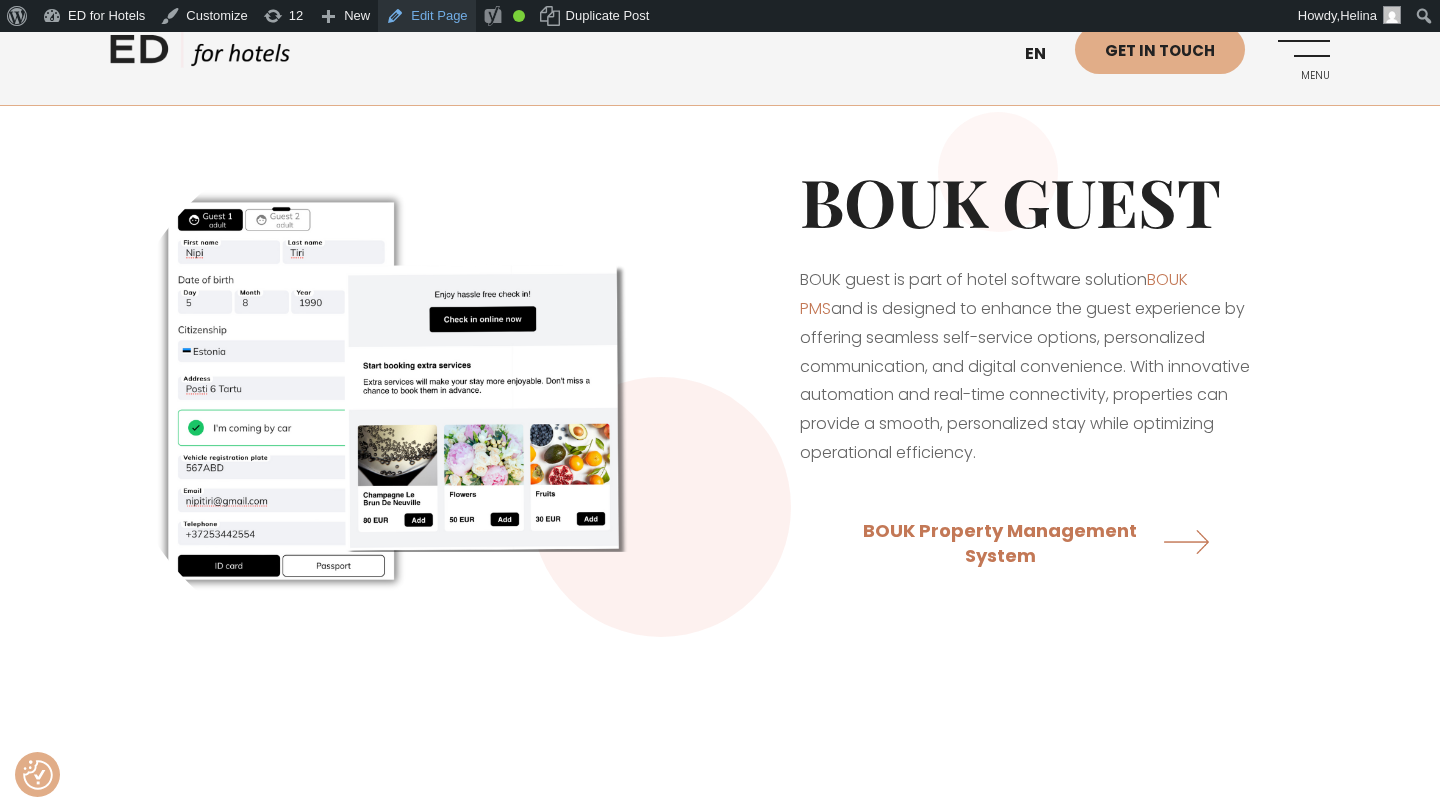 click on "Edit Page" at bounding box center (426, 16) 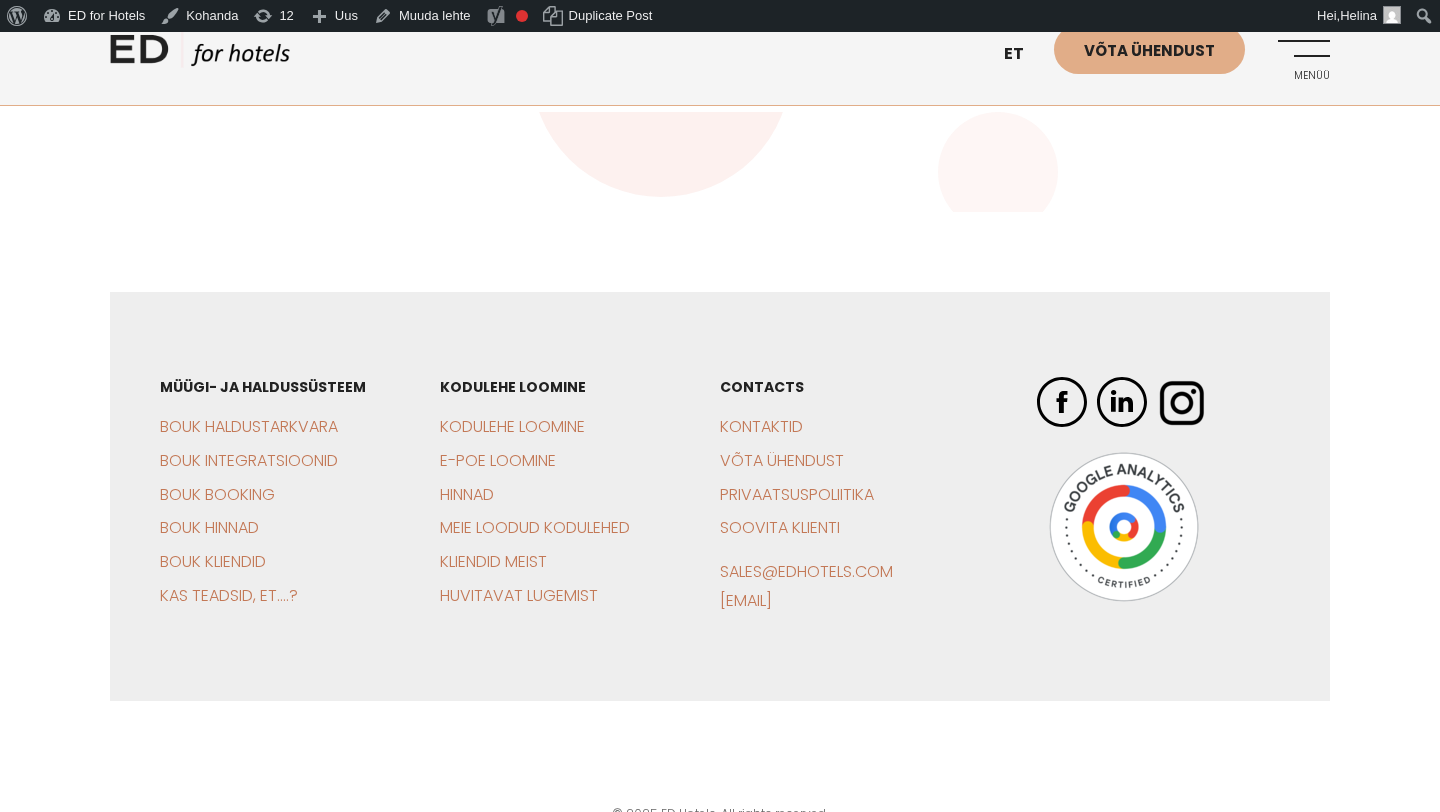 scroll, scrollTop: 0, scrollLeft: 0, axis: both 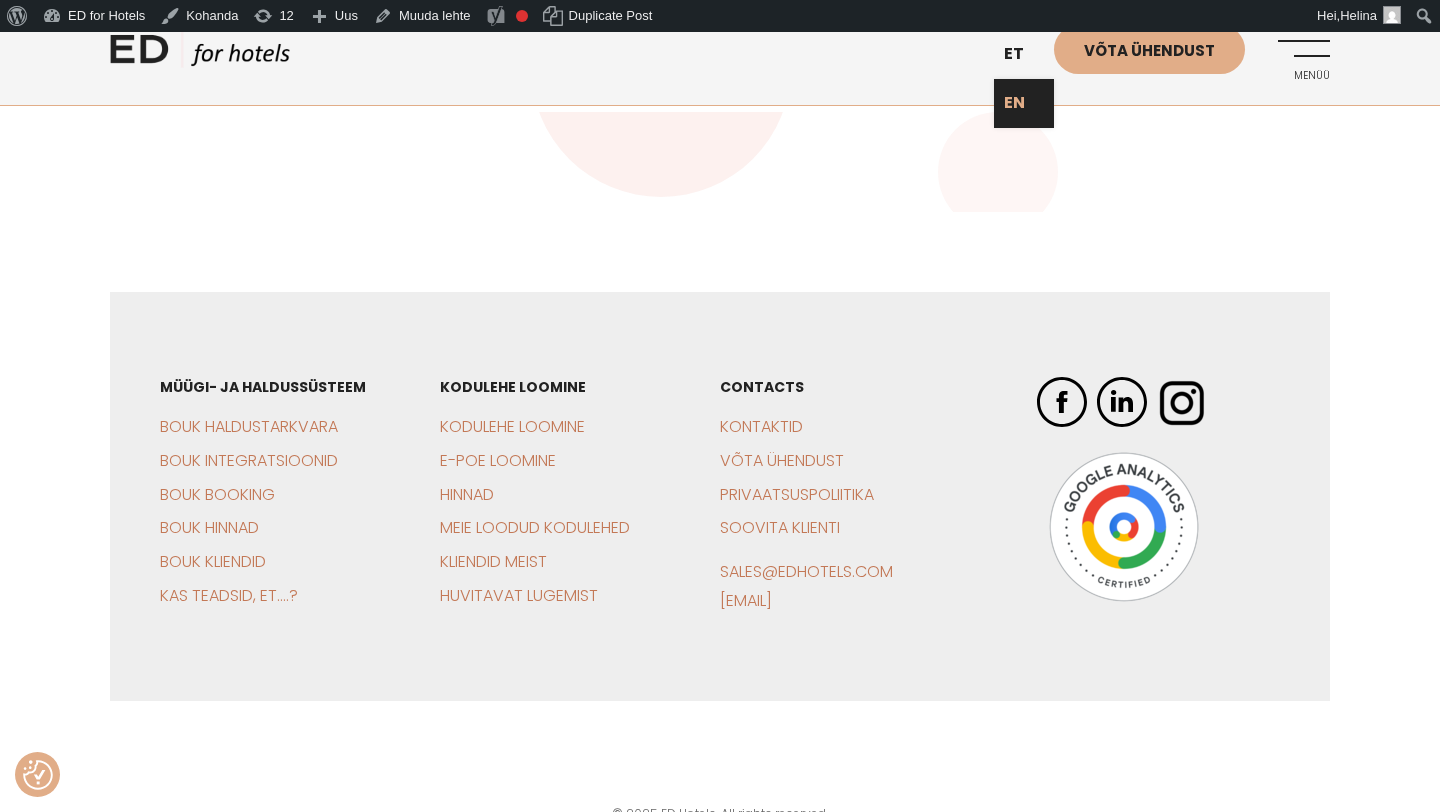 click on "EN" at bounding box center [1024, 103] 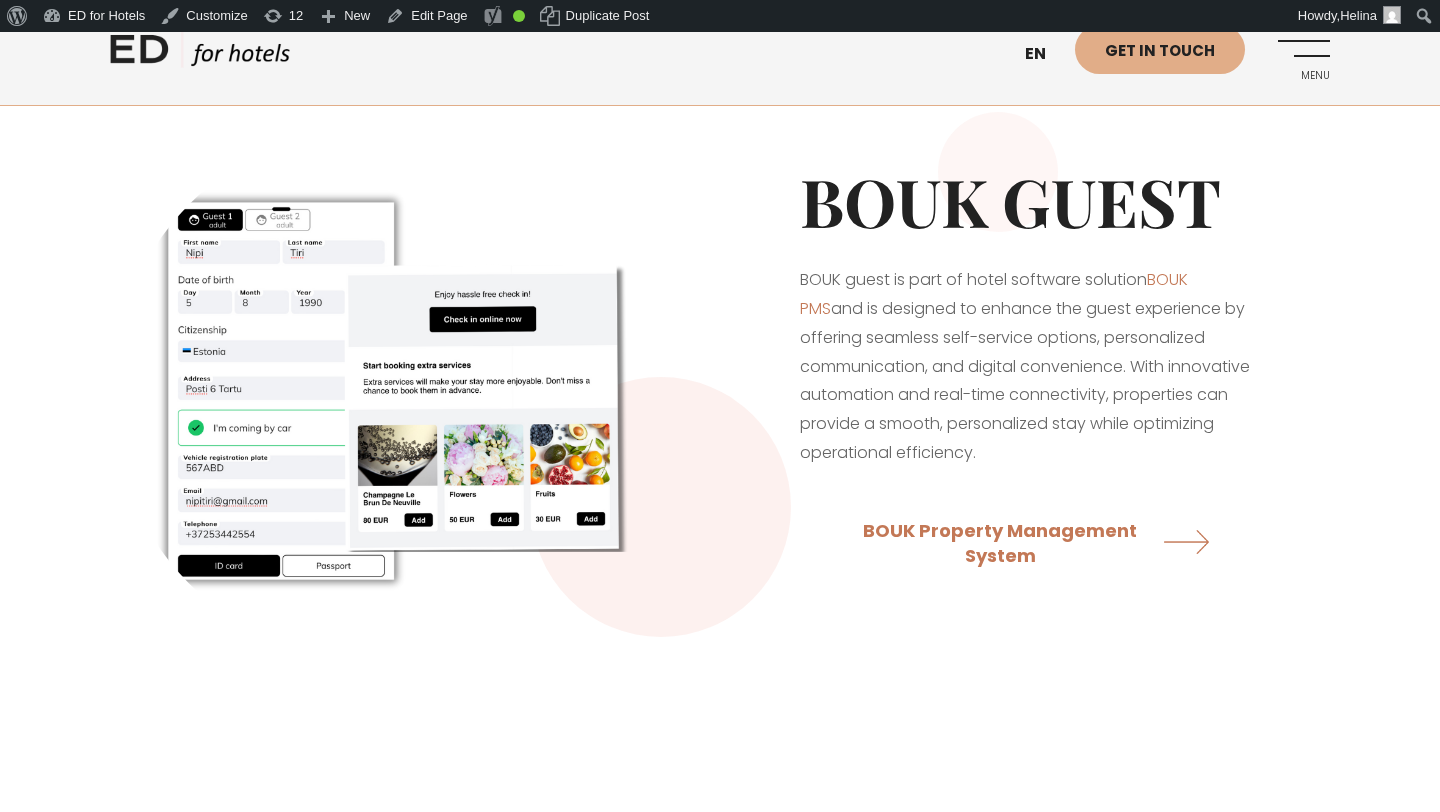 scroll, scrollTop: 0, scrollLeft: 0, axis: both 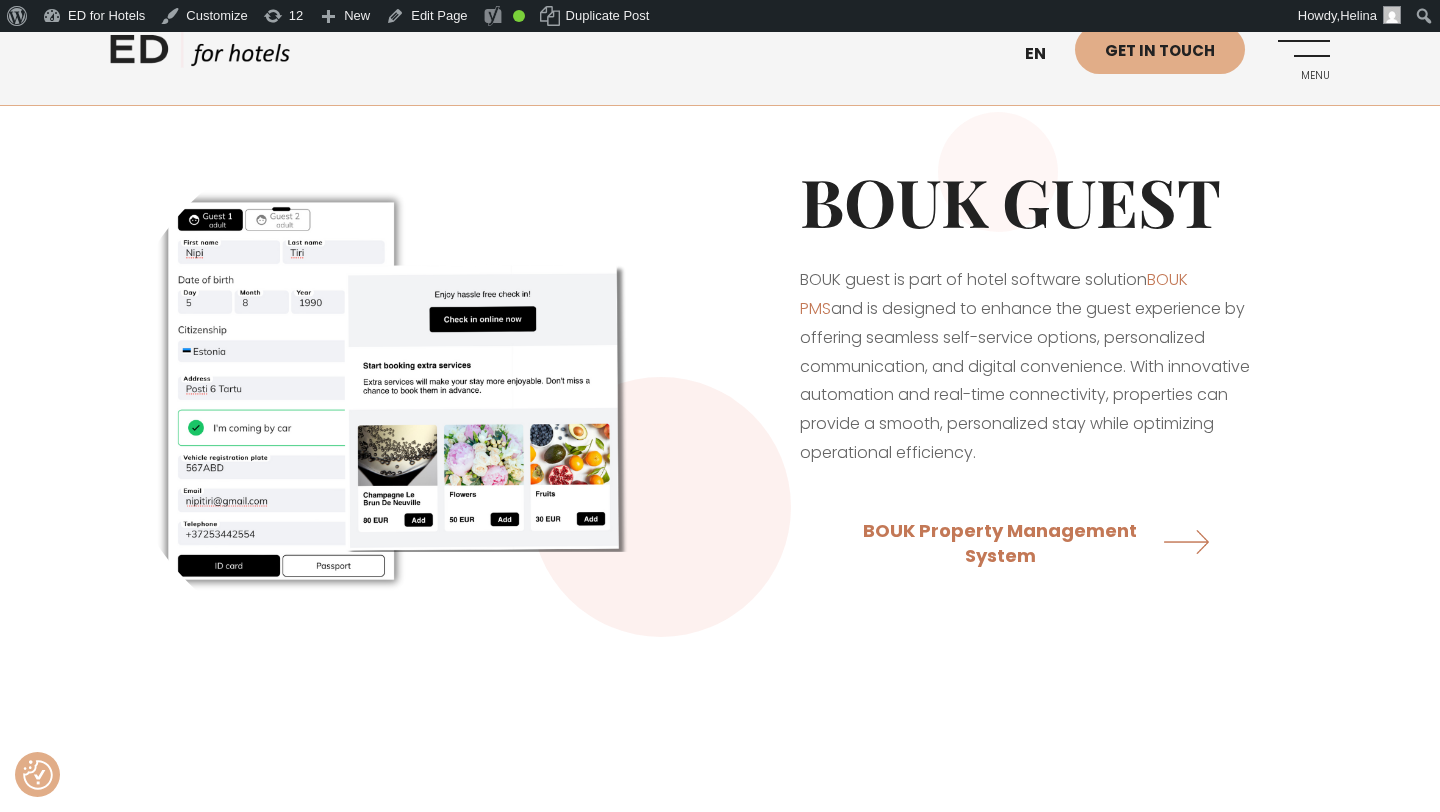drag, startPoint x: 1136, startPoint y: 447, endPoint x: 794, endPoint y: 272, distance: 384.17313 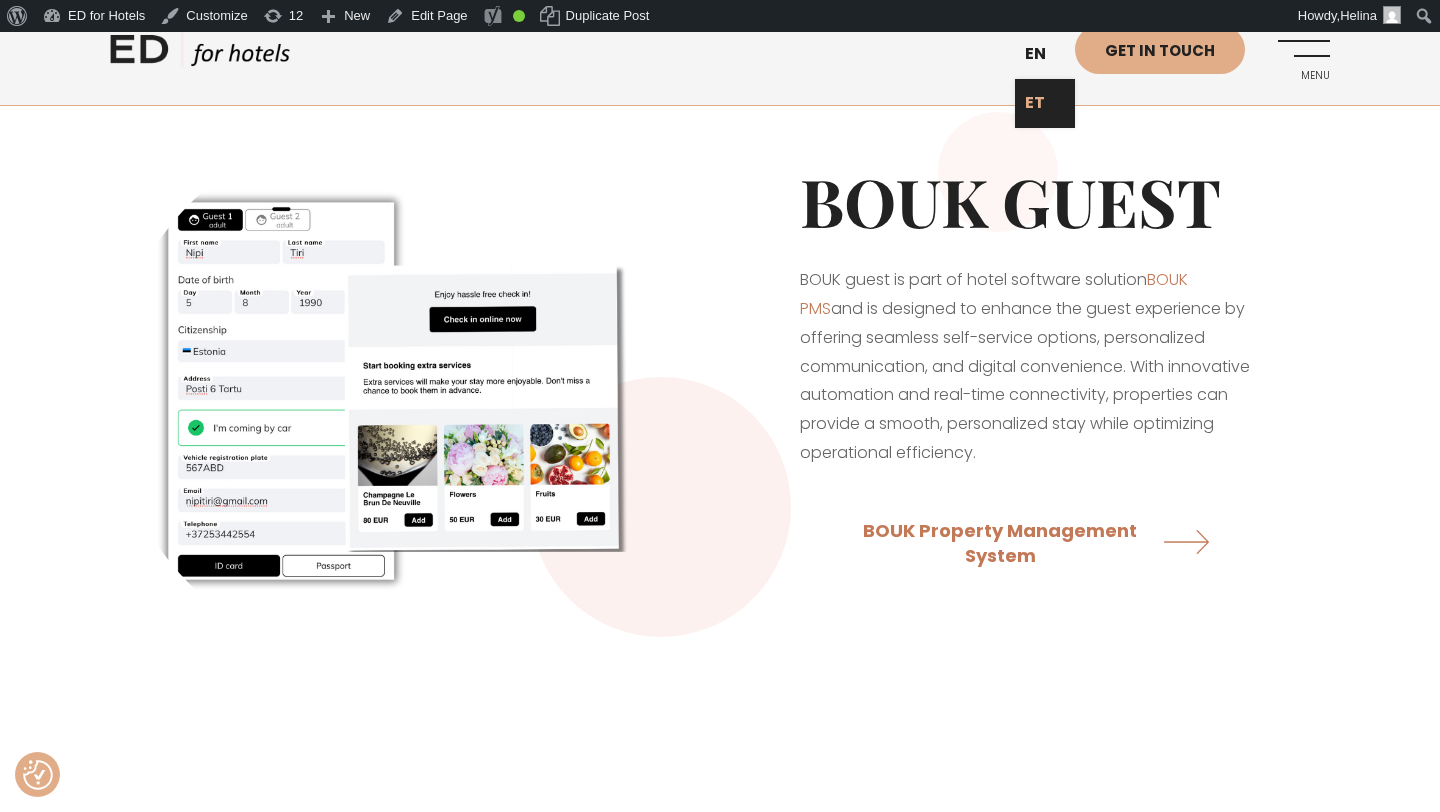 click on "ET" at bounding box center [1045, 103] 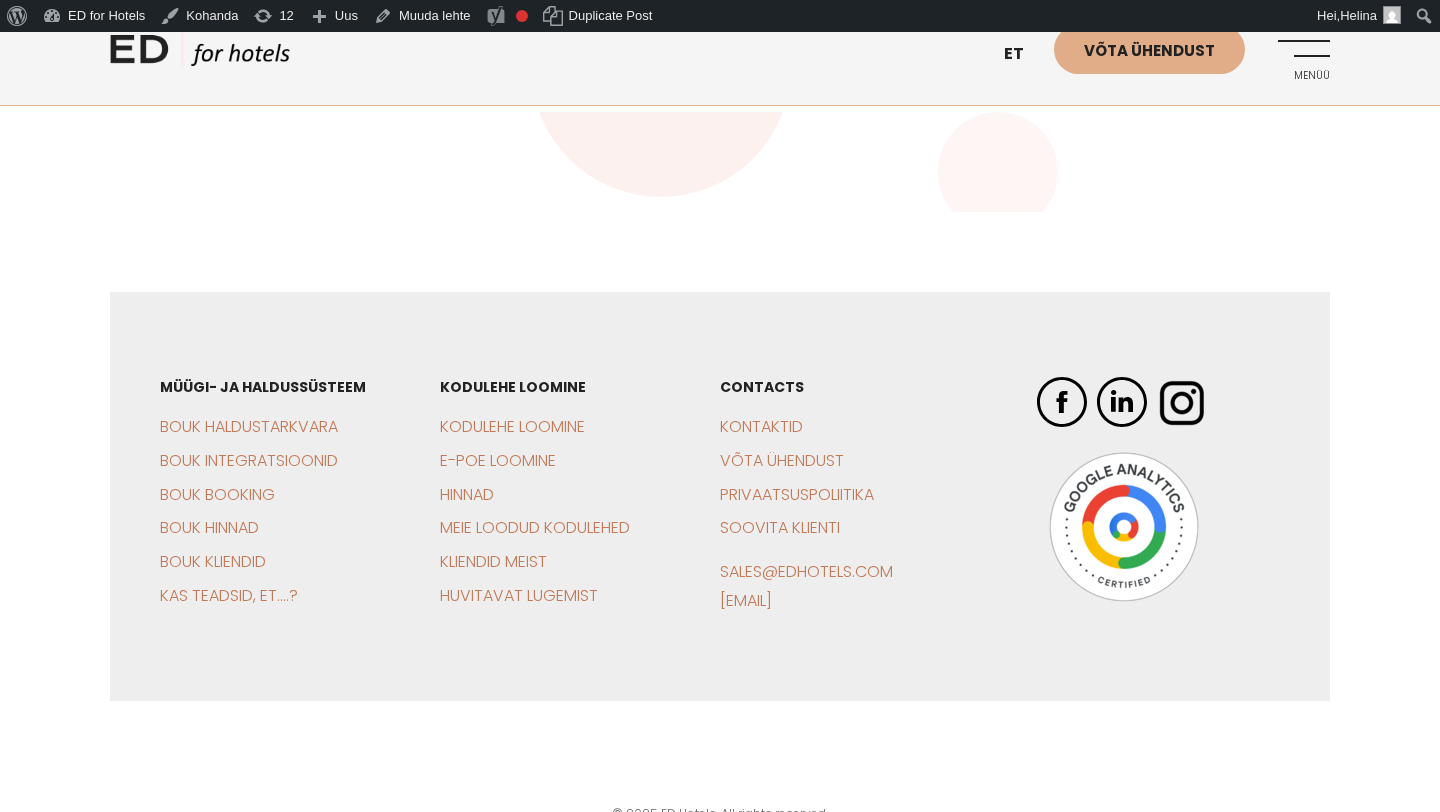 scroll, scrollTop: 0, scrollLeft: 0, axis: both 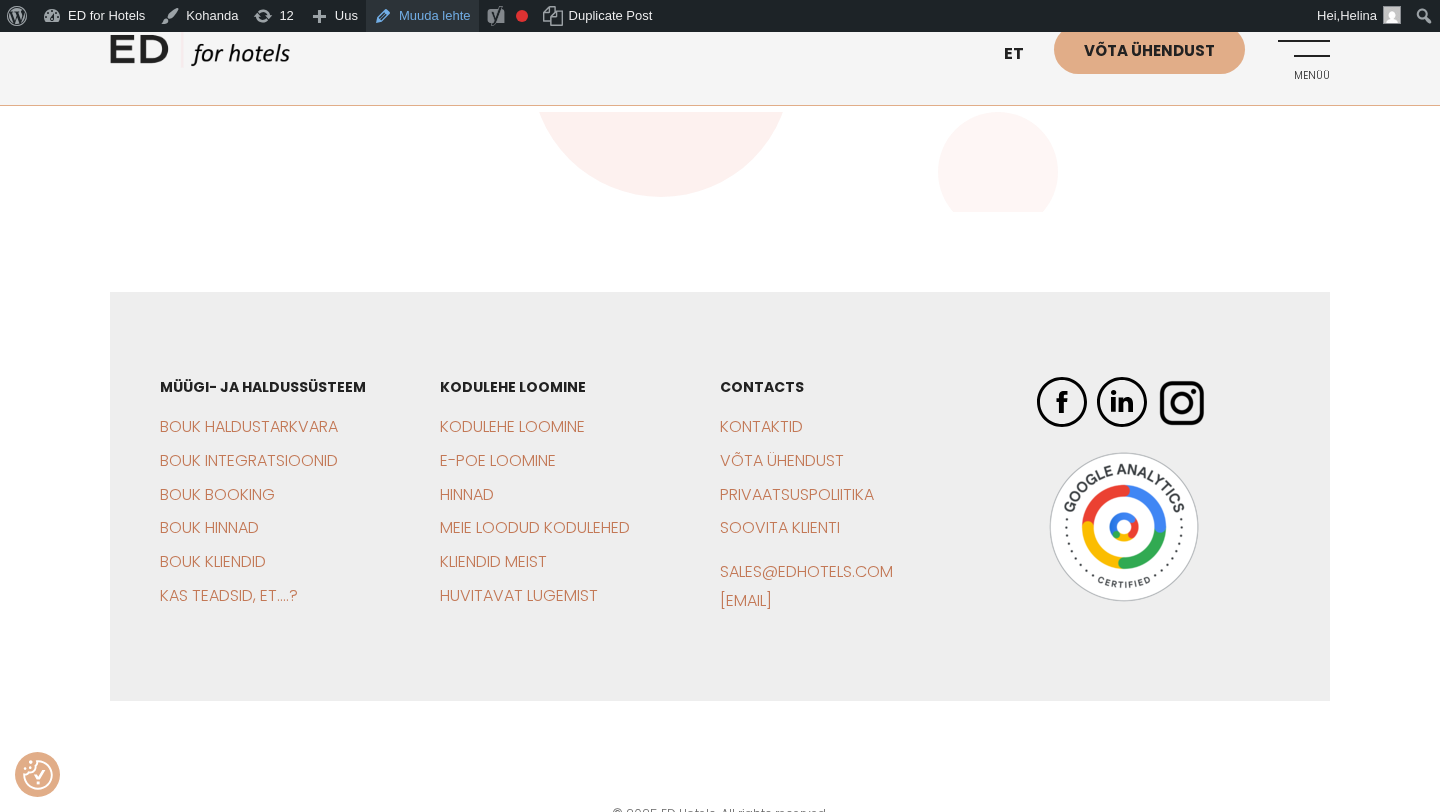 click on "Muuda lehte" at bounding box center (422, 16) 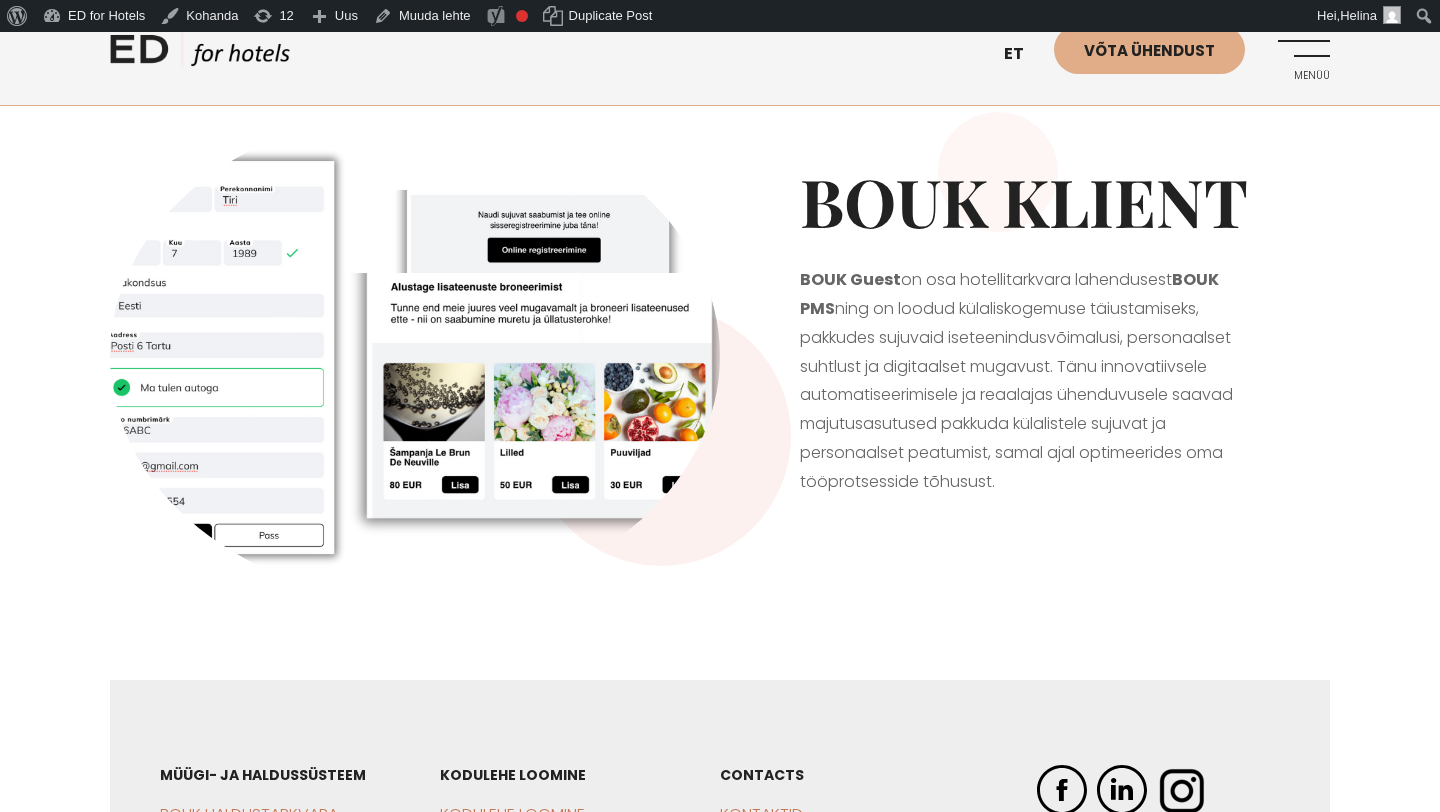 scroll, scrollTop: 0, scrollLeft: 0, axis: both 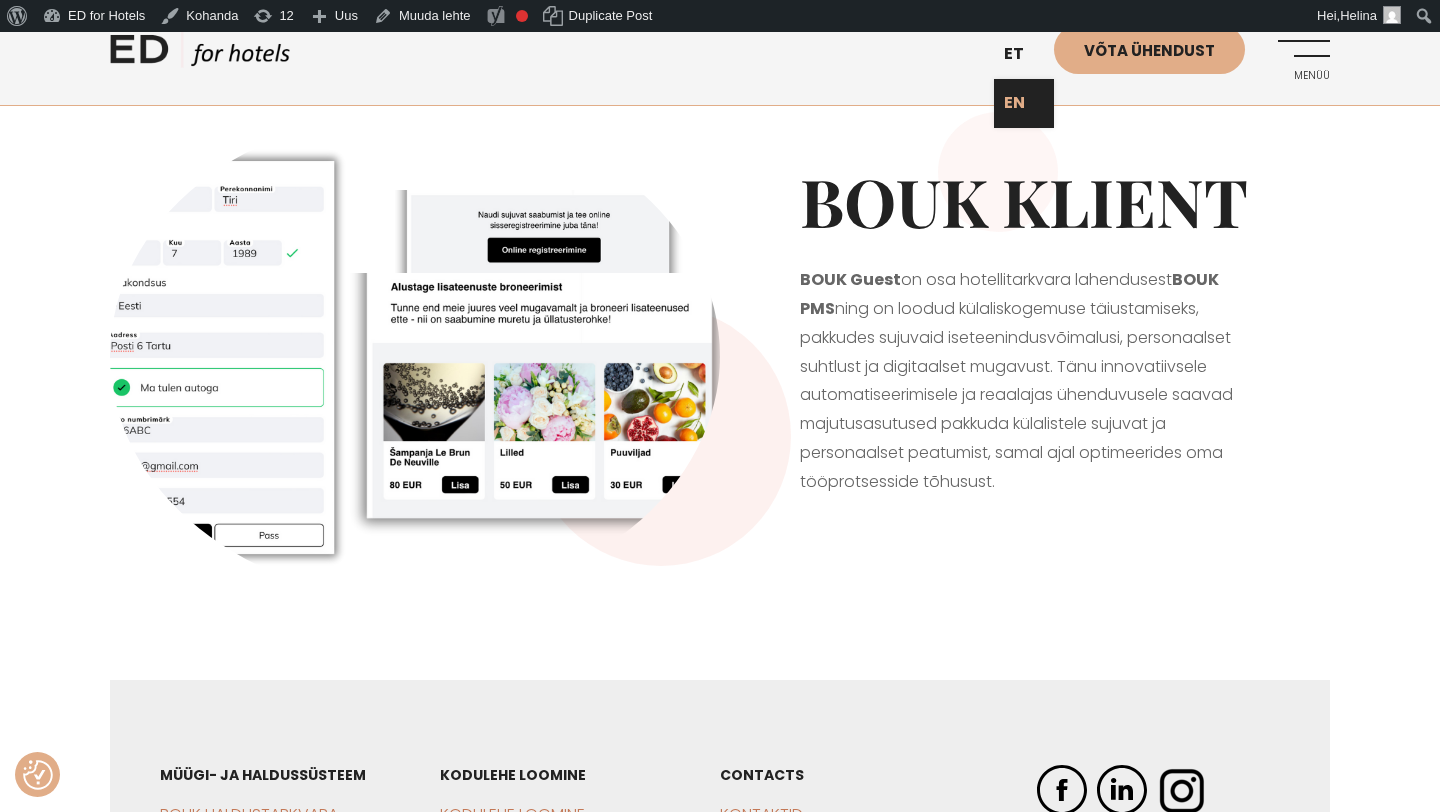 click on "EN" at bounding box center (1024, 103) 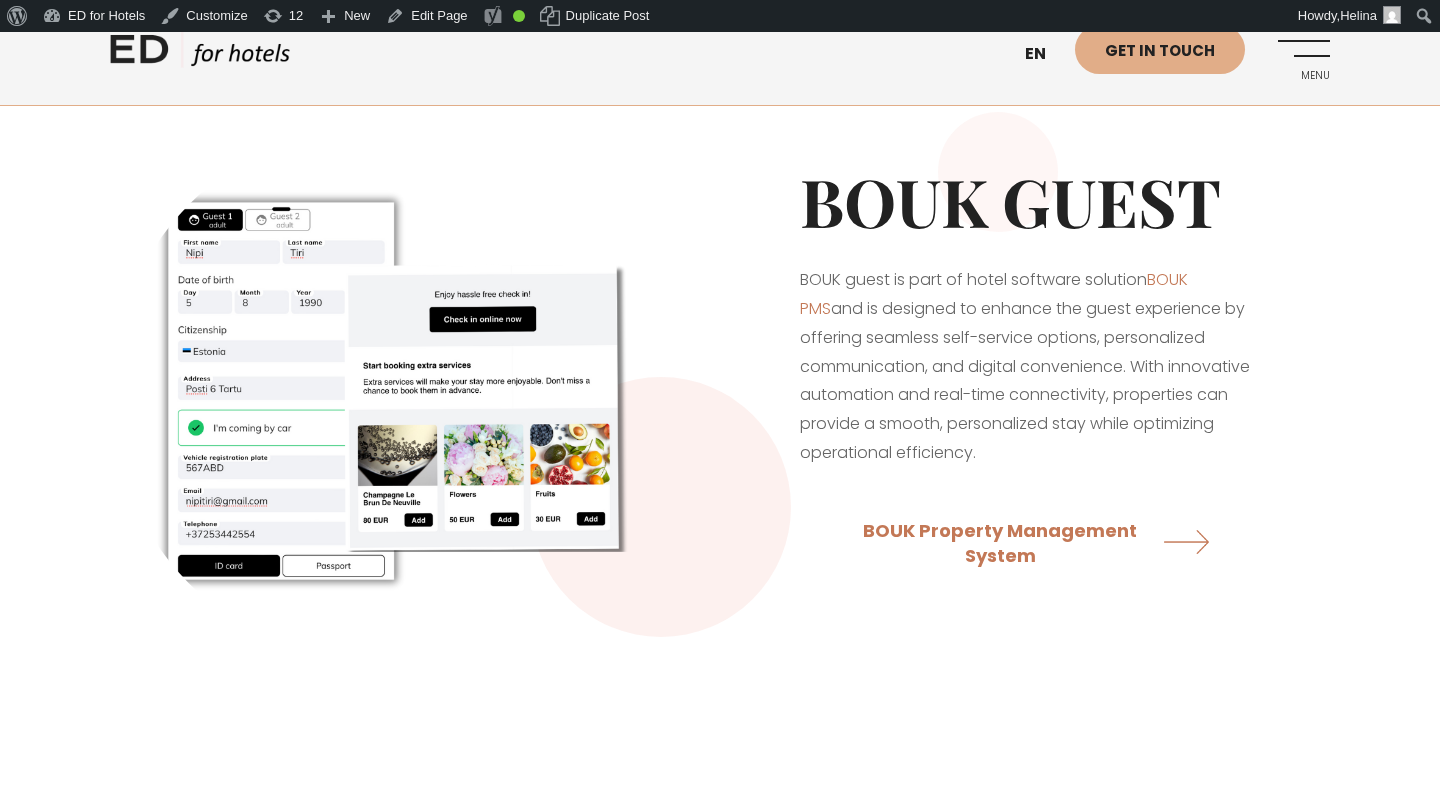 scroll, scrollTop: 0, scrollLeft: 0, axis: both 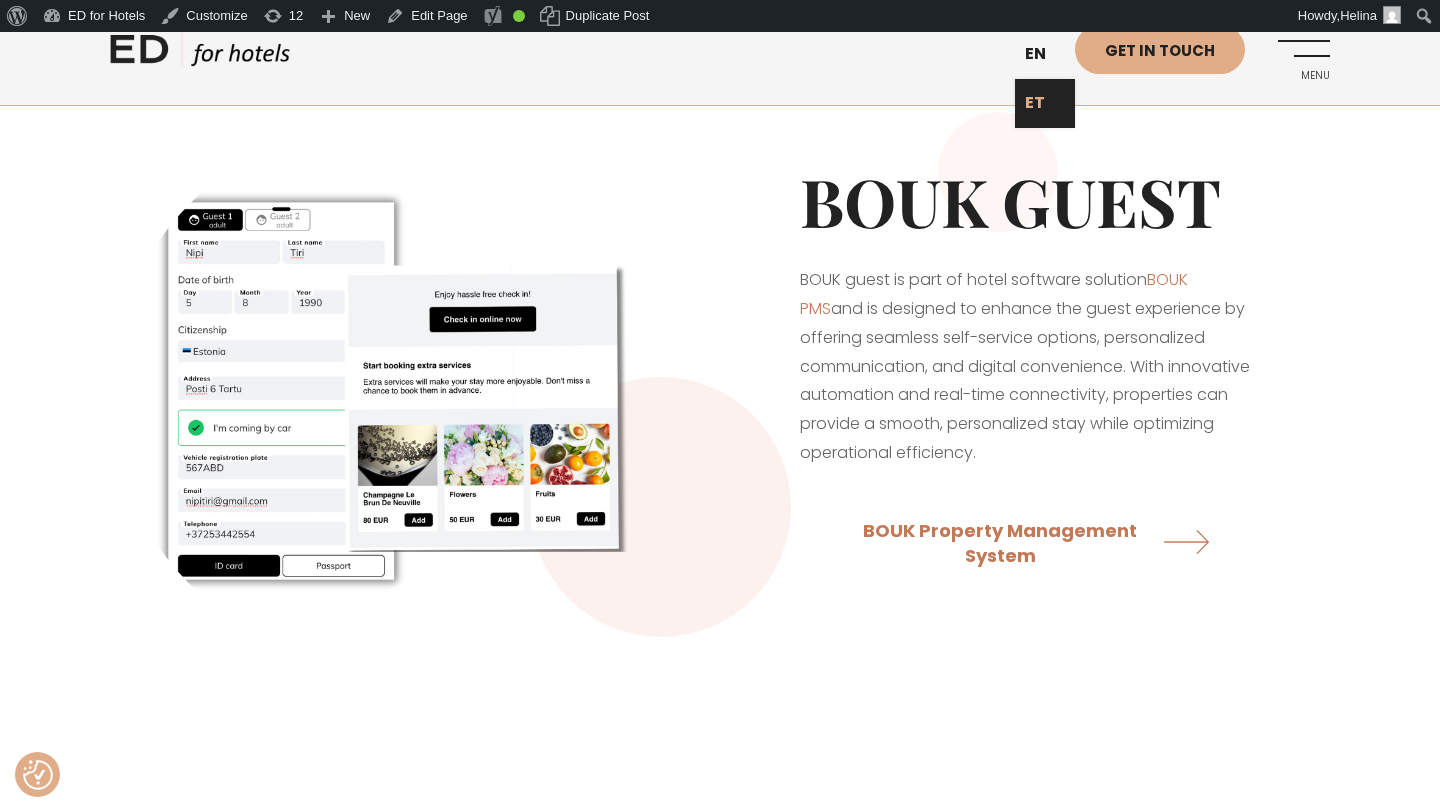 click on "ET" at bounding box center (1045, 103) 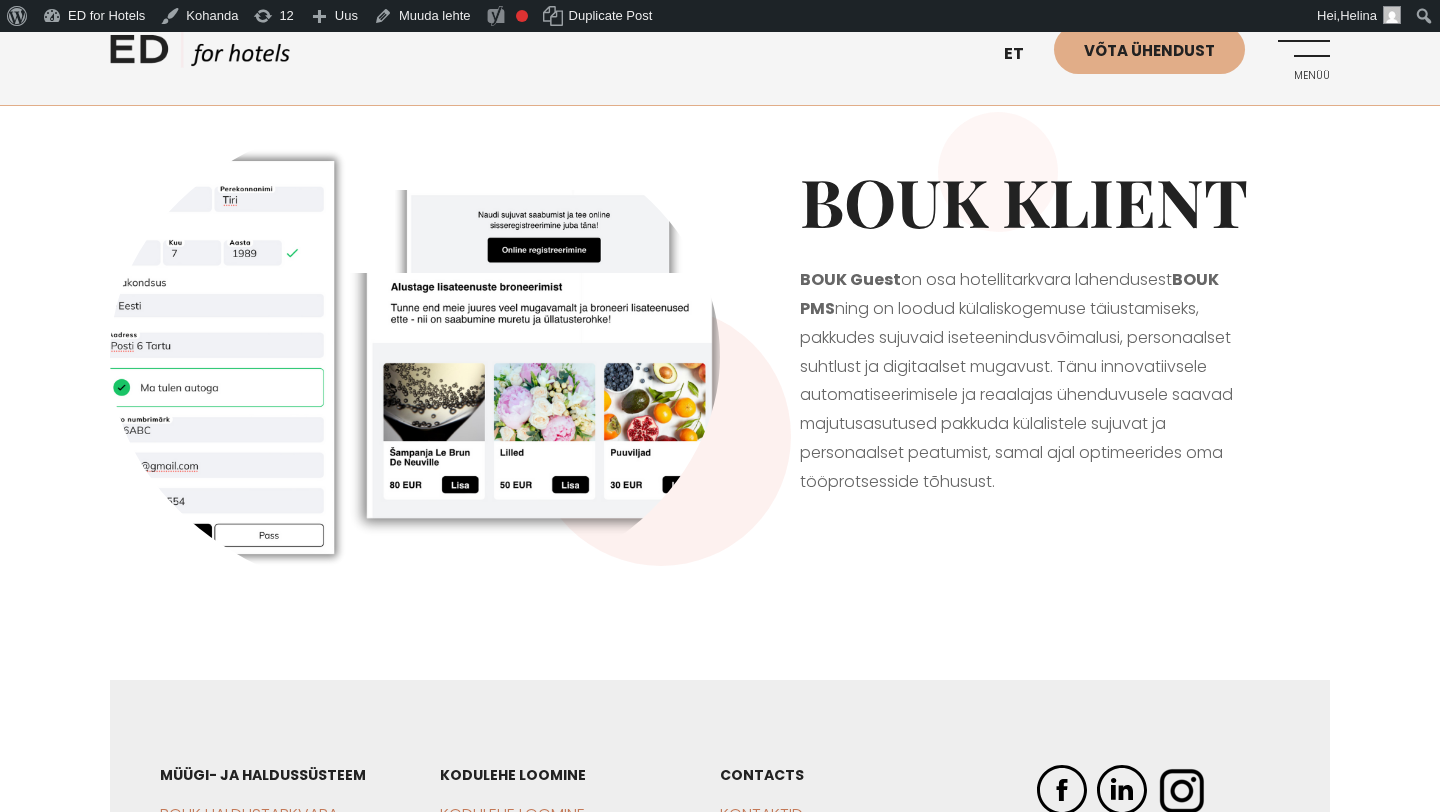 scroll, scrollTop: 0, scrollLeft: 0, axis: both 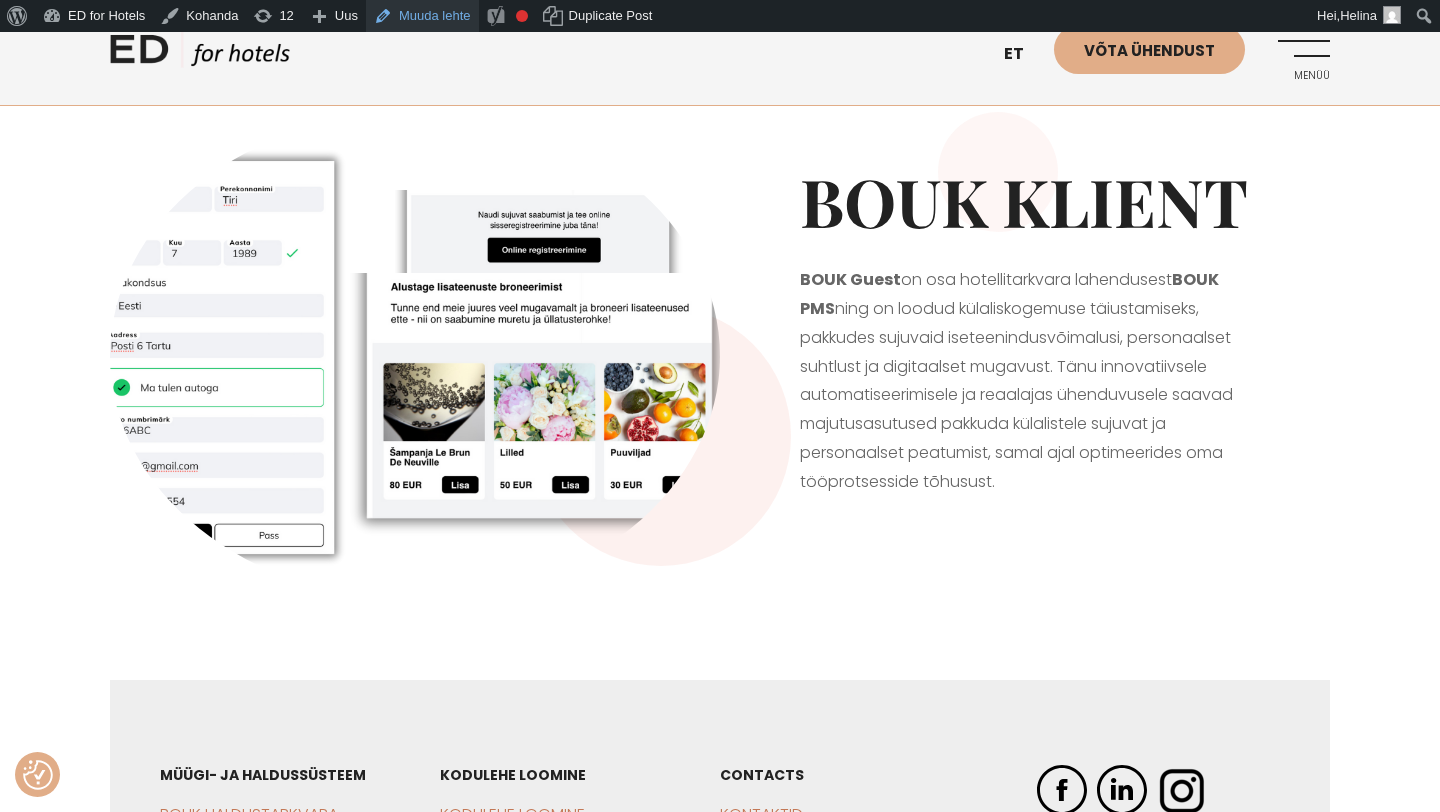 click on "Muuda lehte" at bounding box center (422, 16) 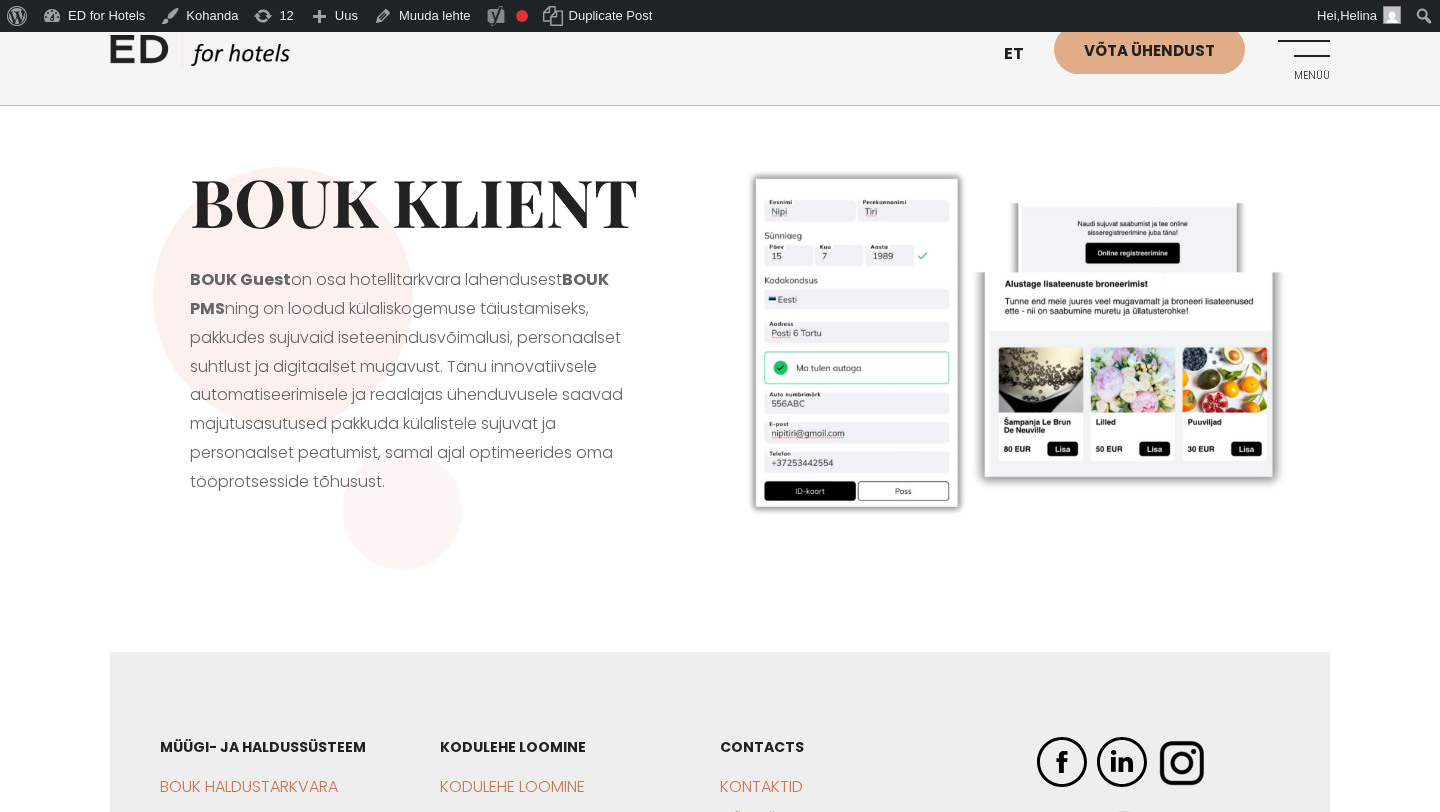 scroll, scrollTop: 0, scrollLeft: 0, axis: both 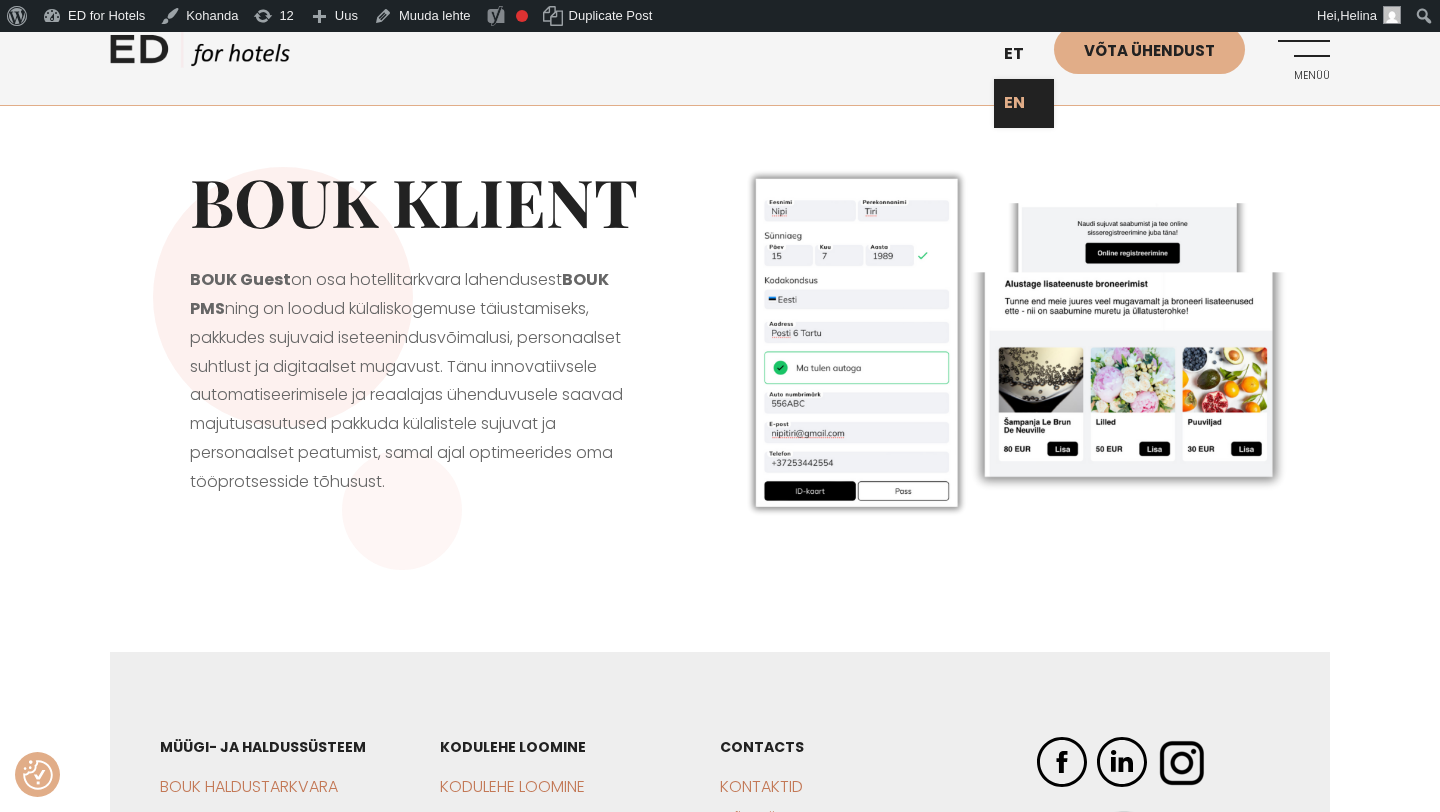 click on "EN" at bounding box center (1024, 103) 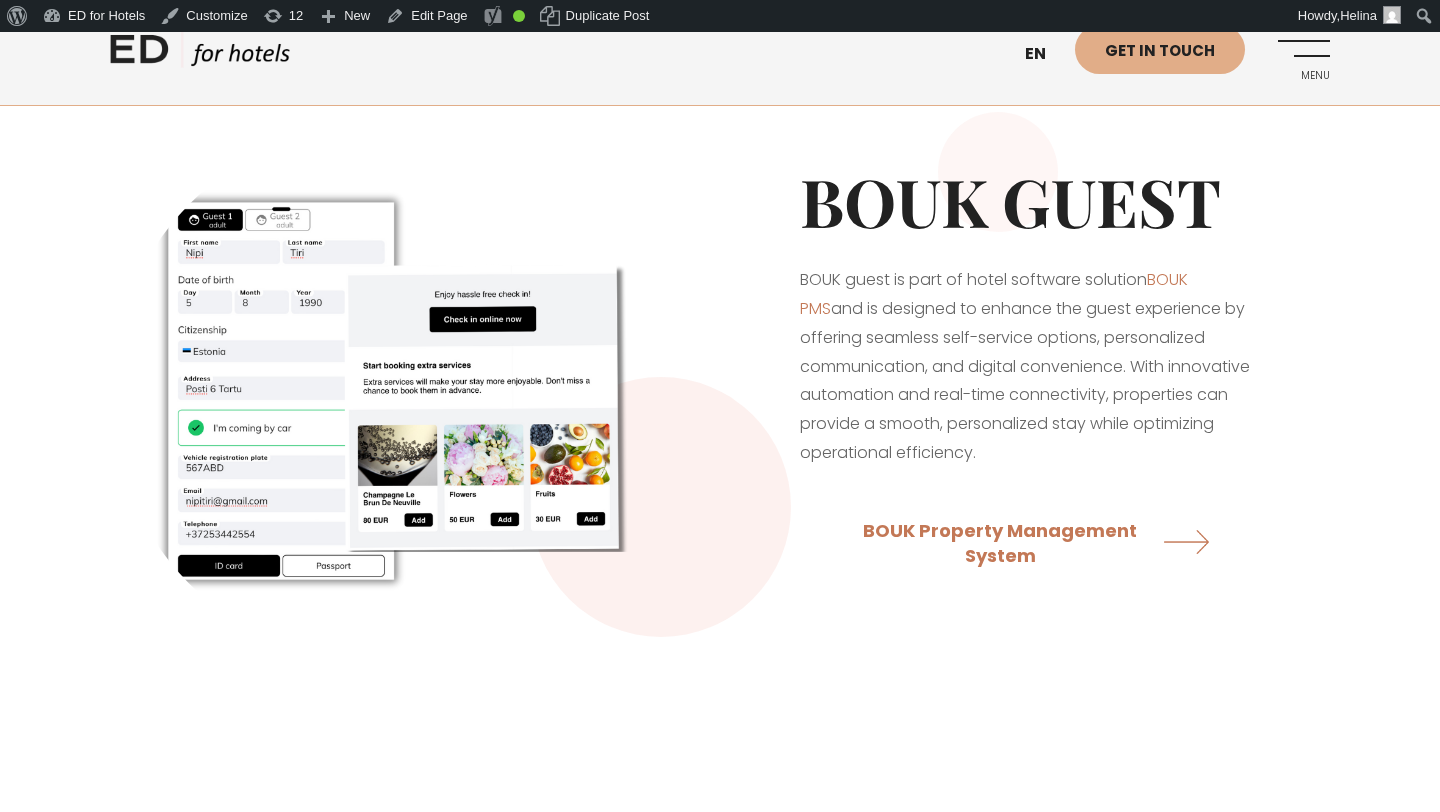 scroll, scrollTop: 0, scrollLeft: 0, axis: both 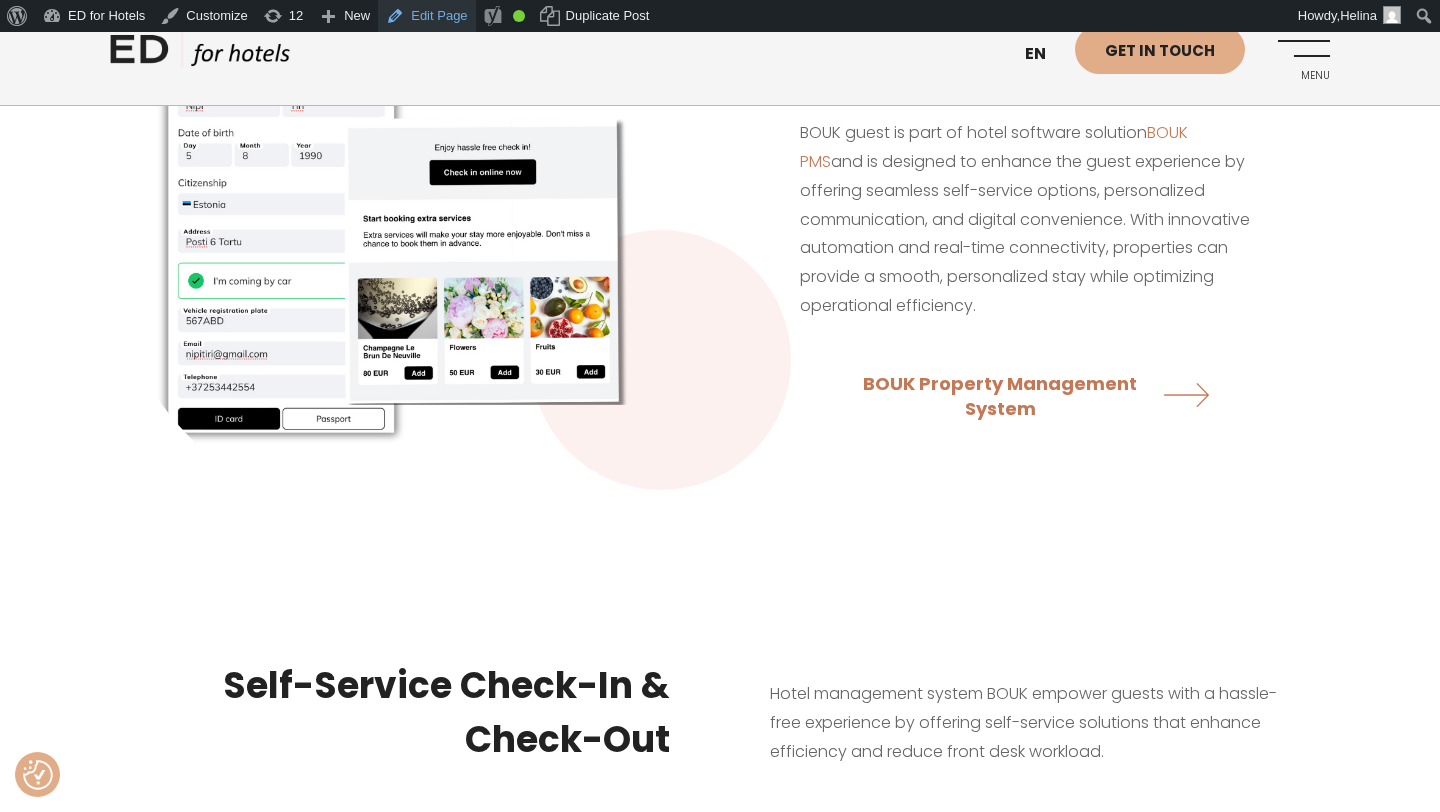 click on "Edit Page" at bounding box center (426, 16) 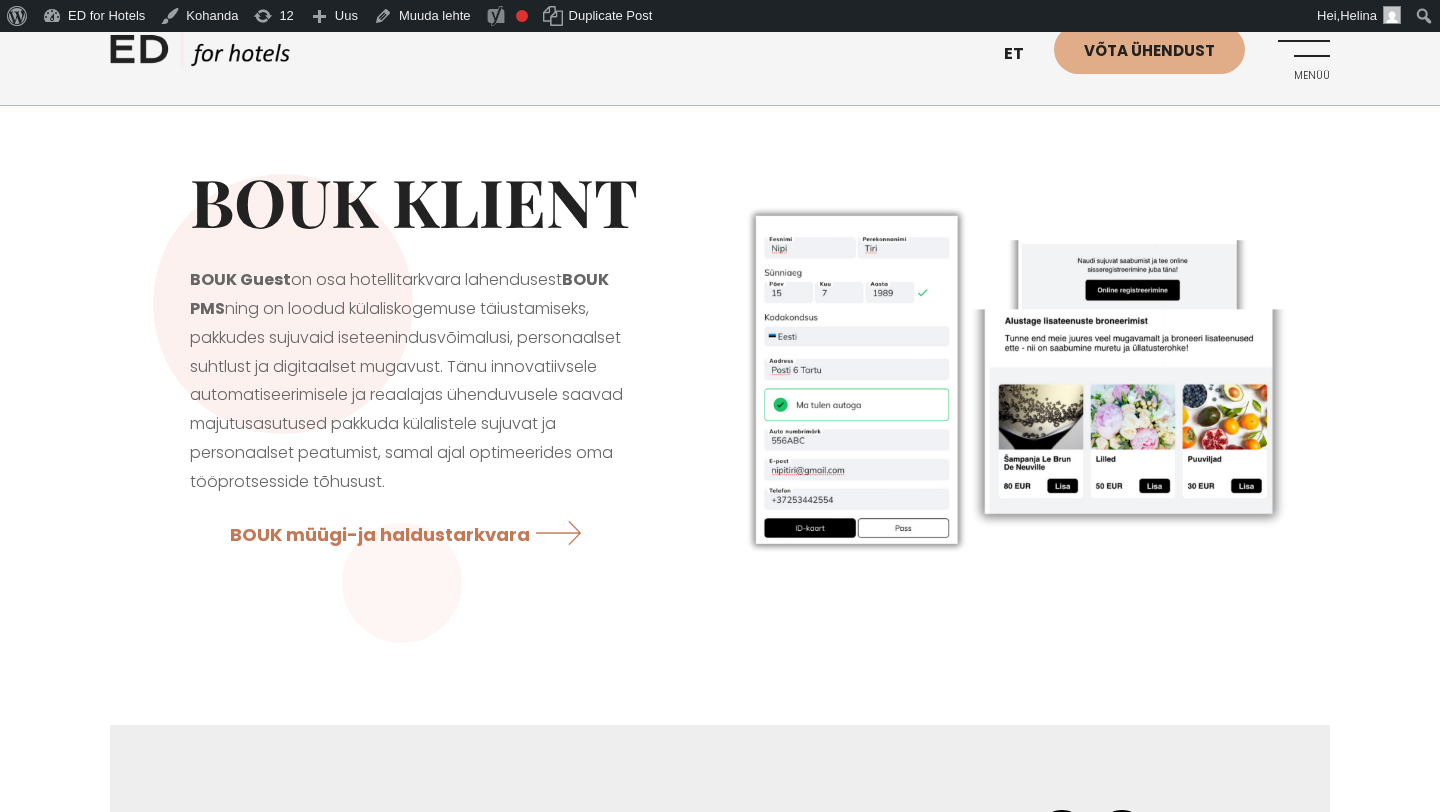 scroll, scrollTop: 0, scrollLeft: 0, axis: both 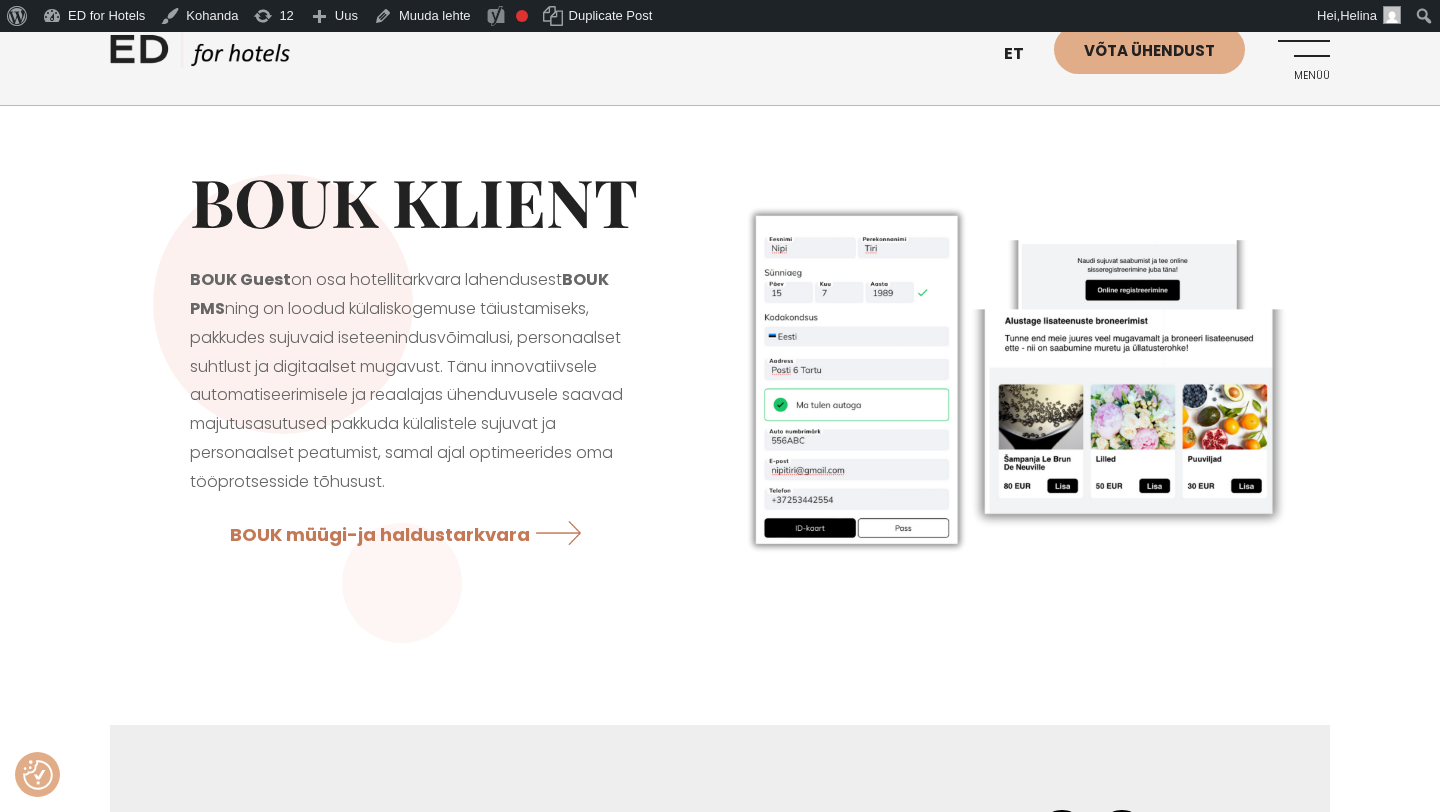 click on "Menüü" at bounding box center [1302, 52] 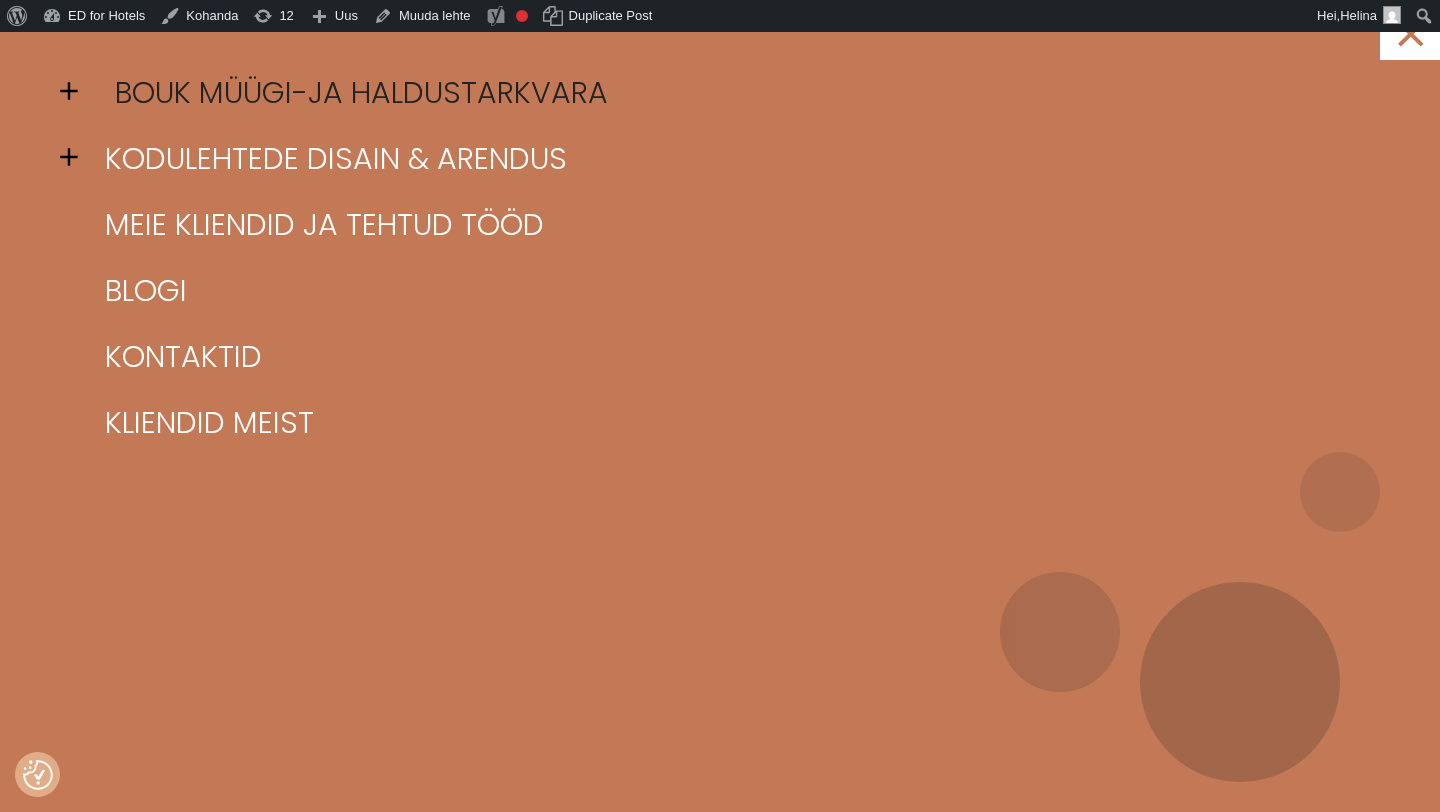 click on "BOUK müügi-ja haldustarkvara" at bounding box center (745, 93) 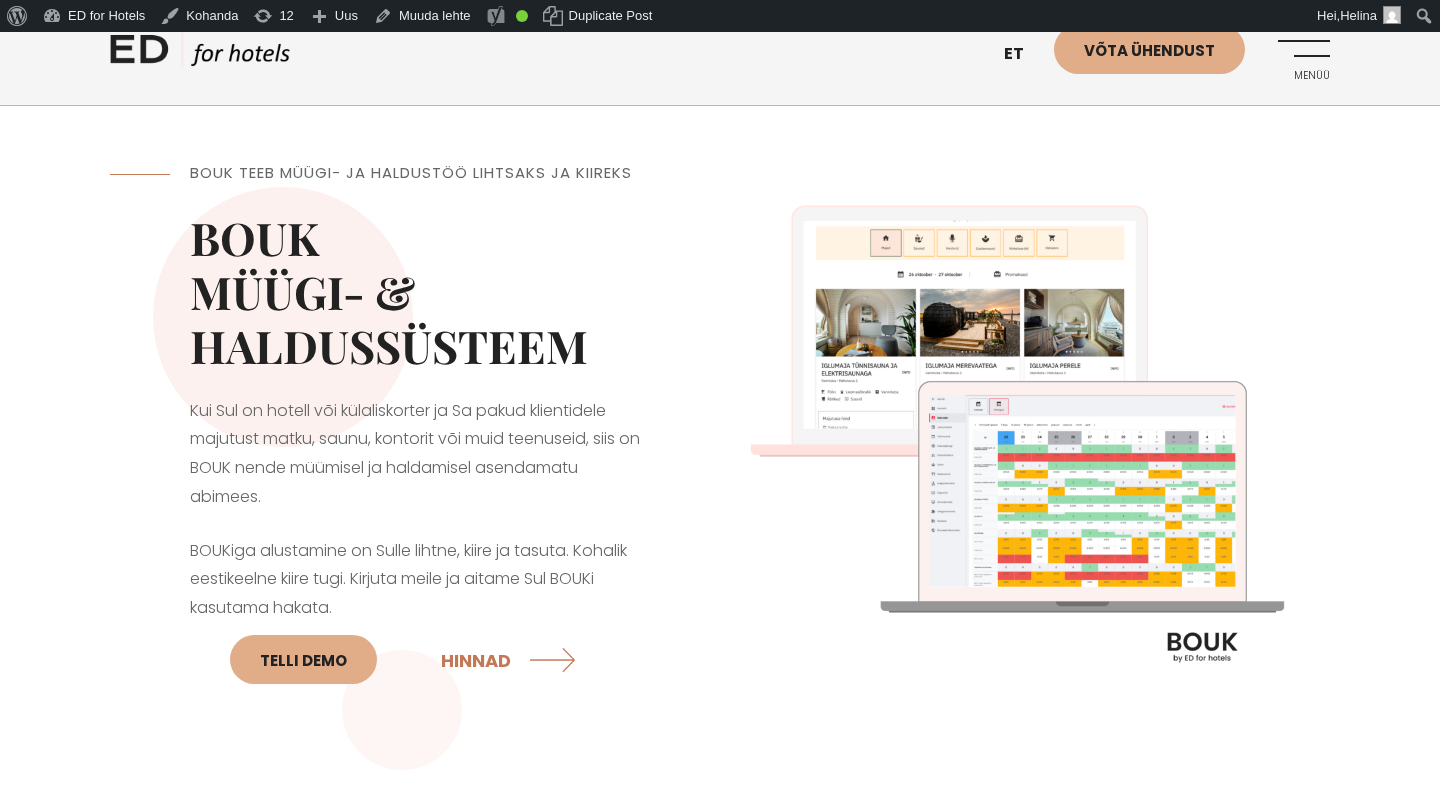 scroll, scrollTop: 0, scrollLeft: 0, axis: both 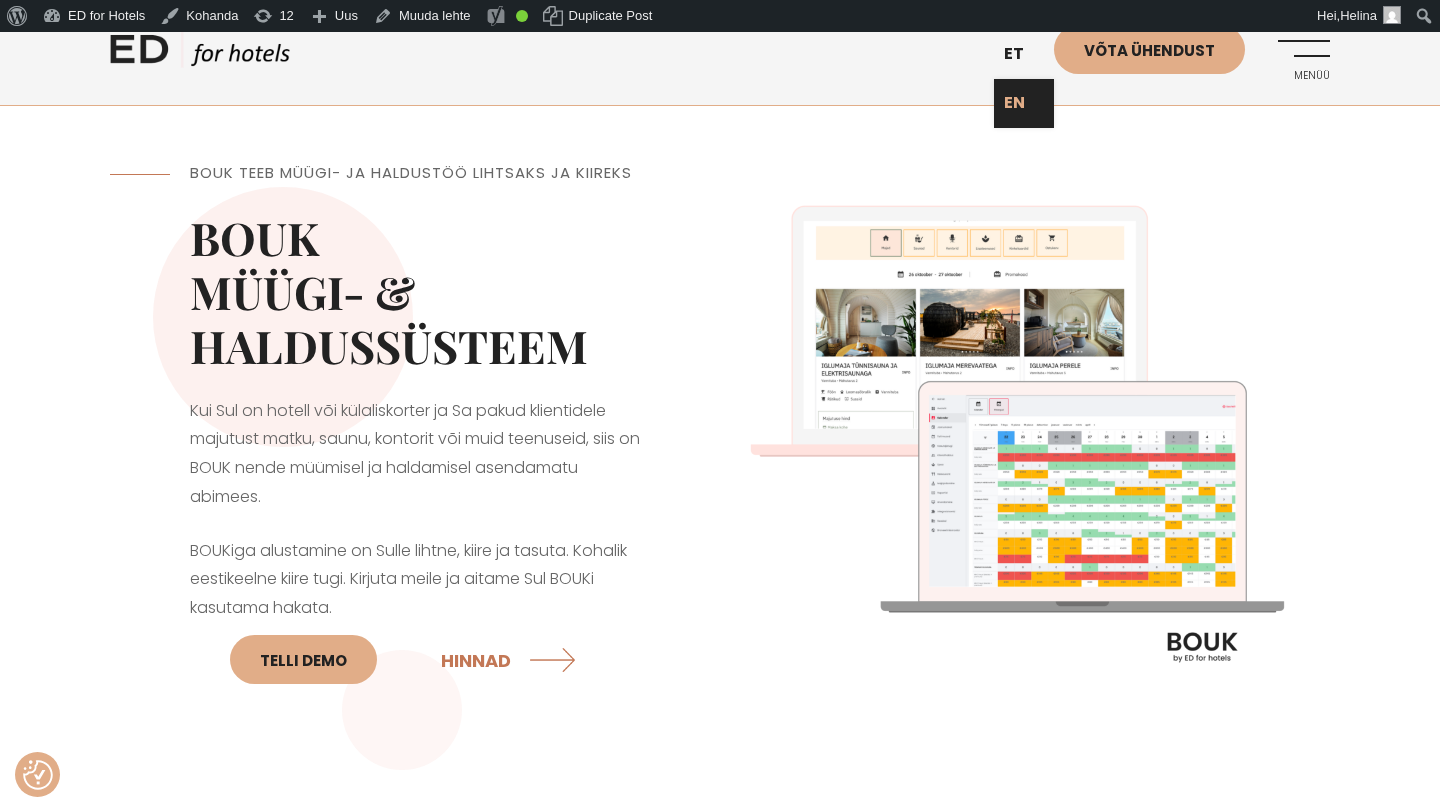 click on "EN" at bounding box center (1024, 103) 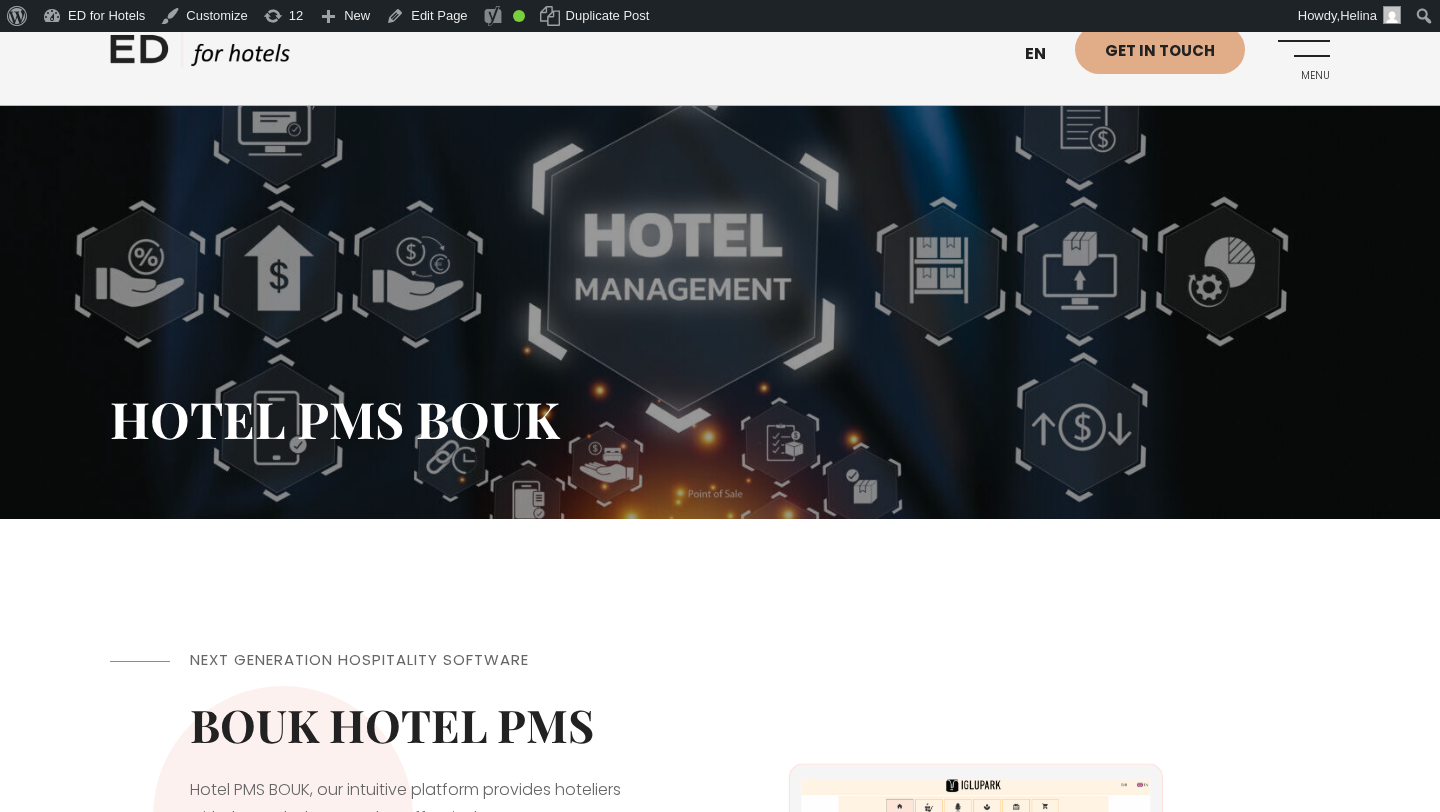 scroll, scrollTop: 0, scrollLeft: 0, axis: both 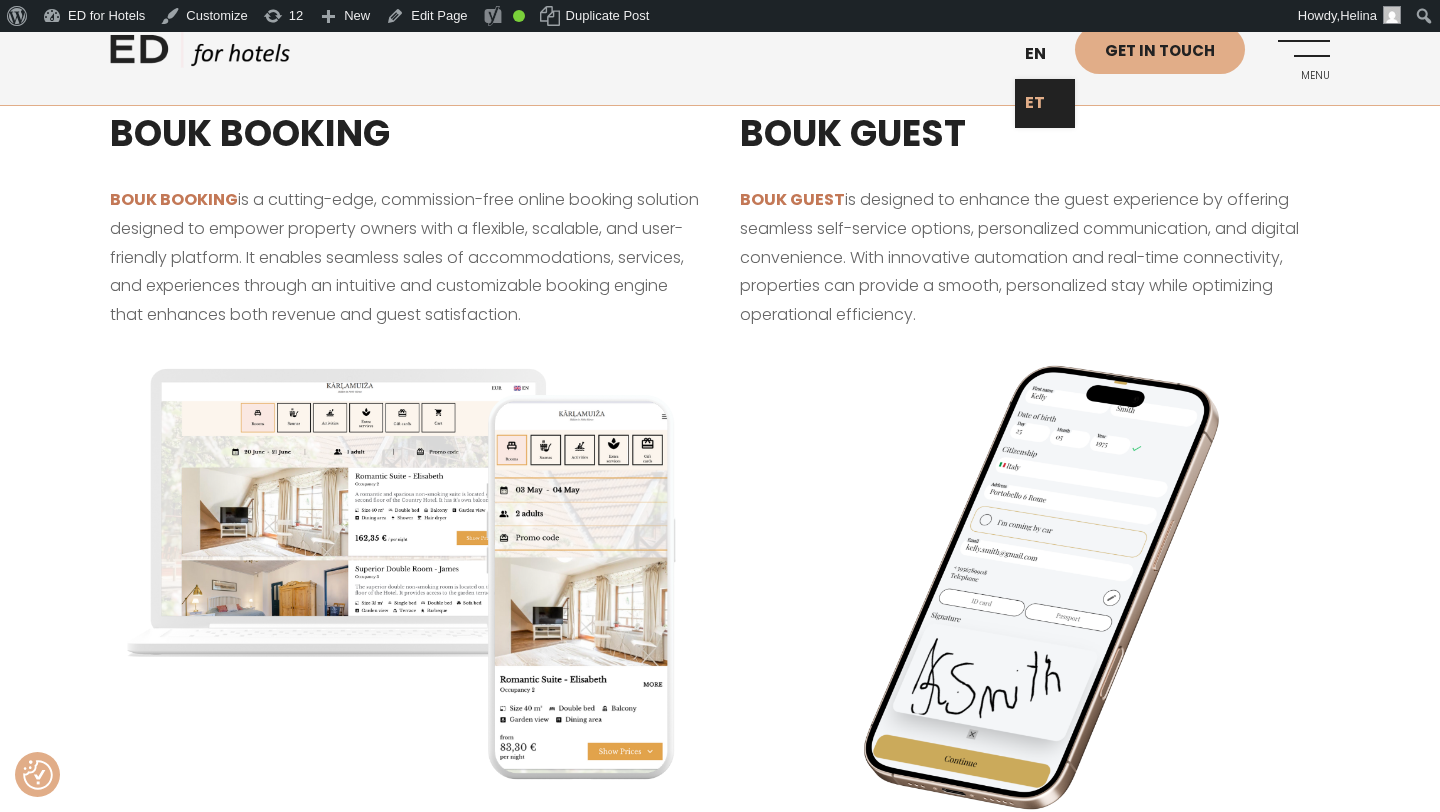 click on "ET" at bounding box center (1045, 103) 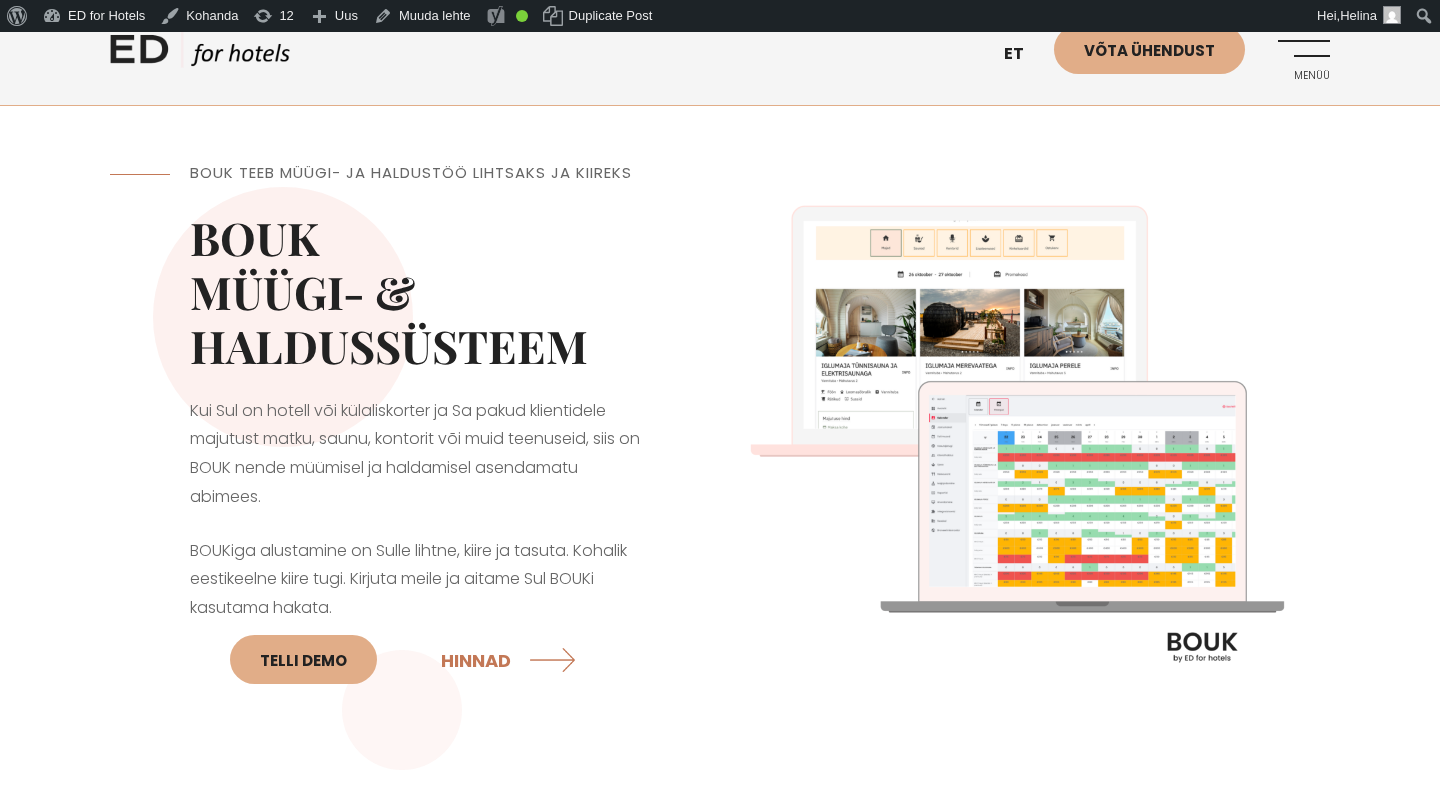 scroll, scrollTop: 0, scrollLeft: 0, axis: both 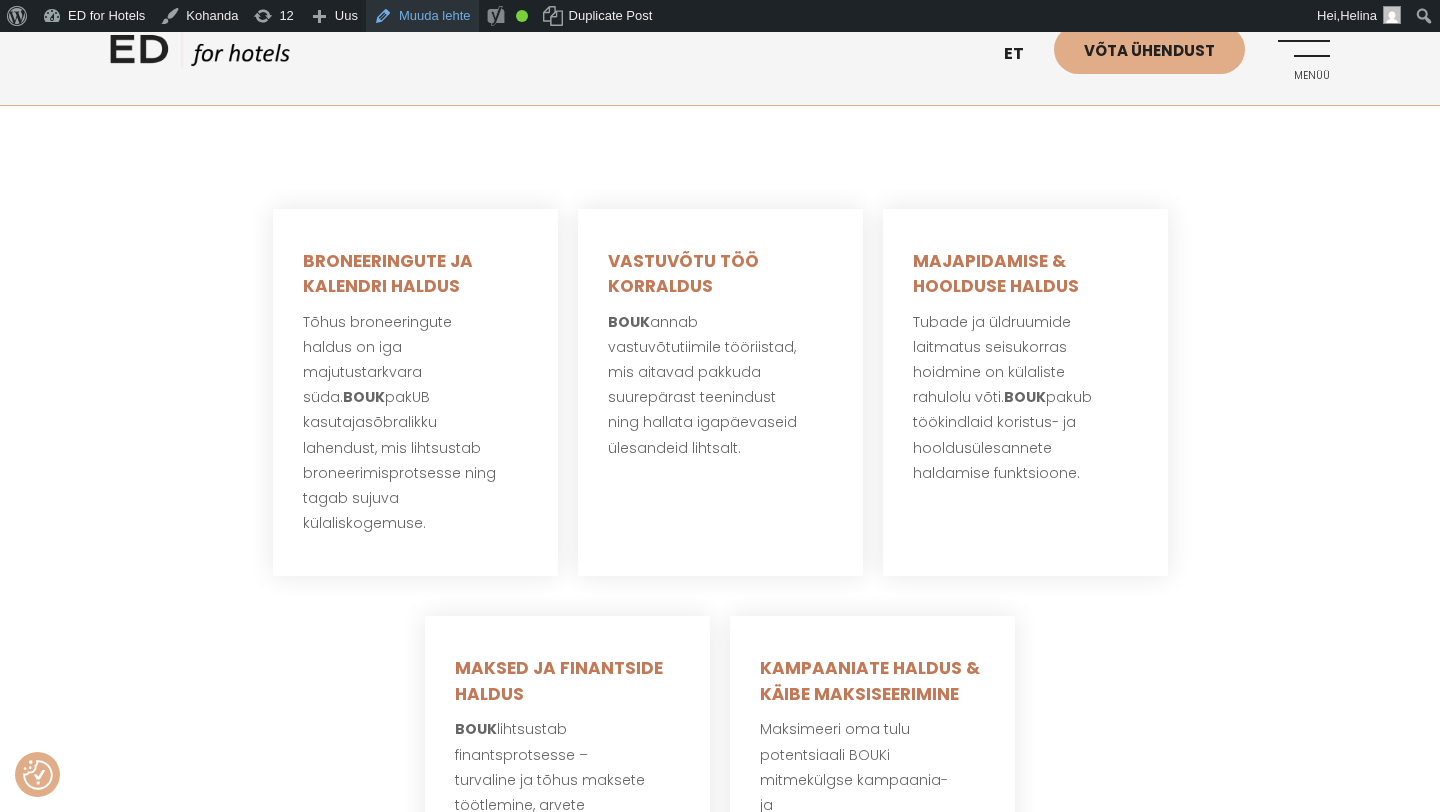 click on "Muuda lehte" at bounding box center [422, 16] 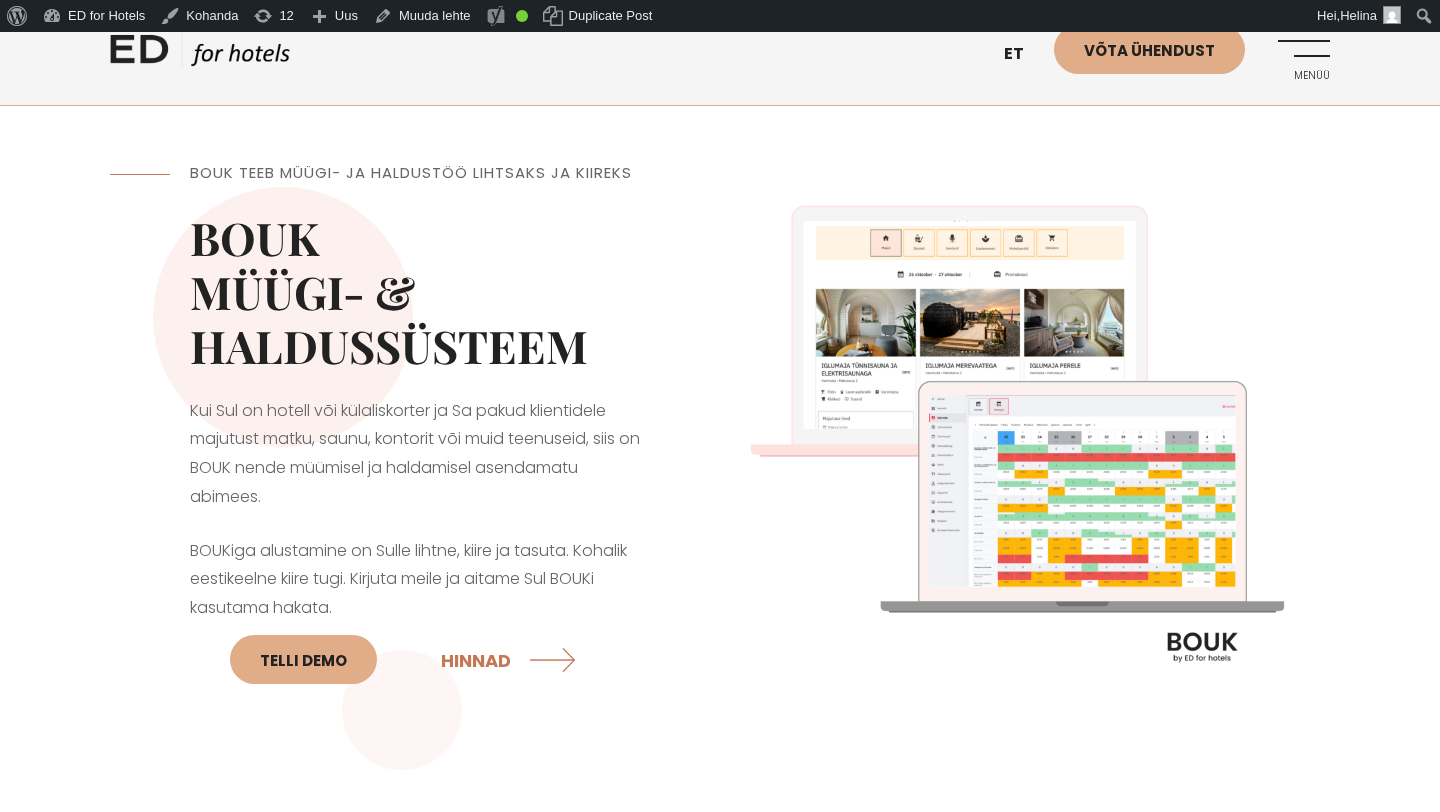 scroll, scrollTop: 0, scrollLeft: 0, axis: both 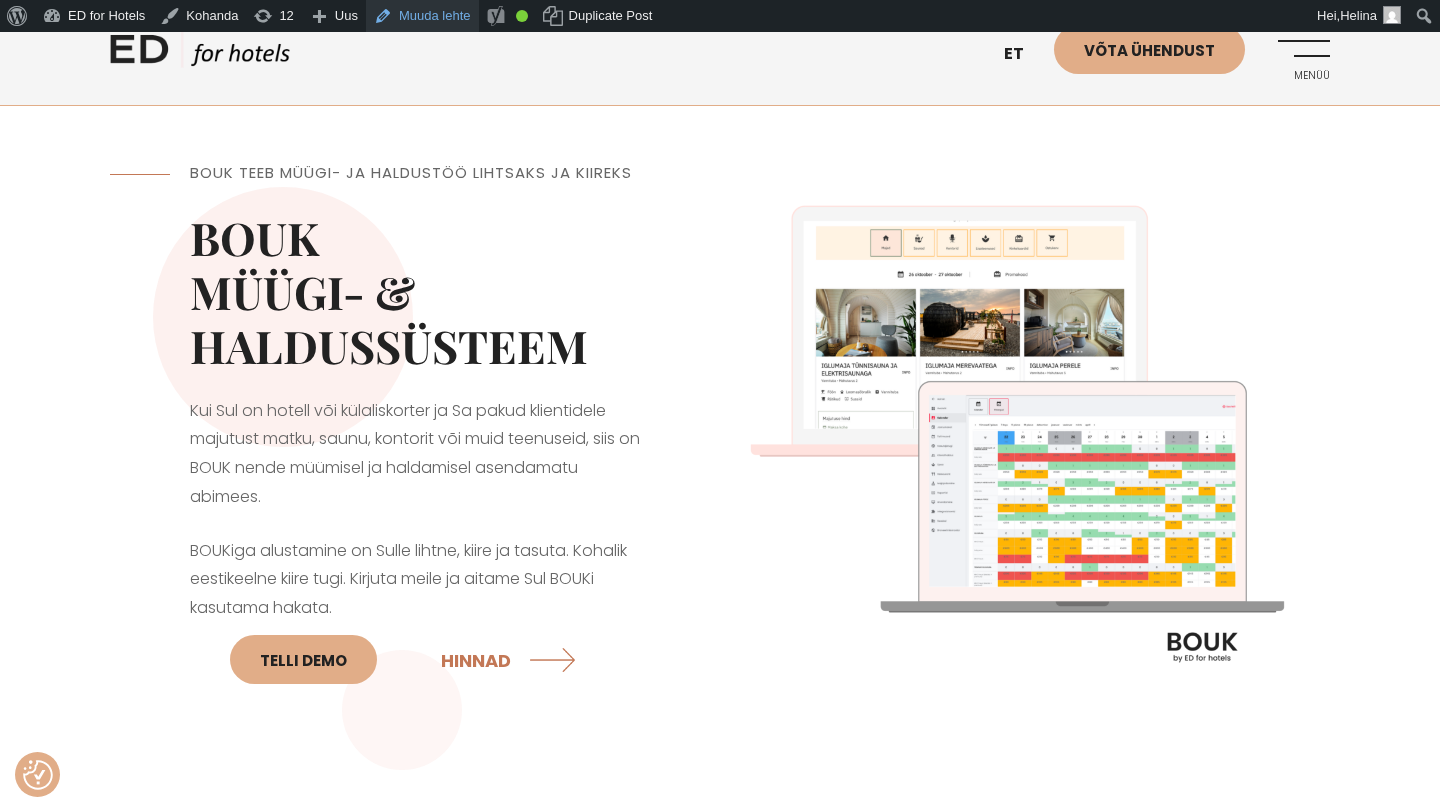 click on "Muuda lehte" at bounding box center (422, 16) 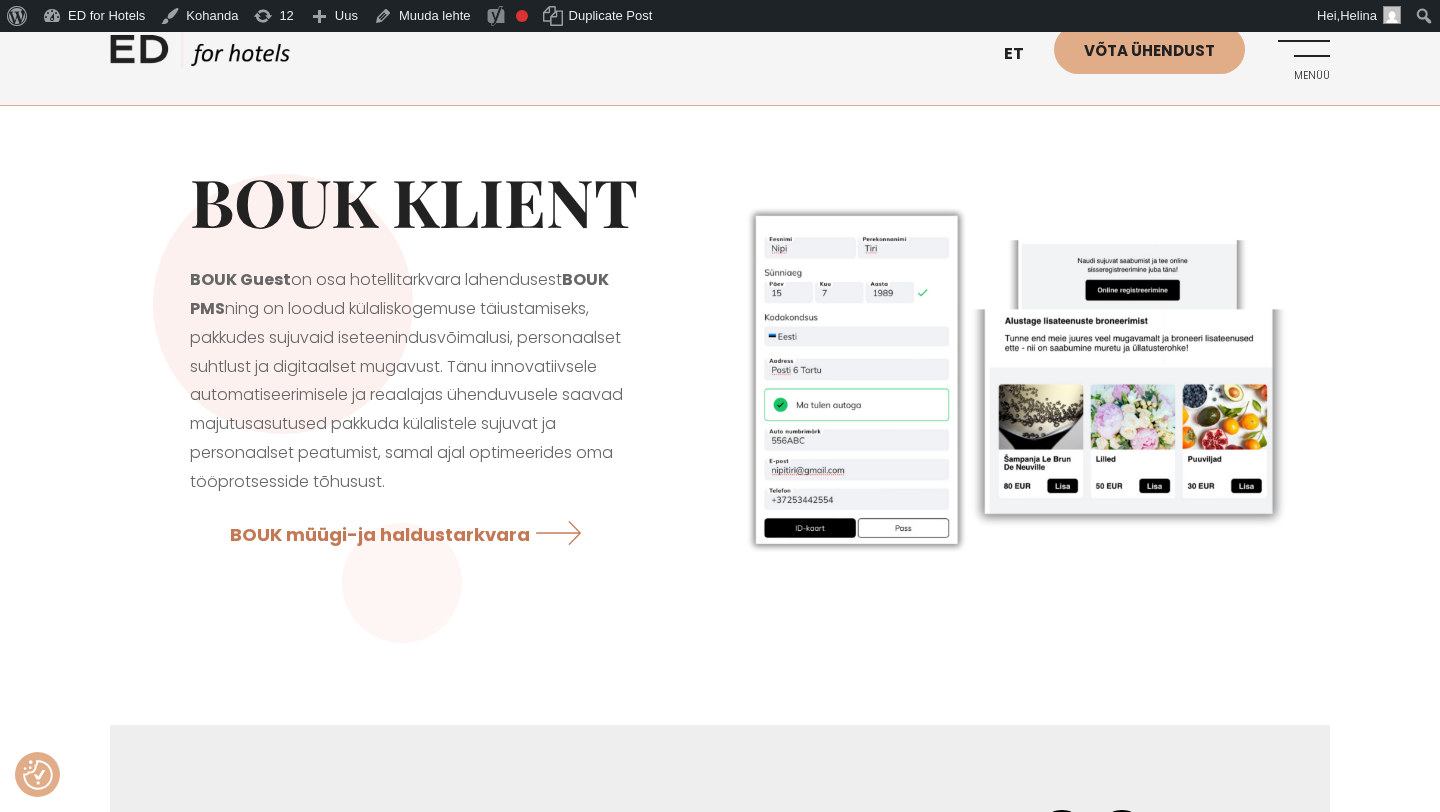 scroll, scrollTop: 0, scrollLeft: 0, axis: both 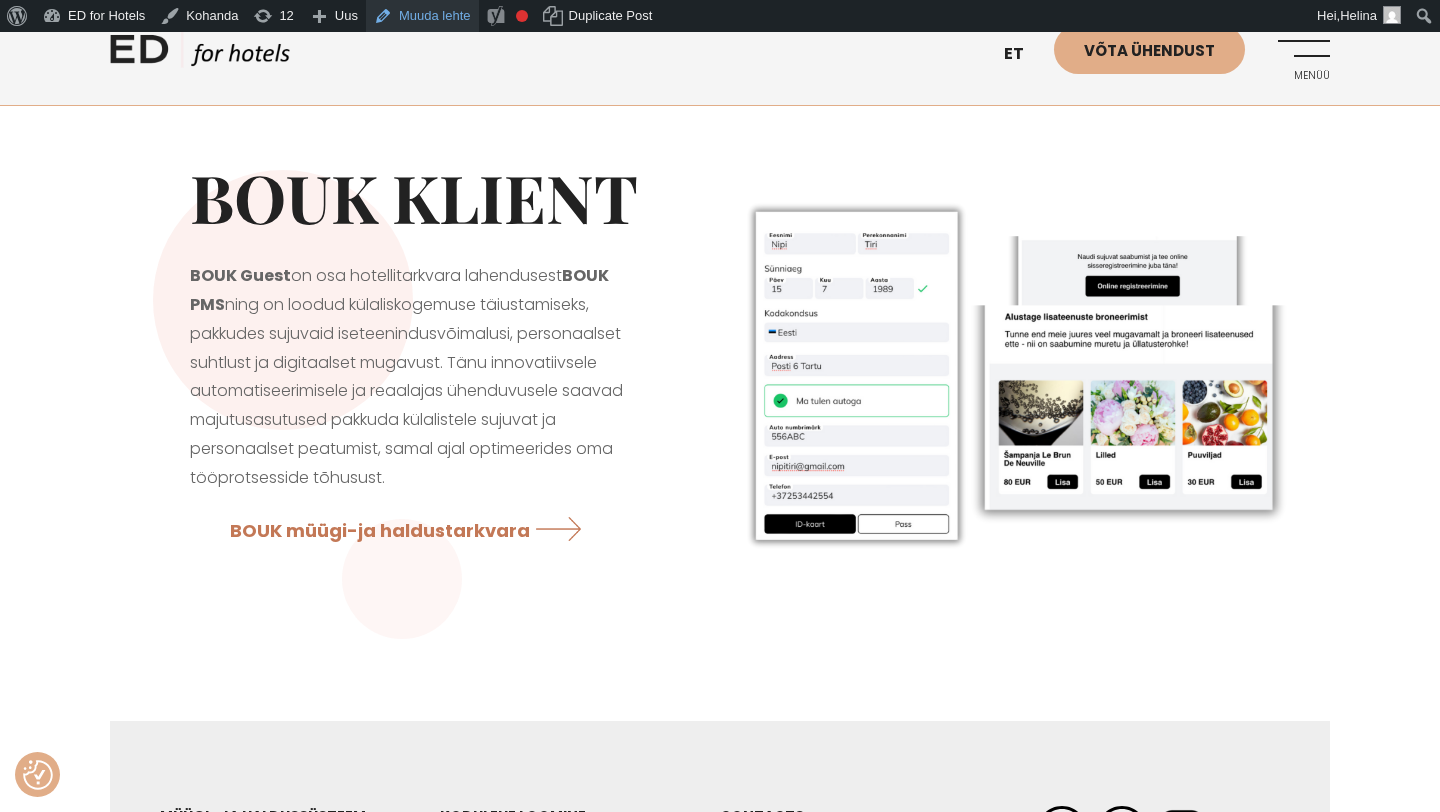 click on "Muuda lehte" at bounding box center [422, 16] 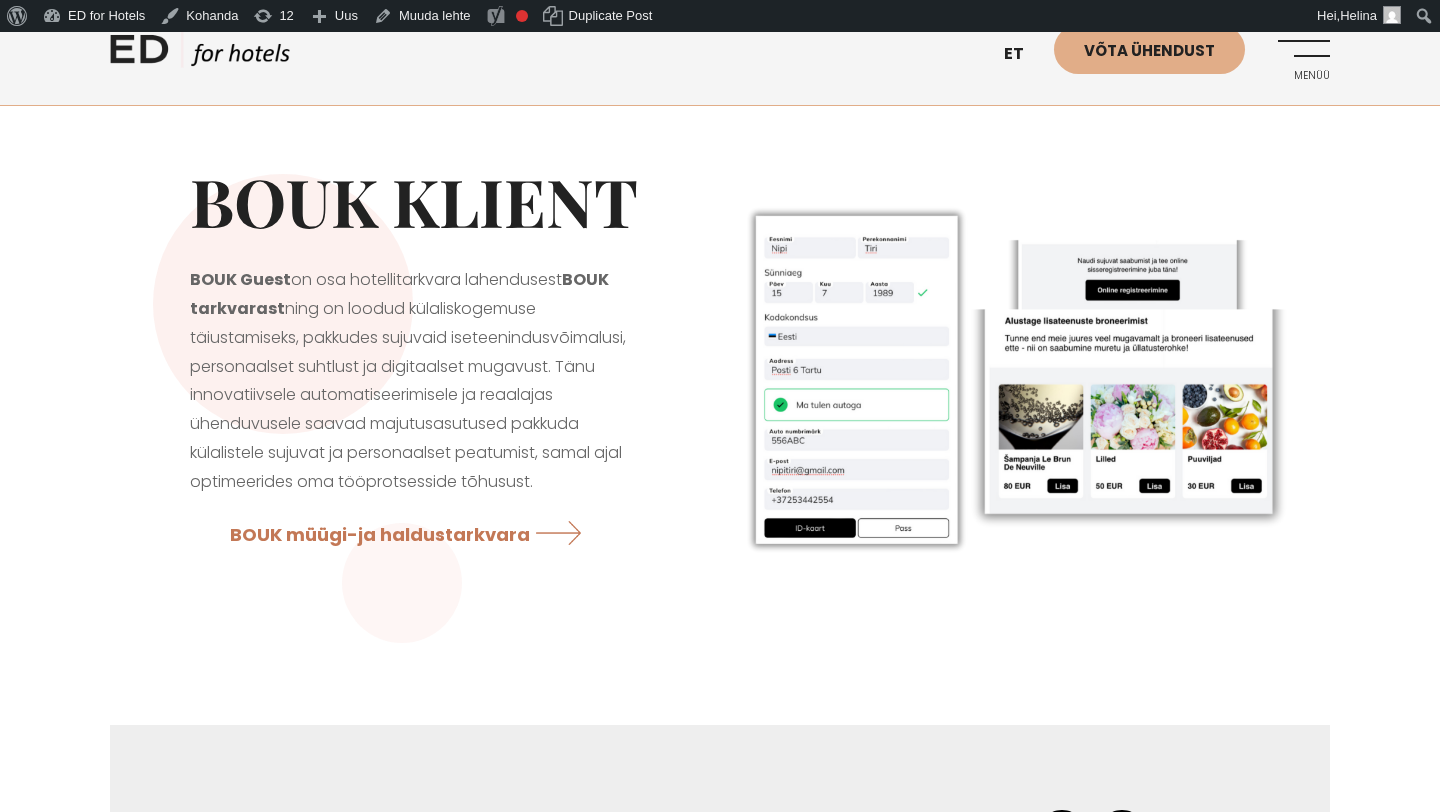 scroll, scrollTop: 0, scrollLeft: 0, axis: both 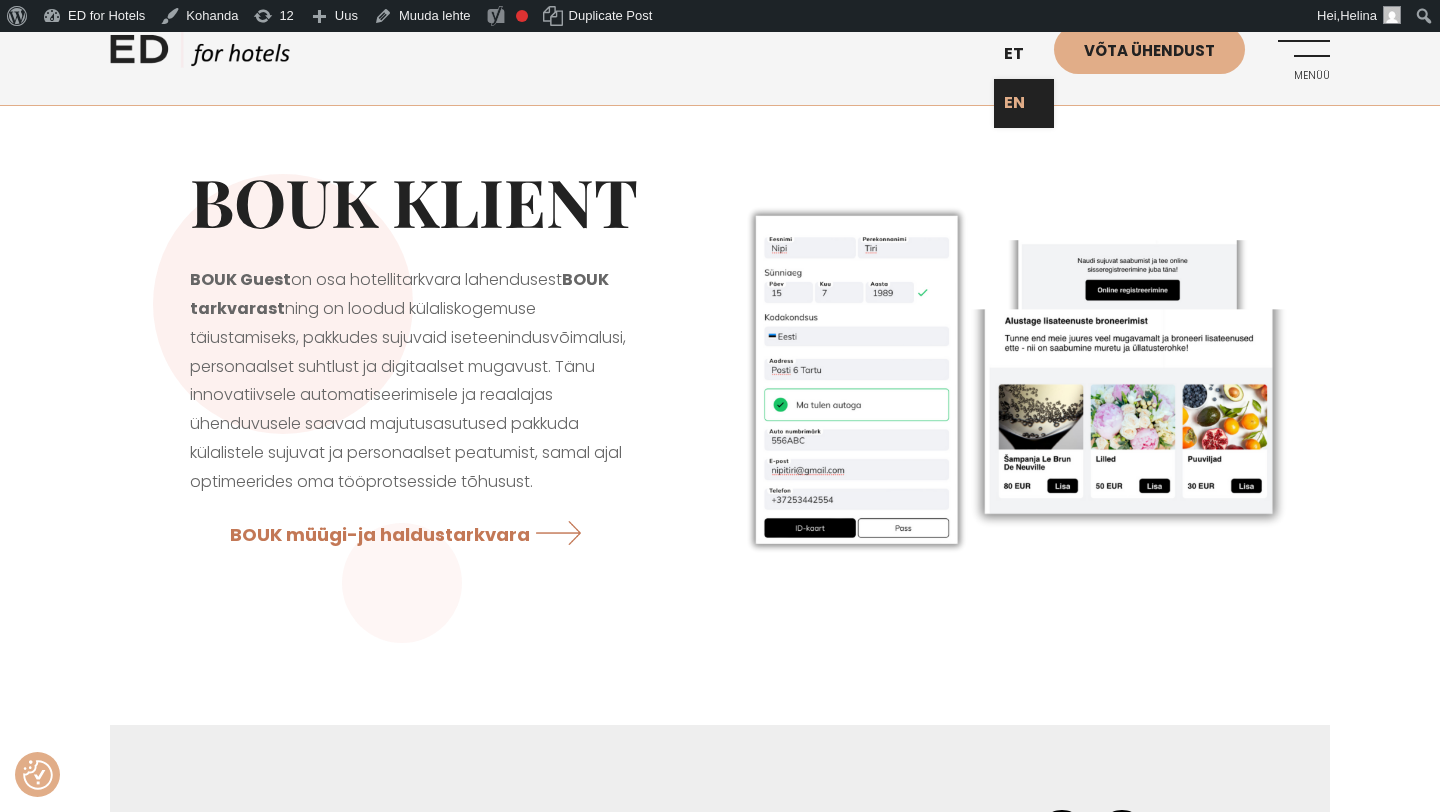 click on "EN" at bounding box center (1024, 103) 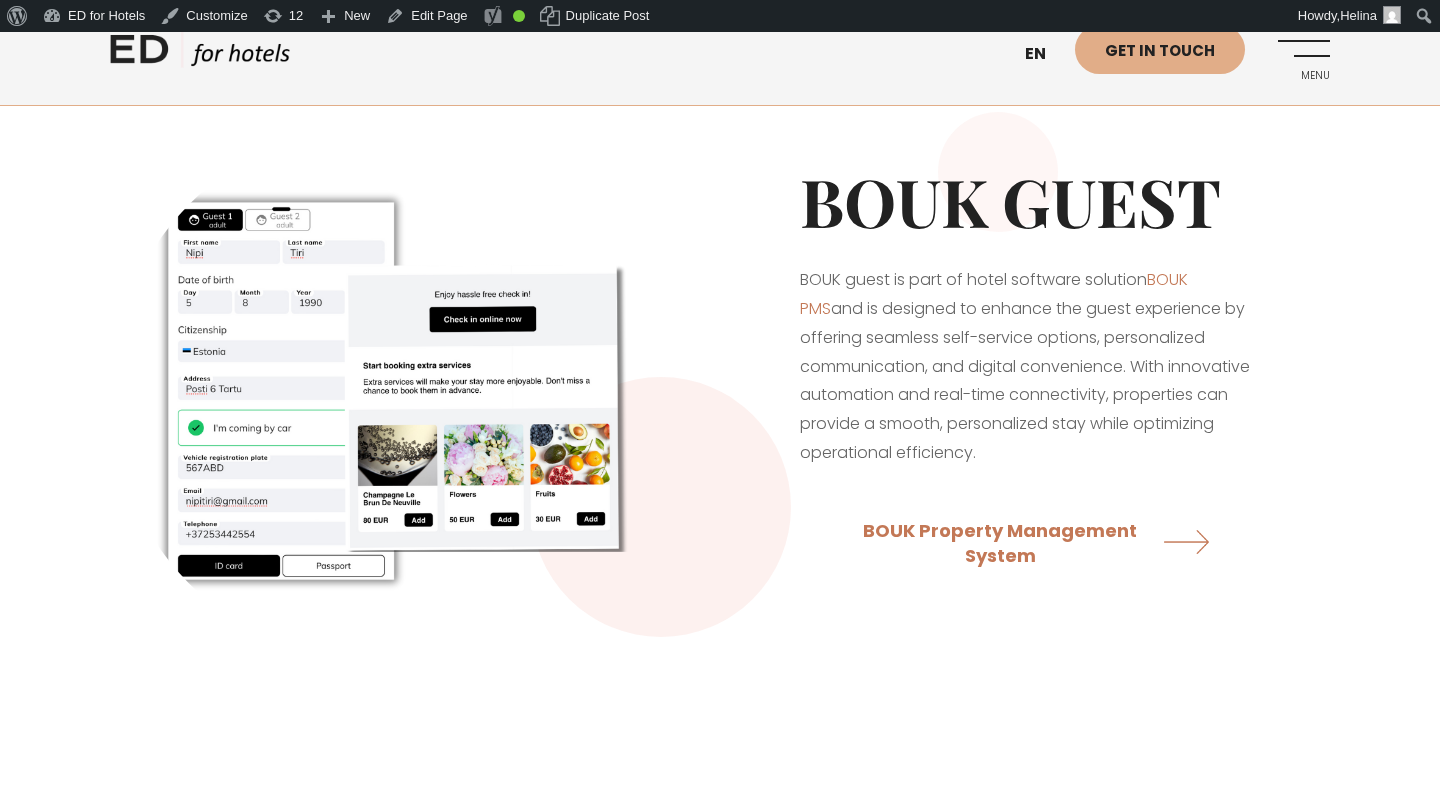 scroll, scrollTop: 0, scrollLeft: 0, axis: both 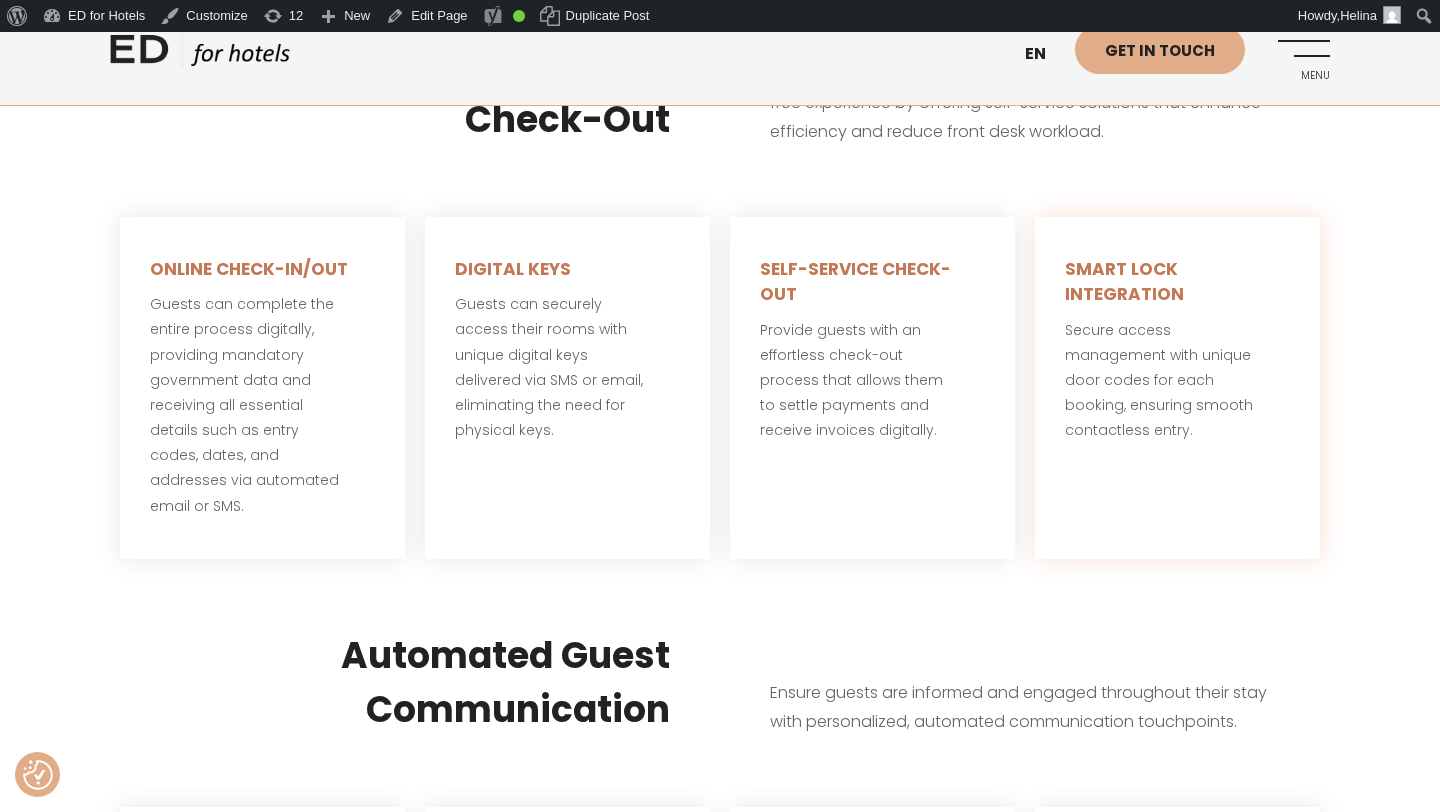 click on "SMART LOCK INTEGRATION
Secure access management with unique door codes for each booking, ensuring smooth contactless entry." at bounding box center [1177, 388] 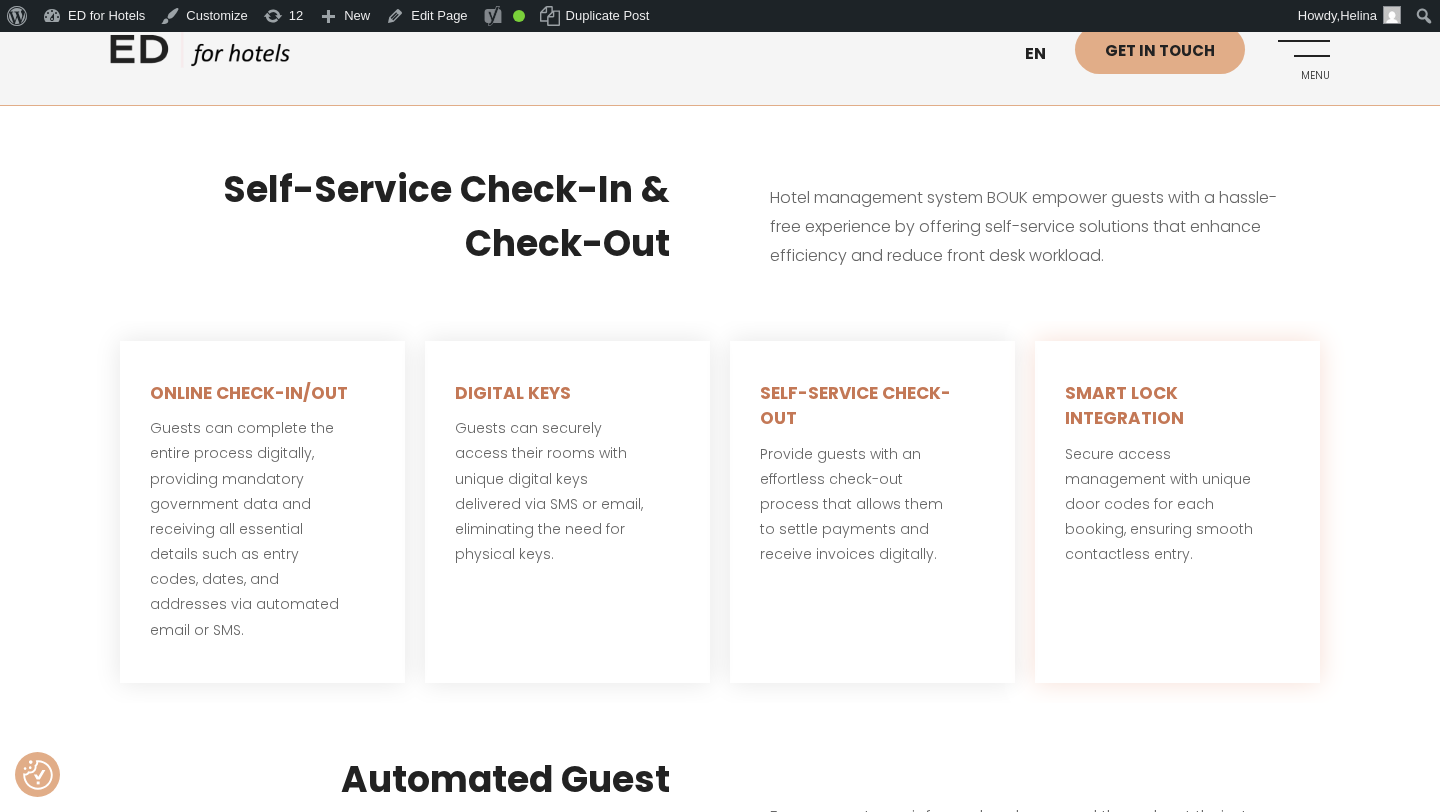 scroll, scrollTop: 641, scrollLeft: 0, axis: vertical 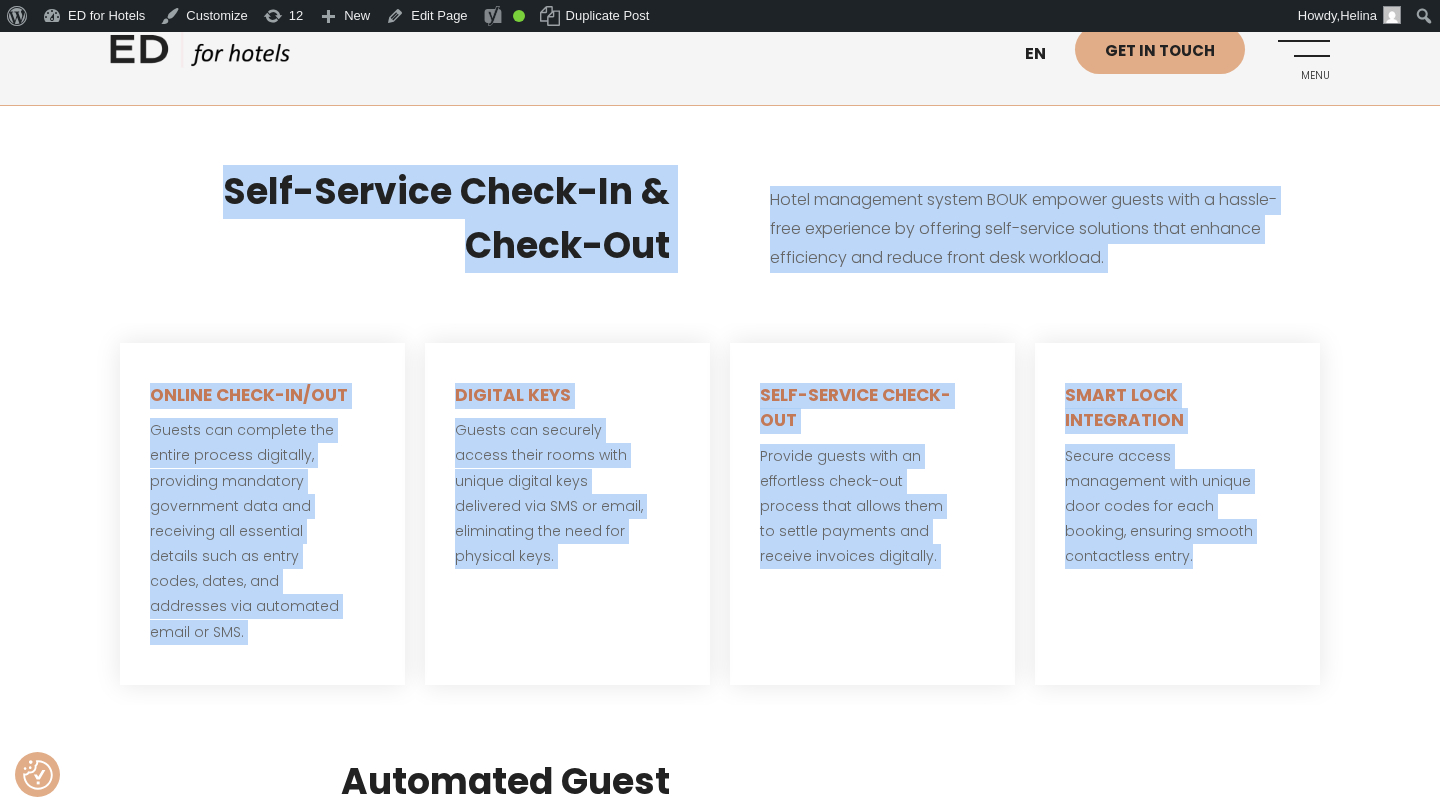 drag, startPoint x: 1205, startPoint y: 551, endPoint x: 199, endPoint y: 183, distance: 1071.1956 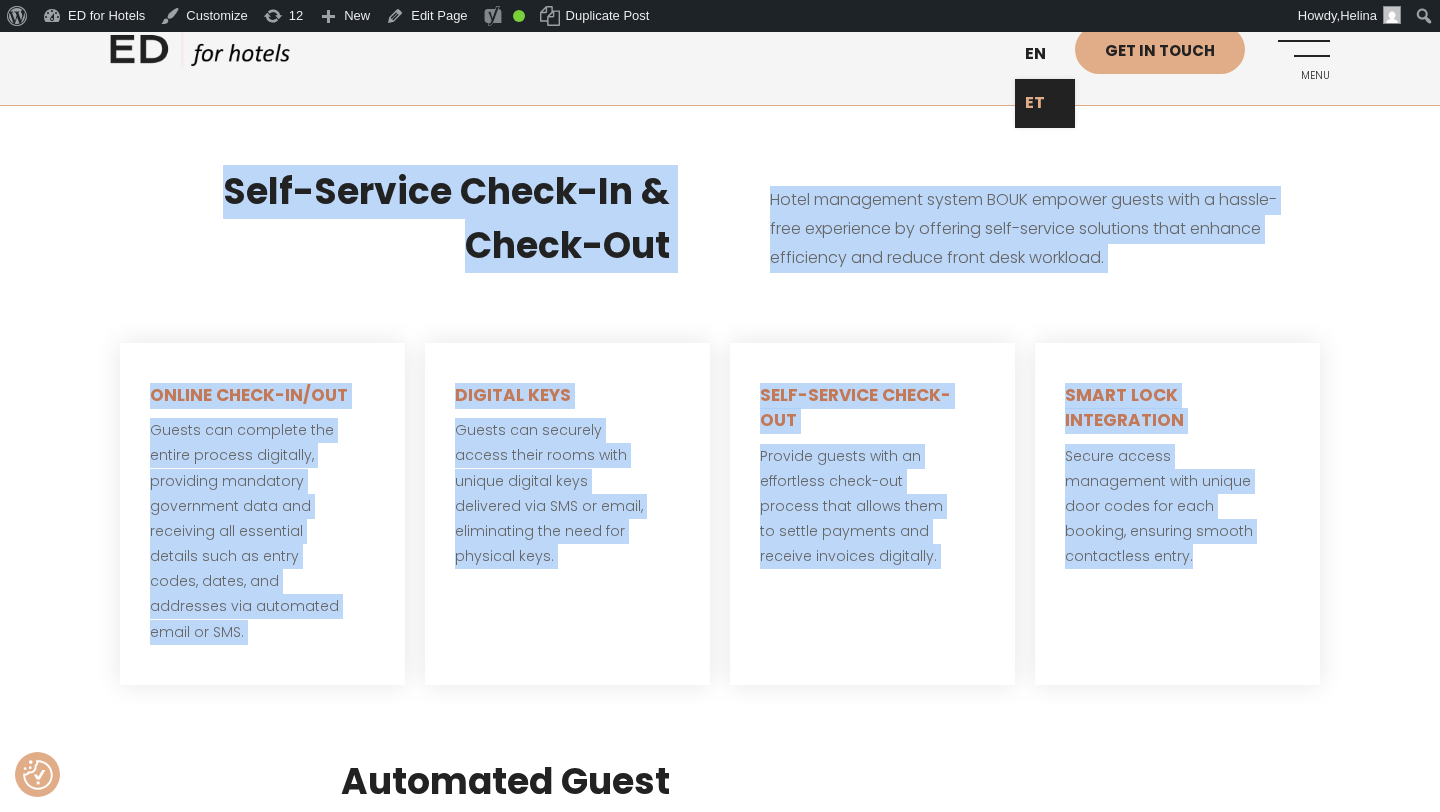 click on "ET" at bounding box center (1045, 103) 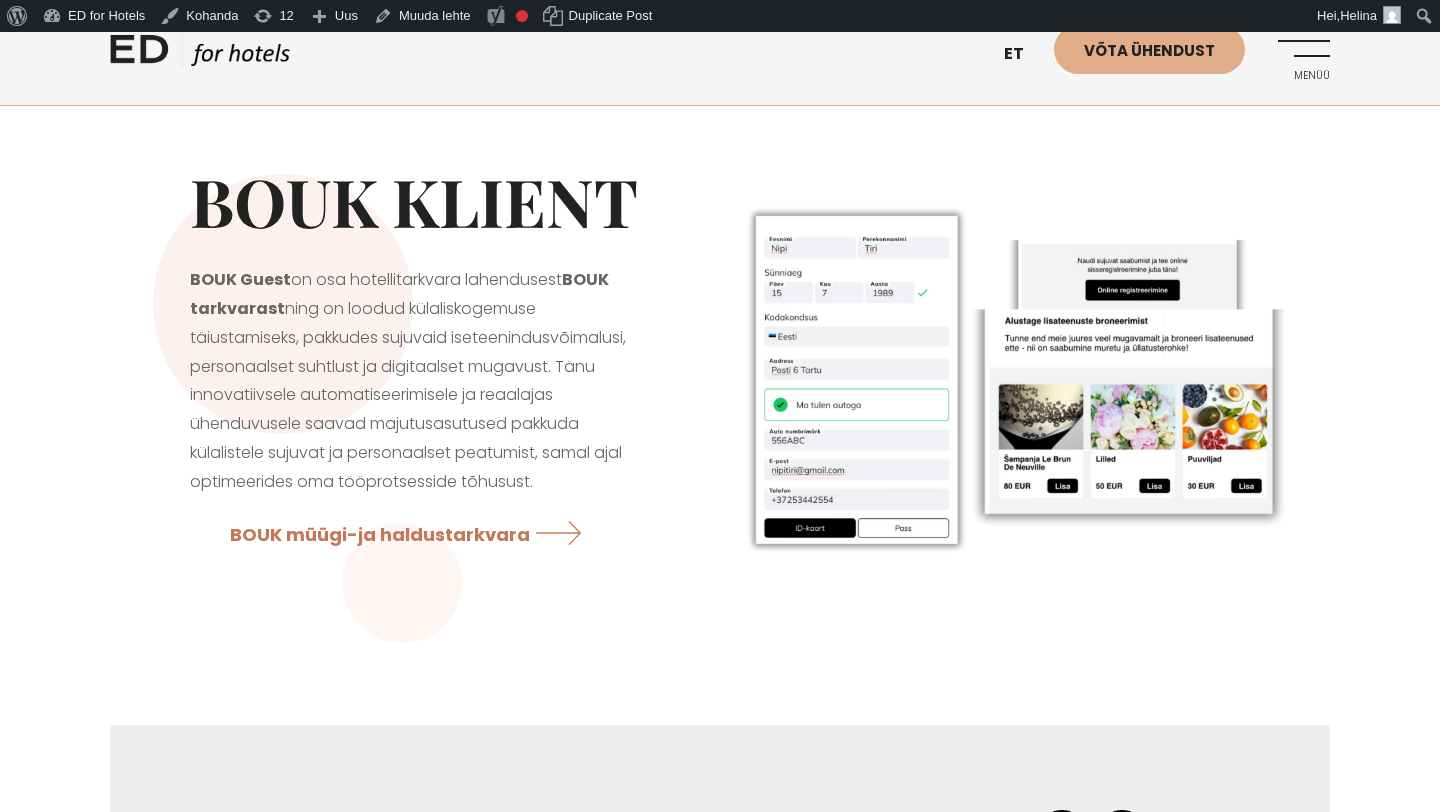 scroll, scrollTop: 0, scrollLeft: 0, axis: both 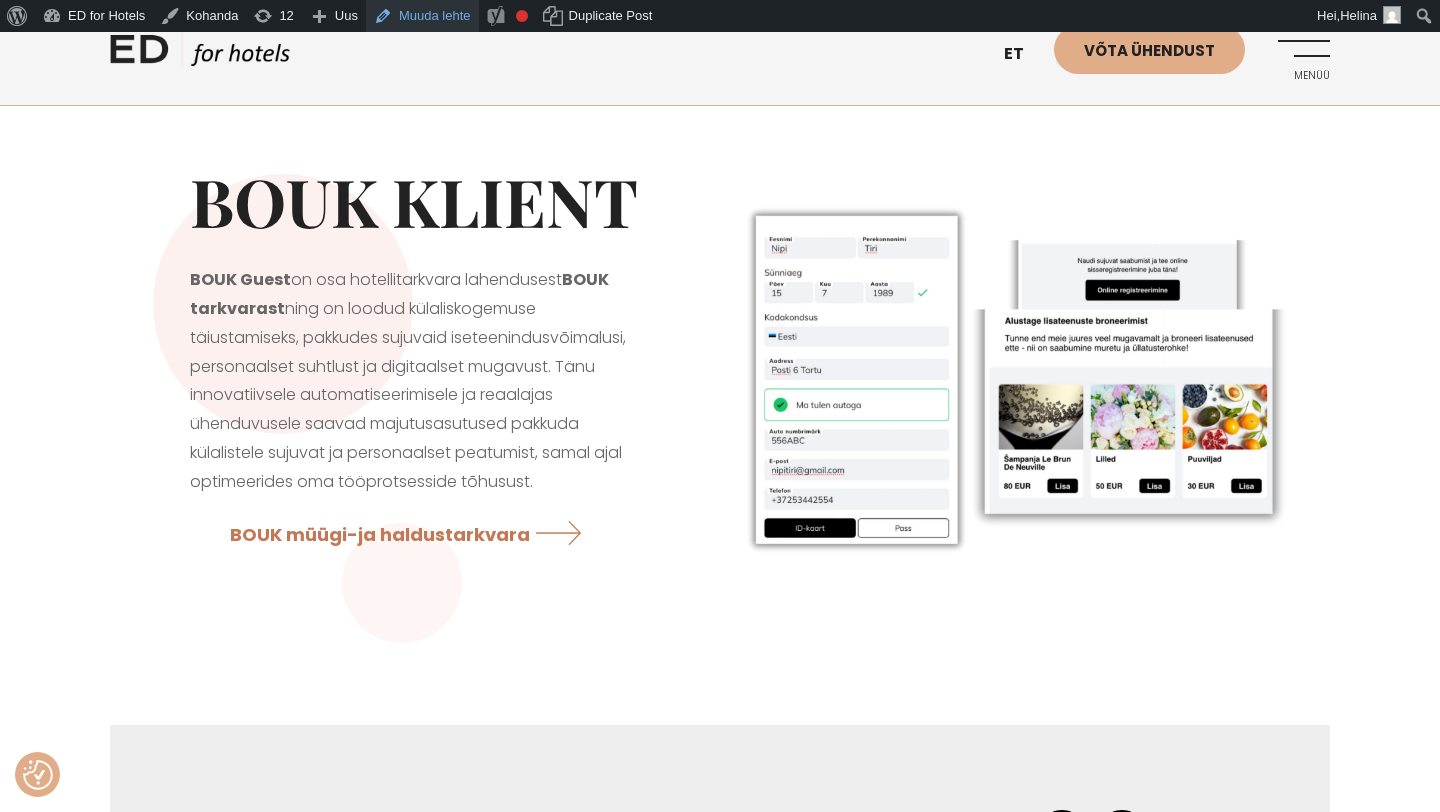 click on "Muuda lehte" at bounding box center (422, 16) 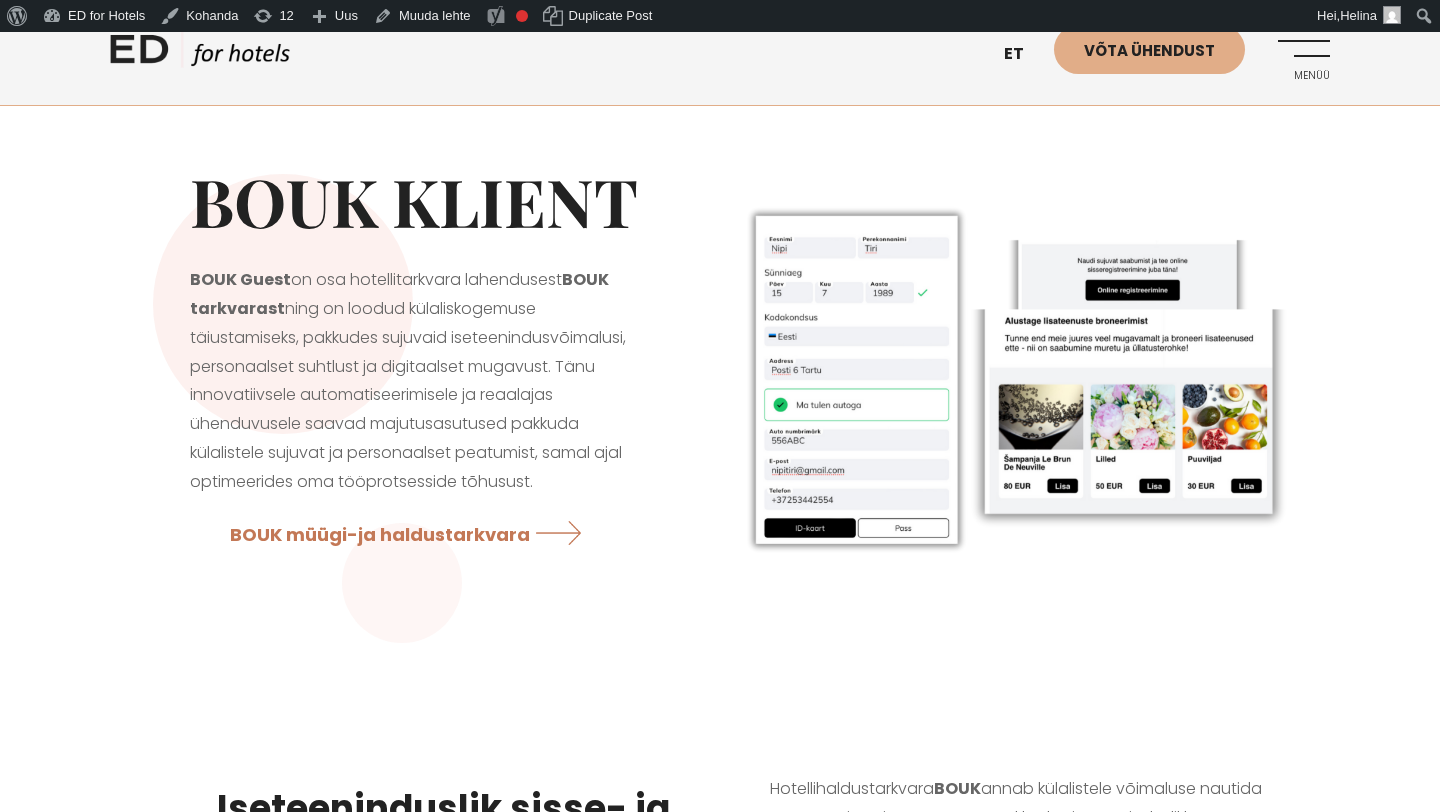 scroll, scrollTop: 0, scrollLeft: 0, axis: both 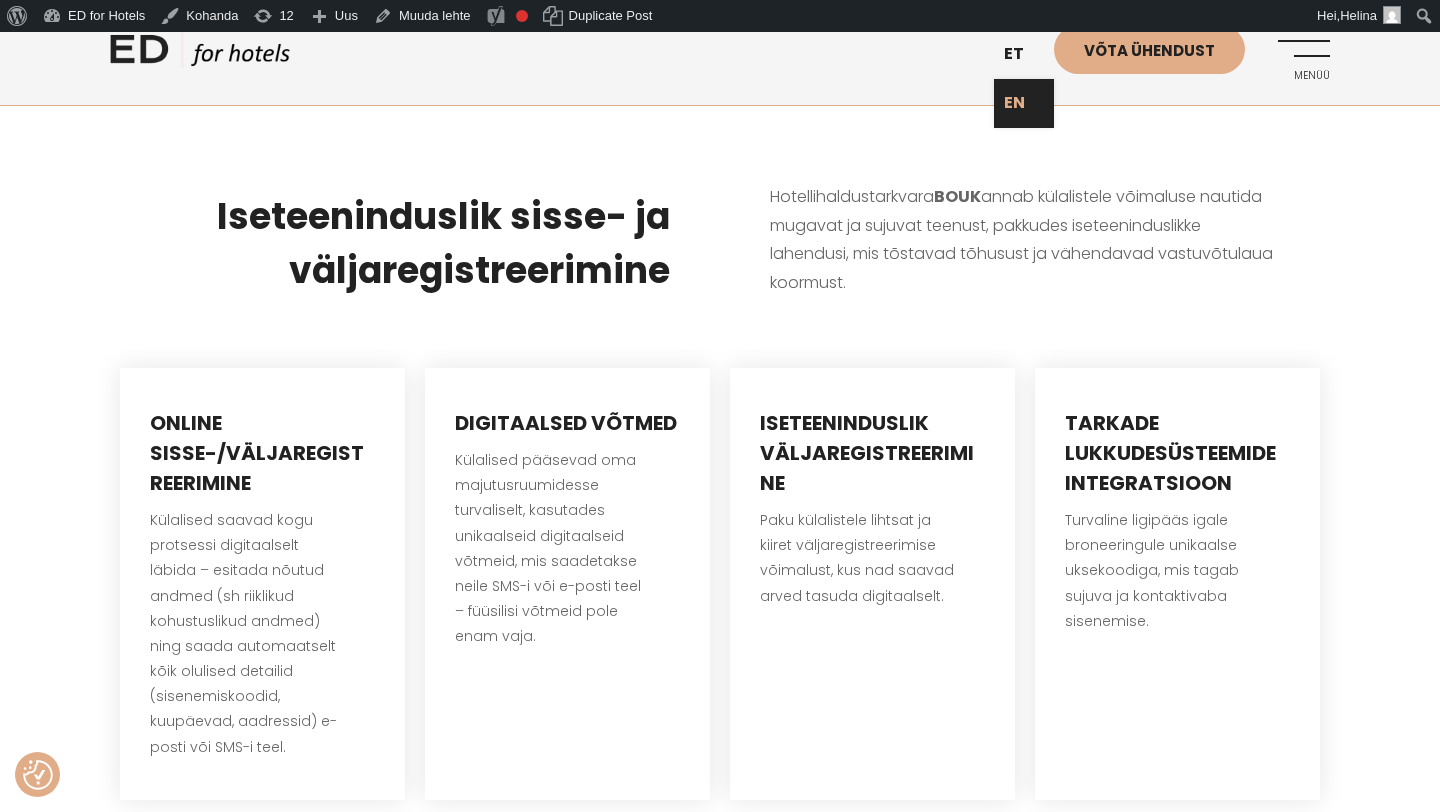 click on "EN" at bounding box center [1024, 103] 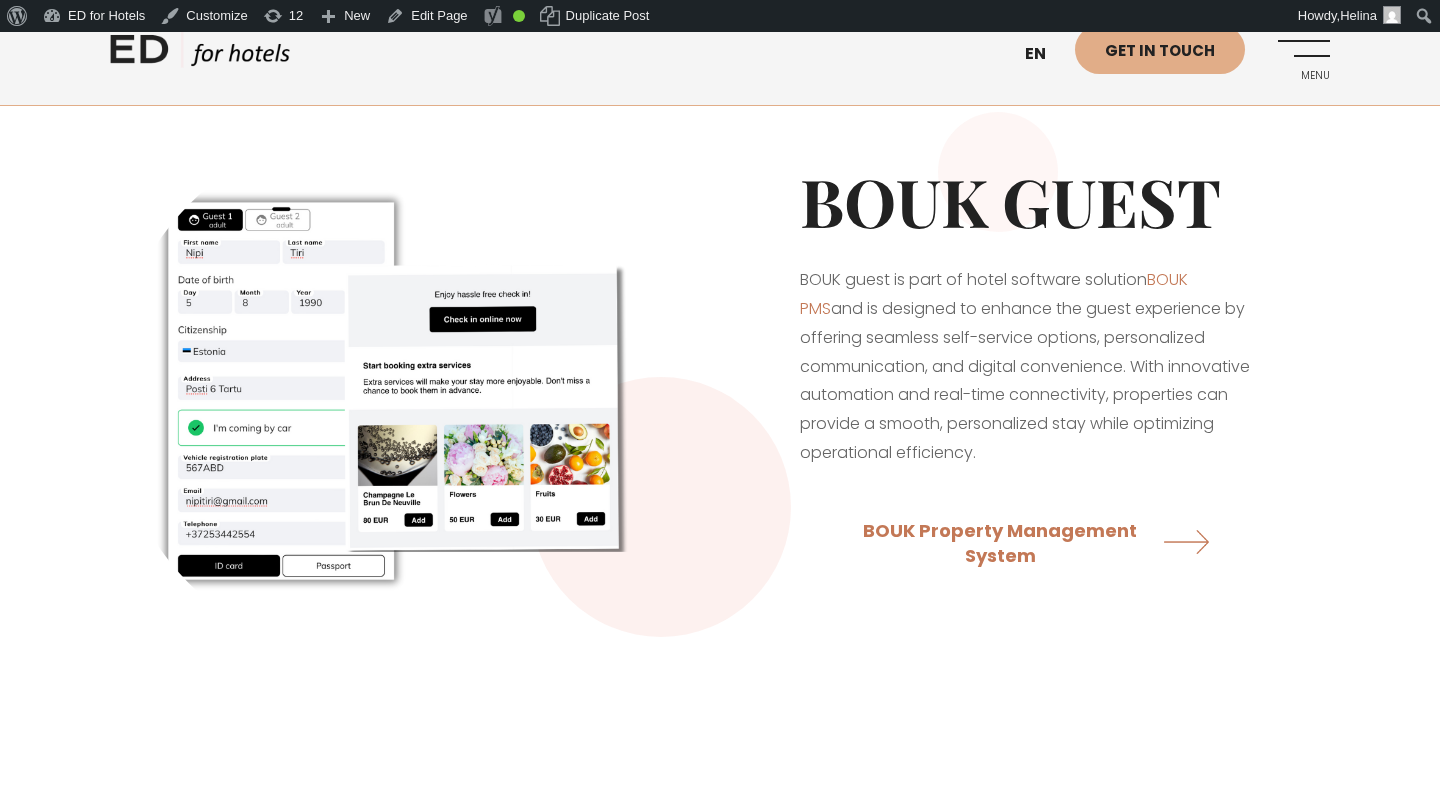scroll, scrollTop: 0, scrollLeft: 0, axis: both 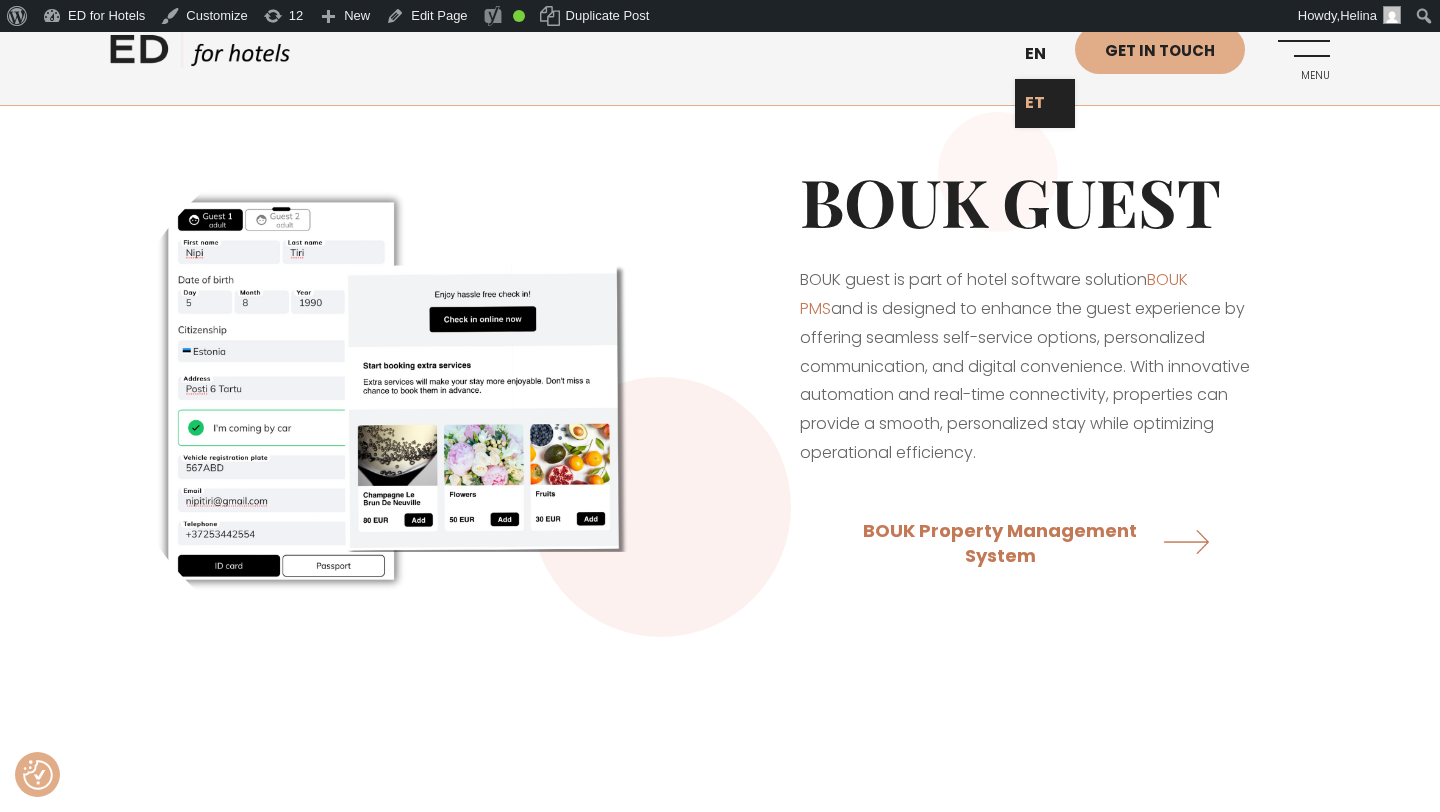 click on "ET" at bounding box center [1045, 103] 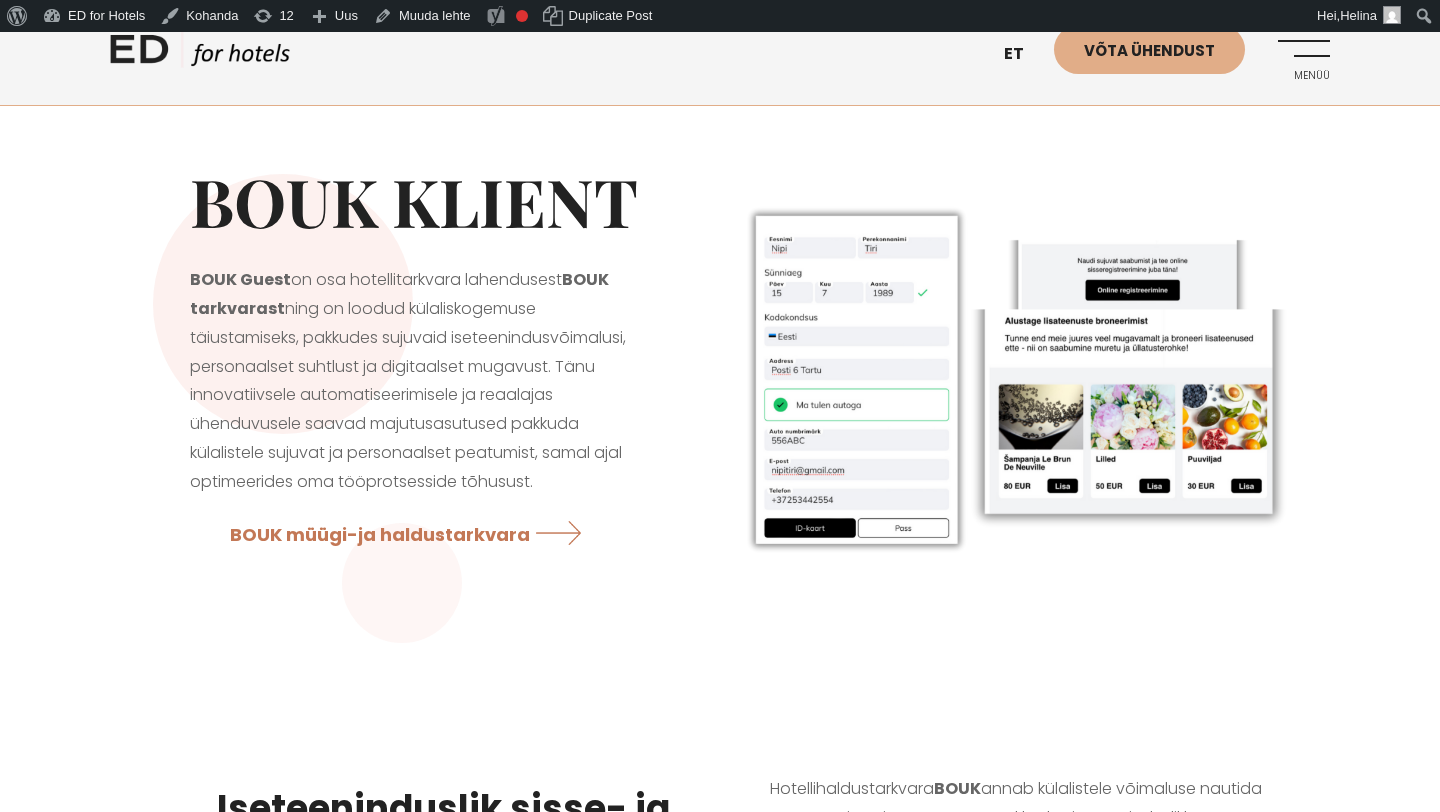 scroll, scrollTop: 0, scrollLeft: 0, axis: both 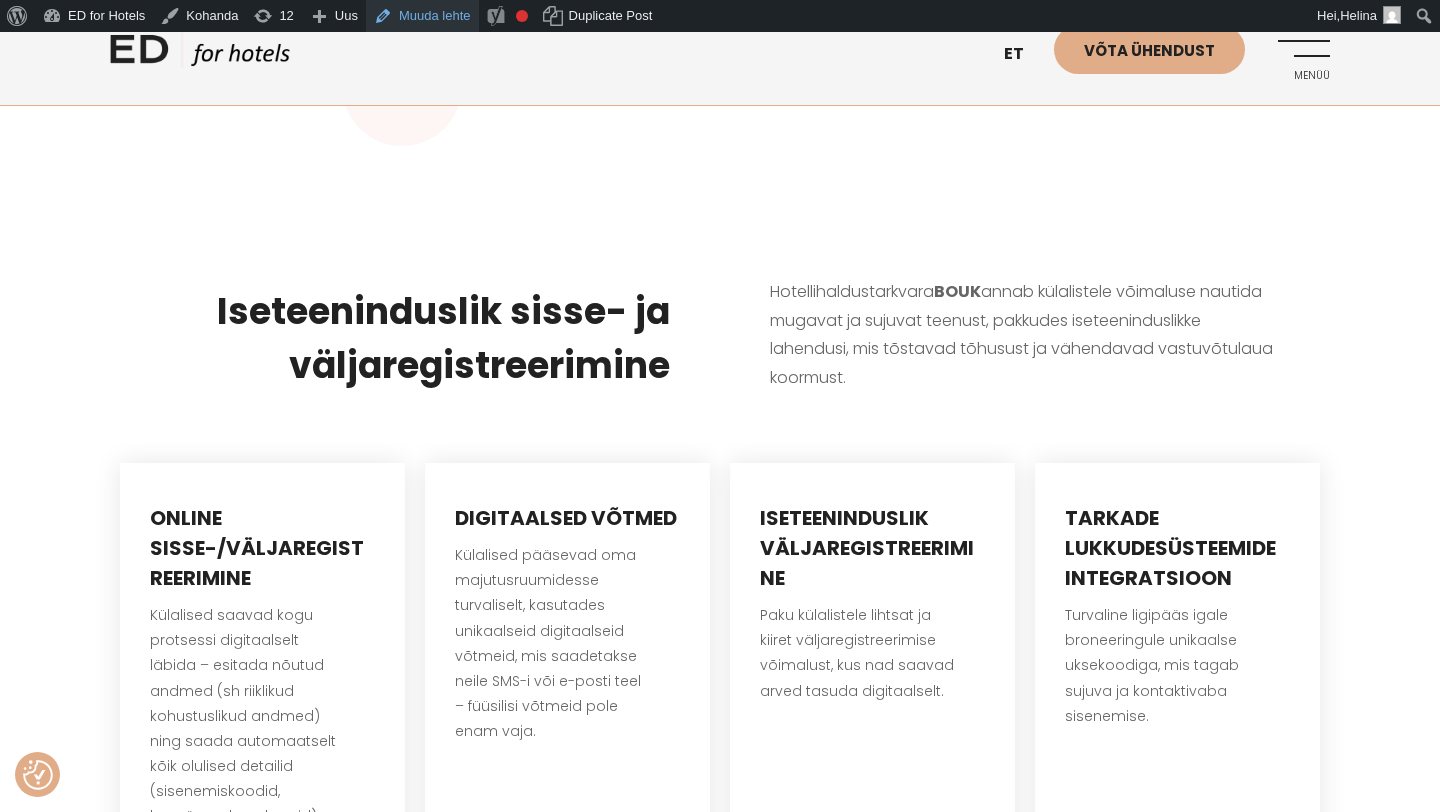 click on "Muuda lehte" at bounding box center (422, 16) 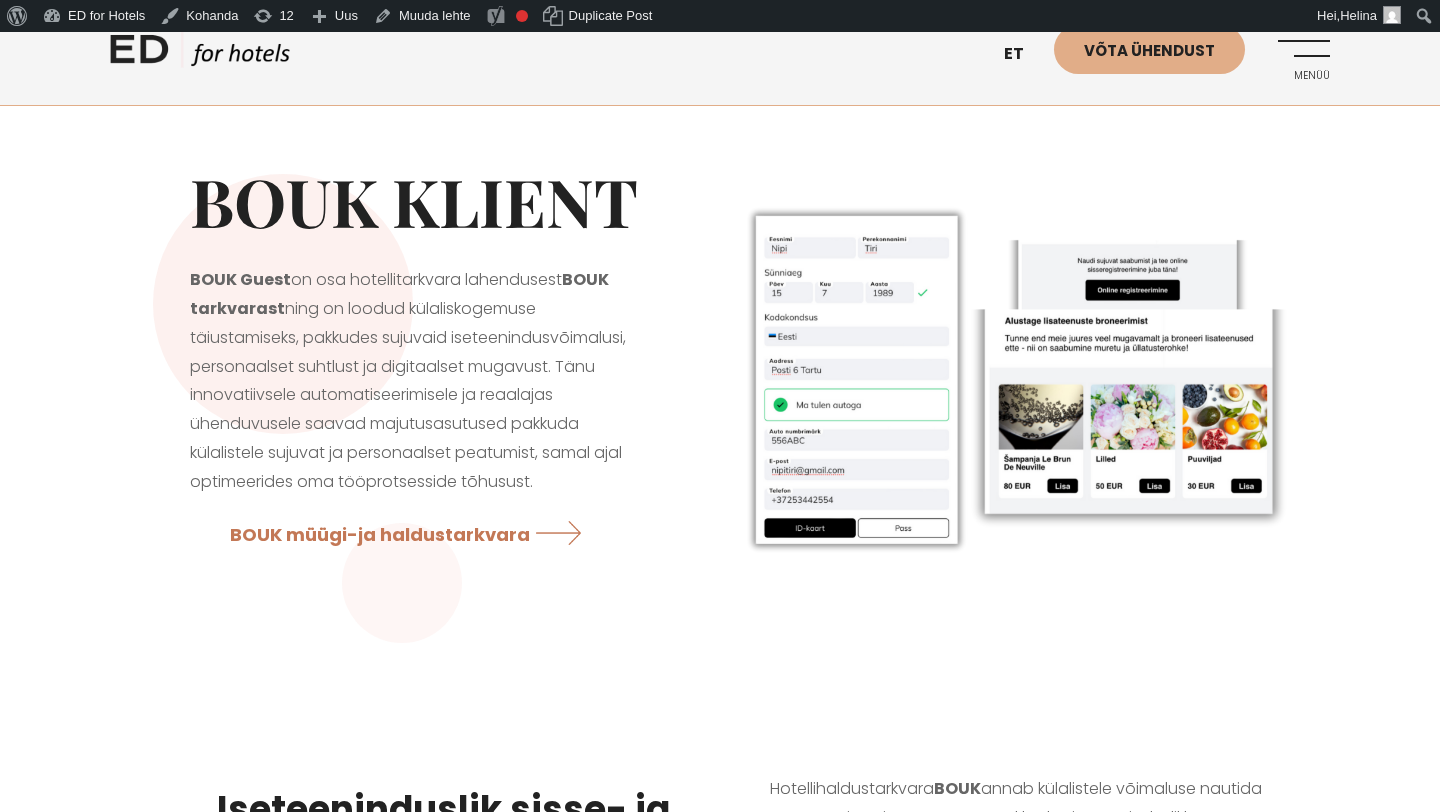 scroll, scrollTop: 0, scrollLeft: 0, axis: both 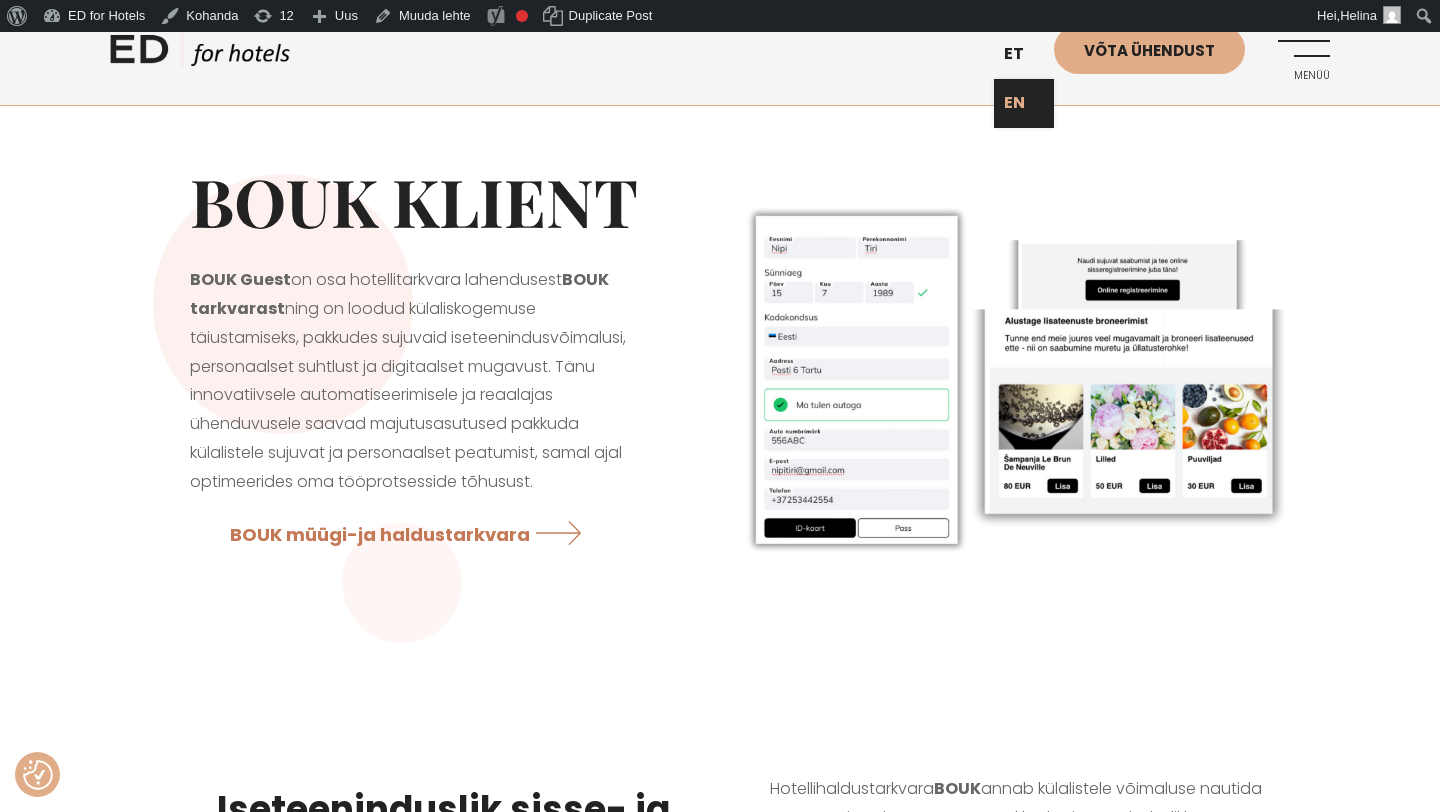 click on "EN" at bounding box center [1024, 103] 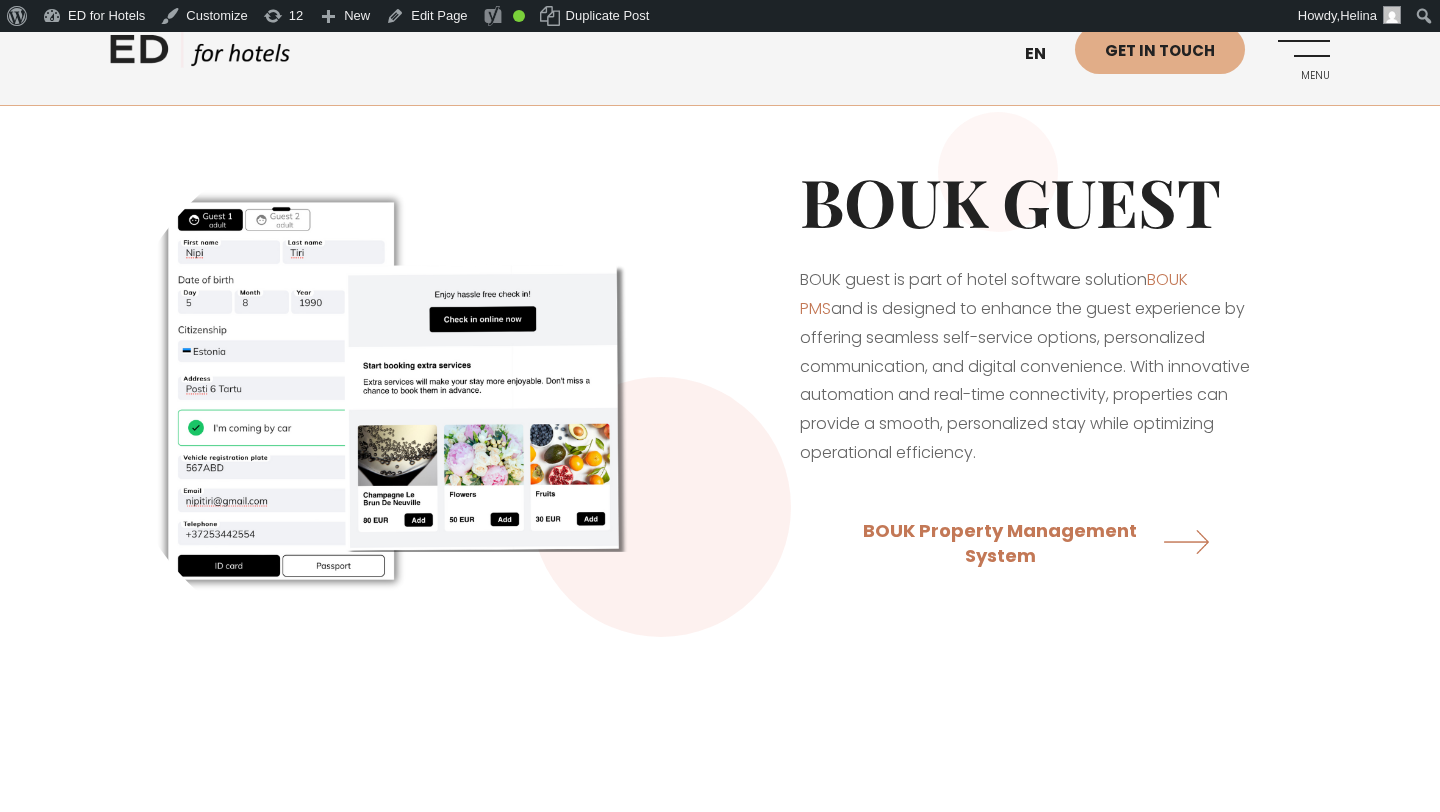 scroll, scrollTop: 0, scrollLeft: 0, axis: both 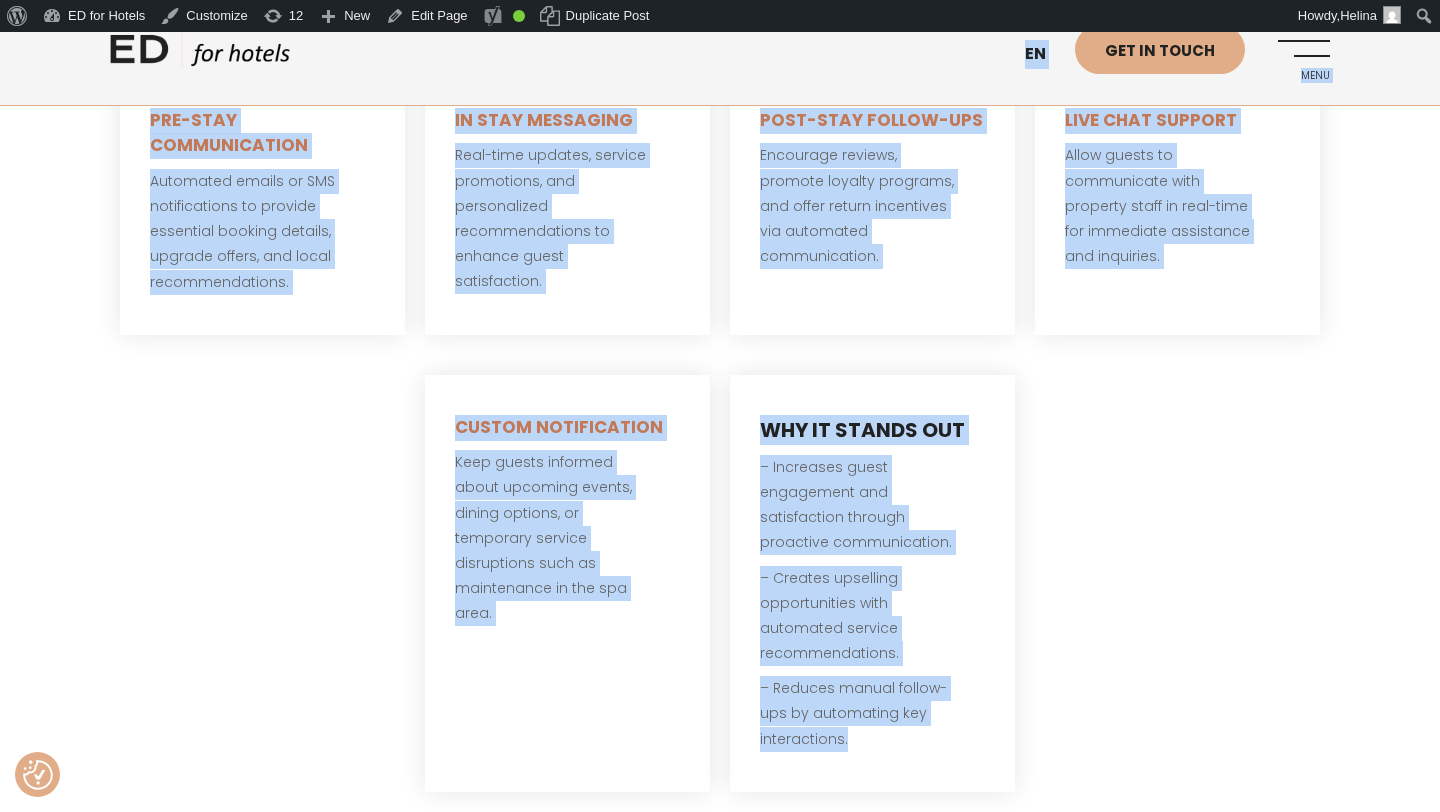 drag, startPoint x: 846, startPoint y: 731, endPoint x: 139, endPoint y: 68, distance: 969.2358 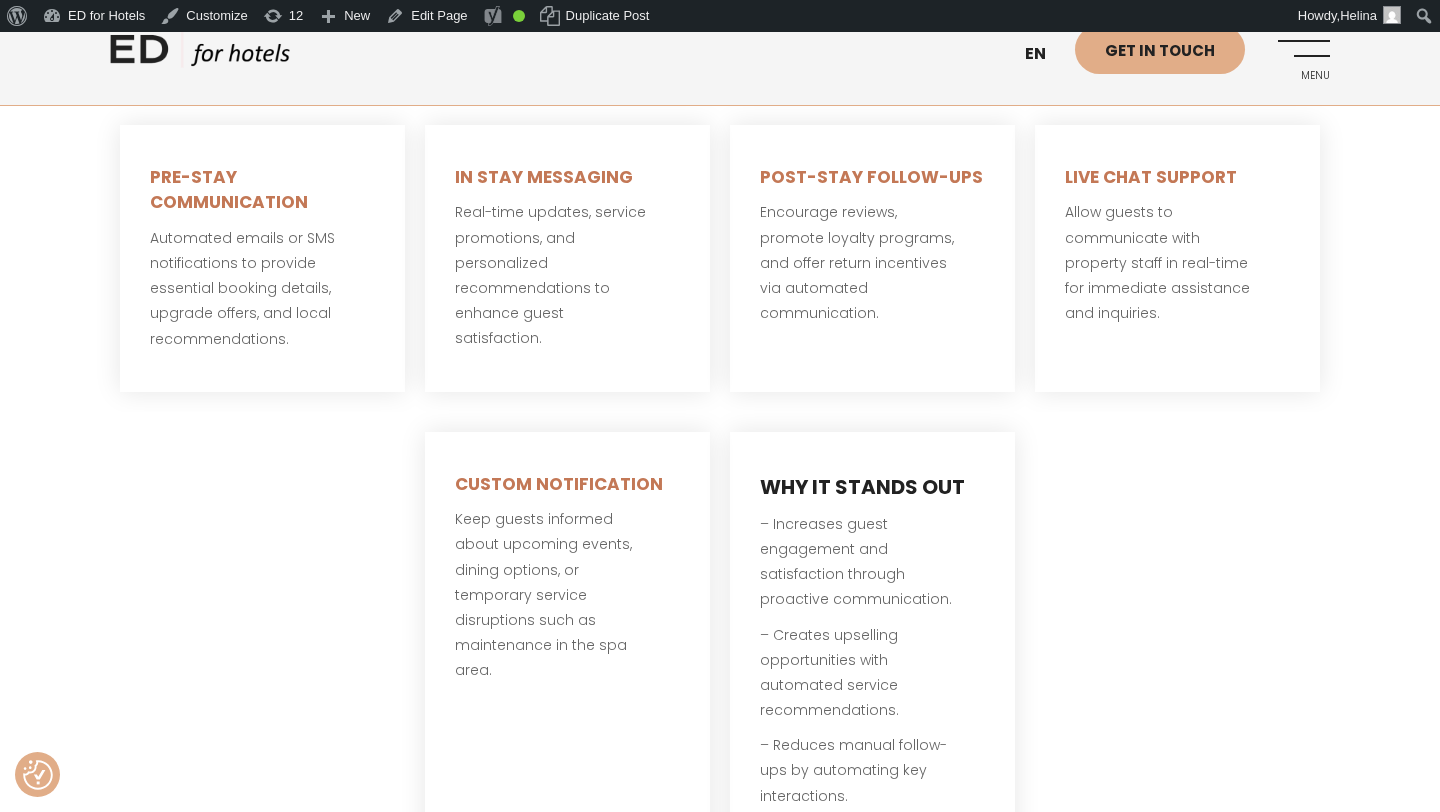 scroll, scrollTop: 1452, scrollLeft: 0, axis: vertical 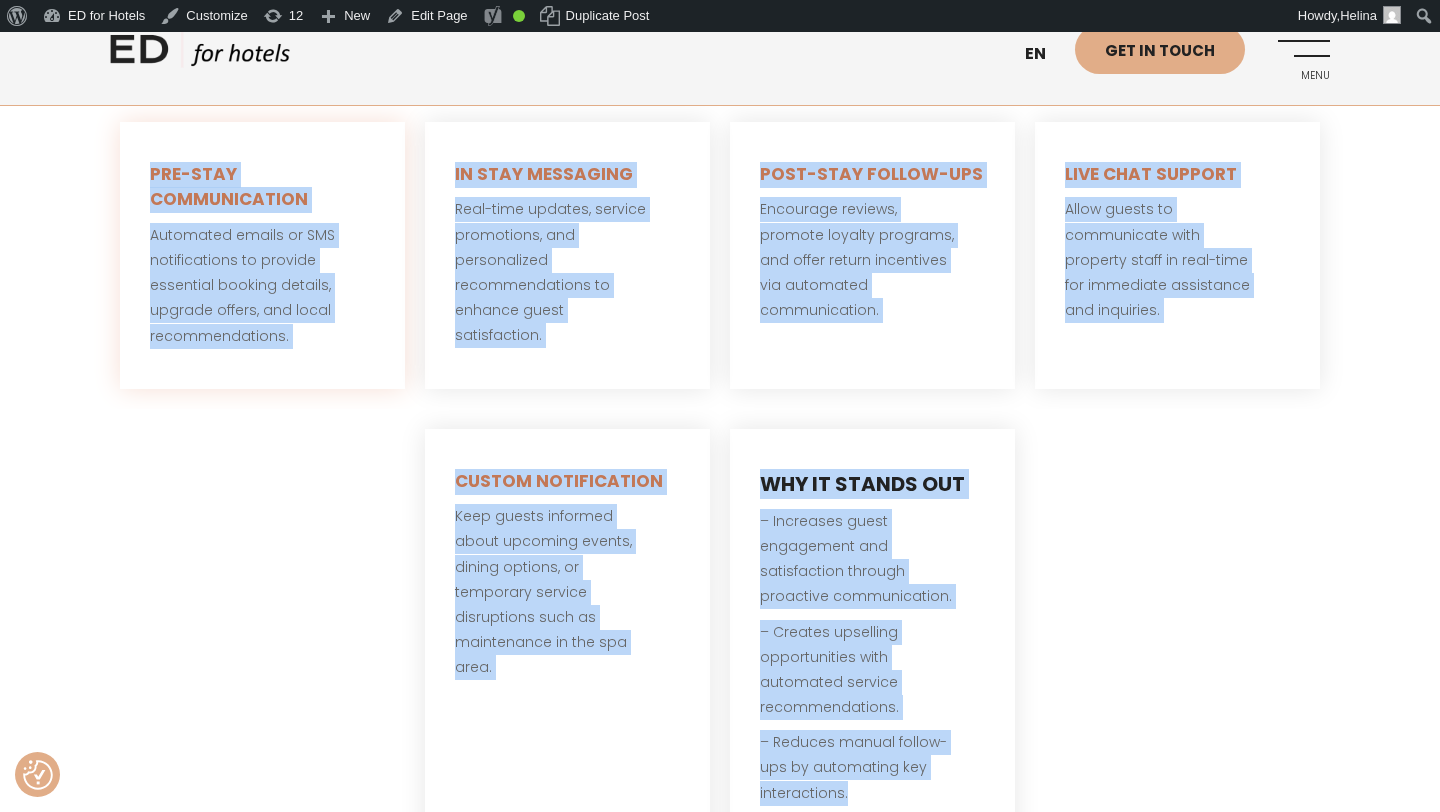 drag, startPoint x: 878, startPoint y: 766, endPoint x: 128, endPoint y: 143, distance: 975.0021 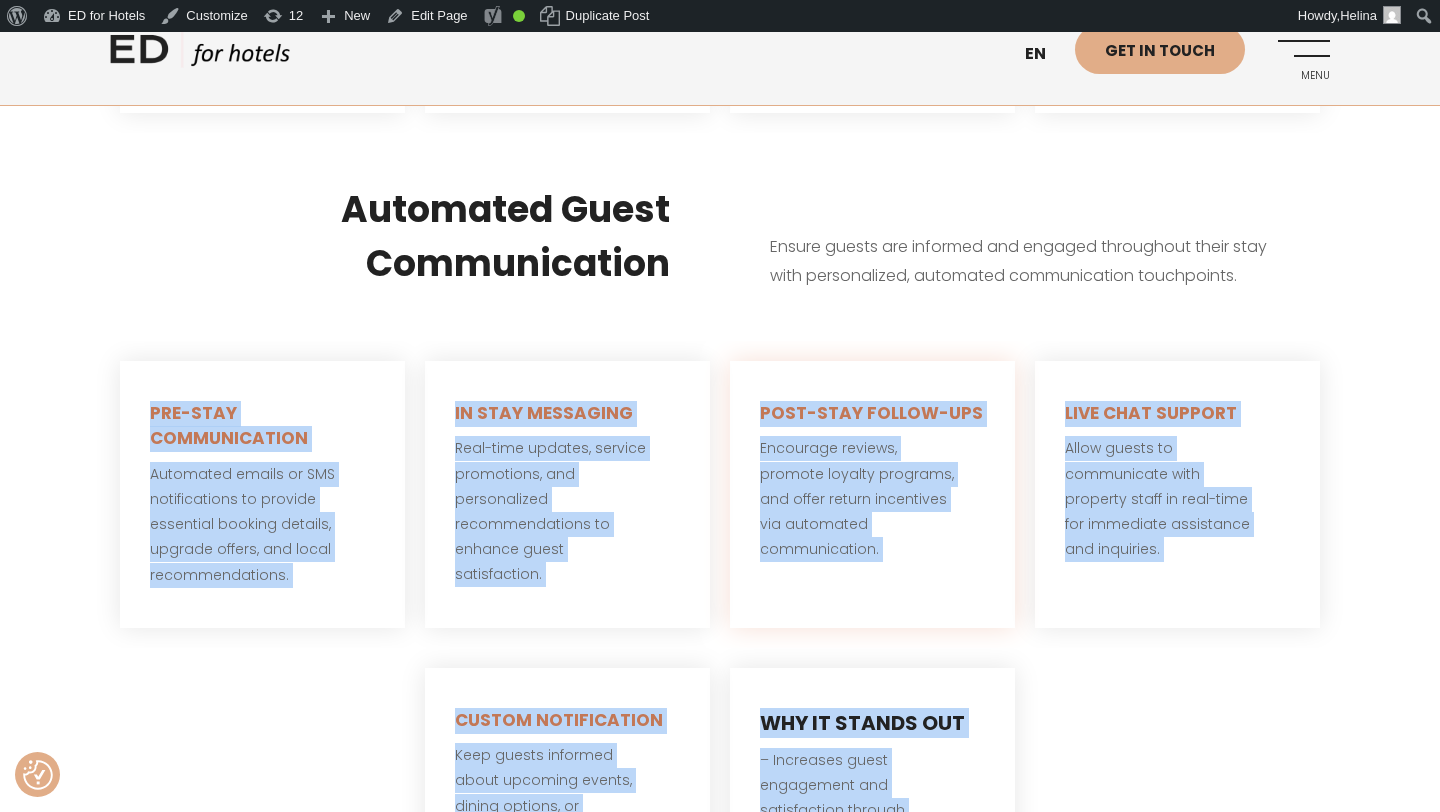 scroll, scrollTop: 1199, scrollLeft: 0, axis: vertical 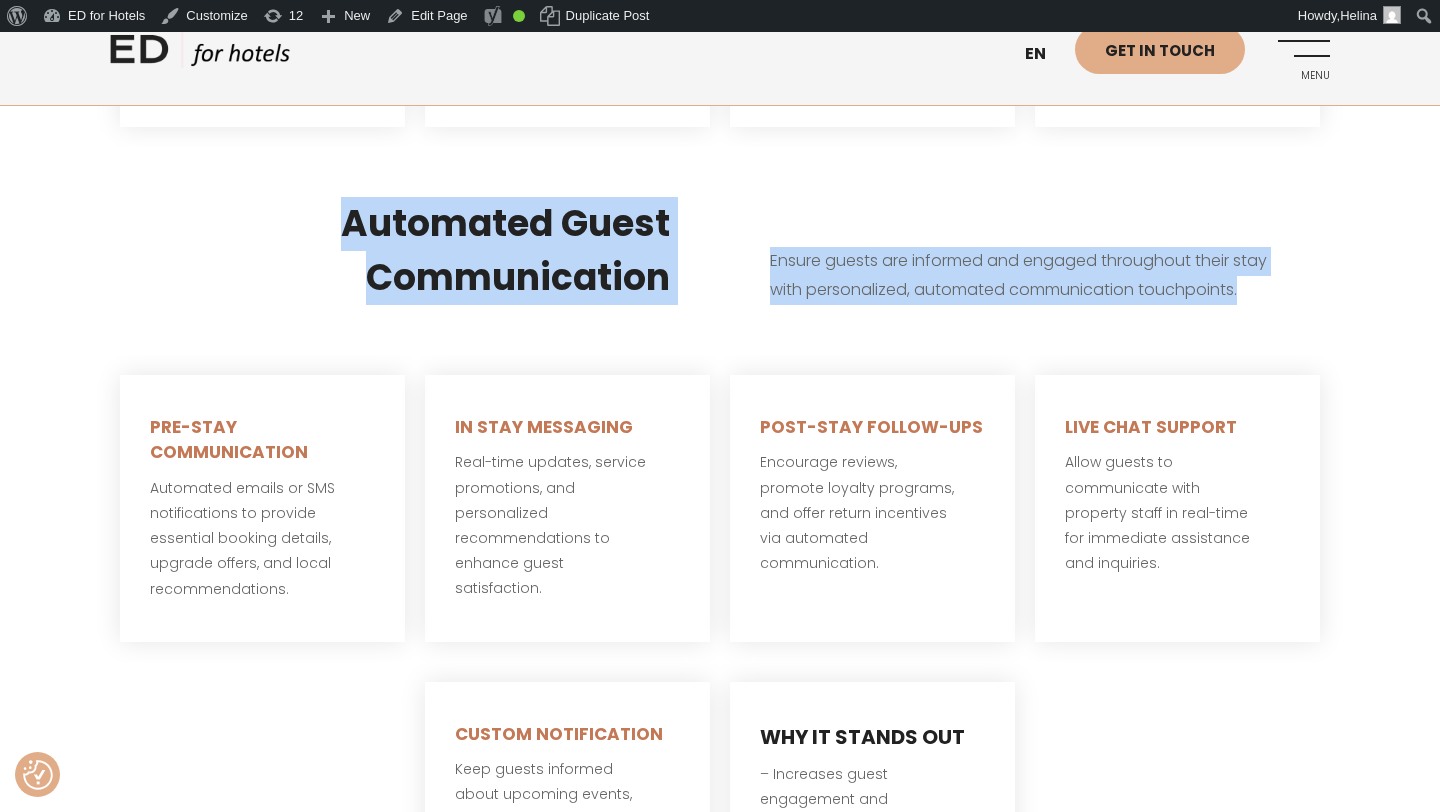 drag, startPoint x: 1267, startPoint y: 256, endPoint x: 342, endPoint y: 196, distance: 926.9439 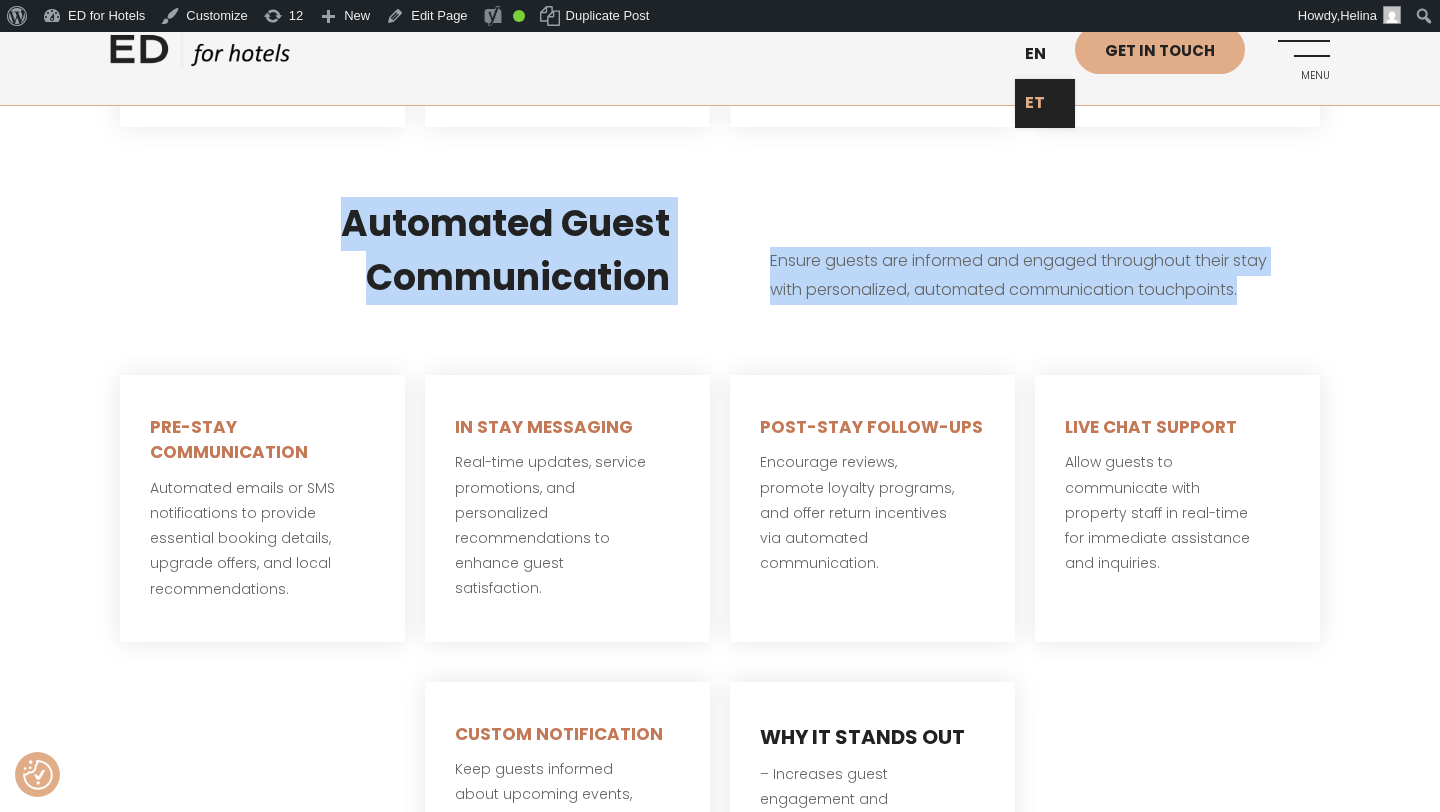 click on "ET" at bounding box center (1045, 103) 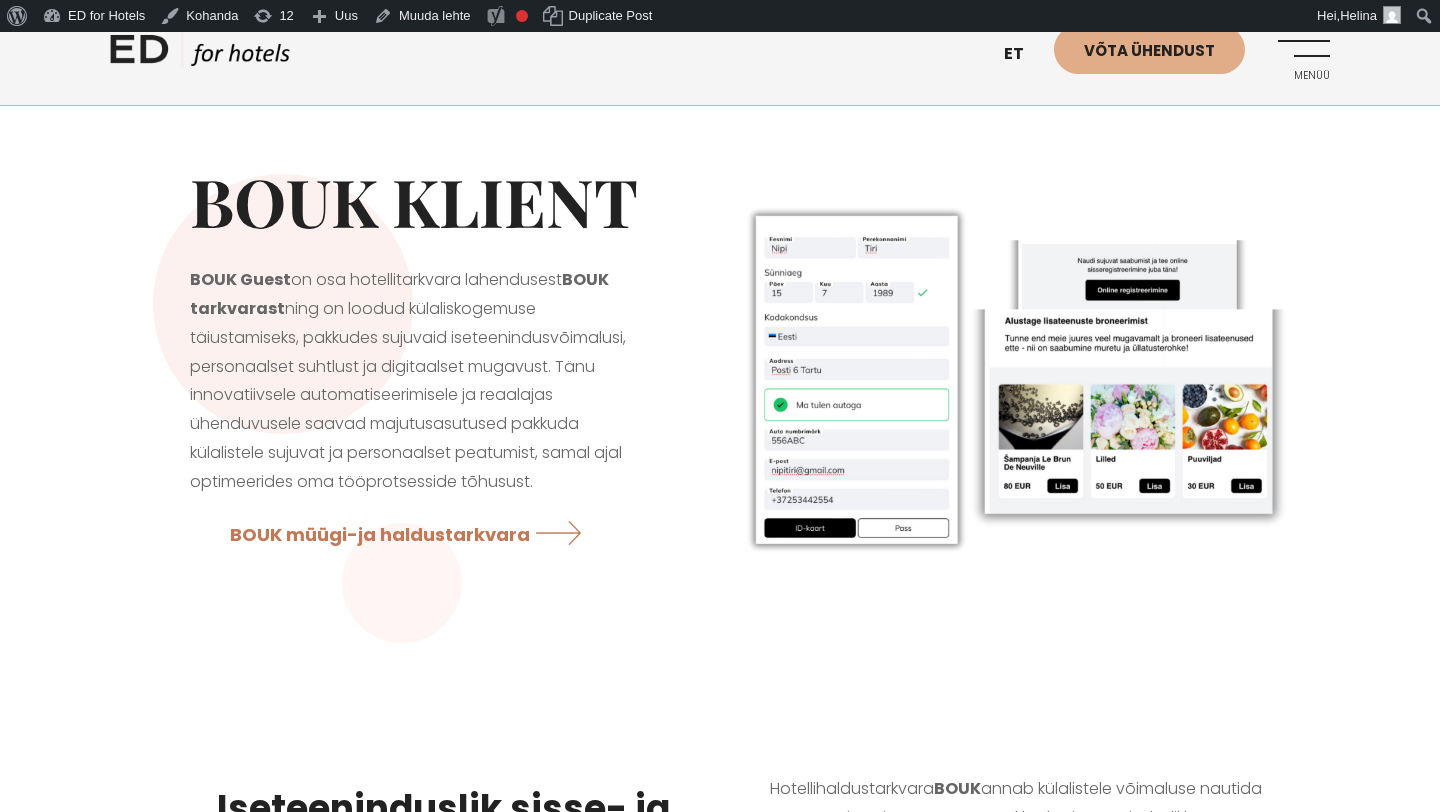 scroll, scrollTop: 0, scrollLeft: 0, axis: both 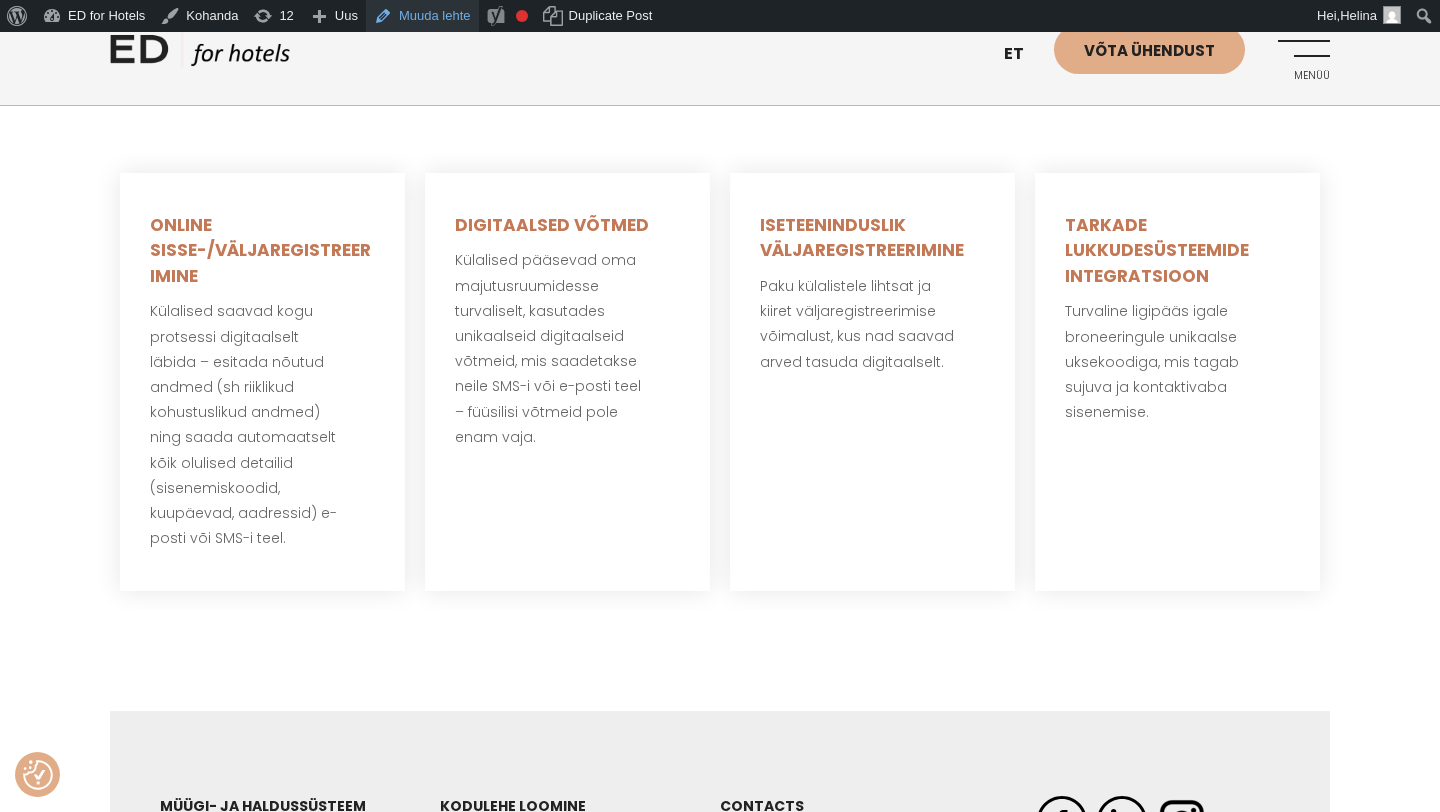 click on "Muuda lehte" at bounding box center [422, 16] 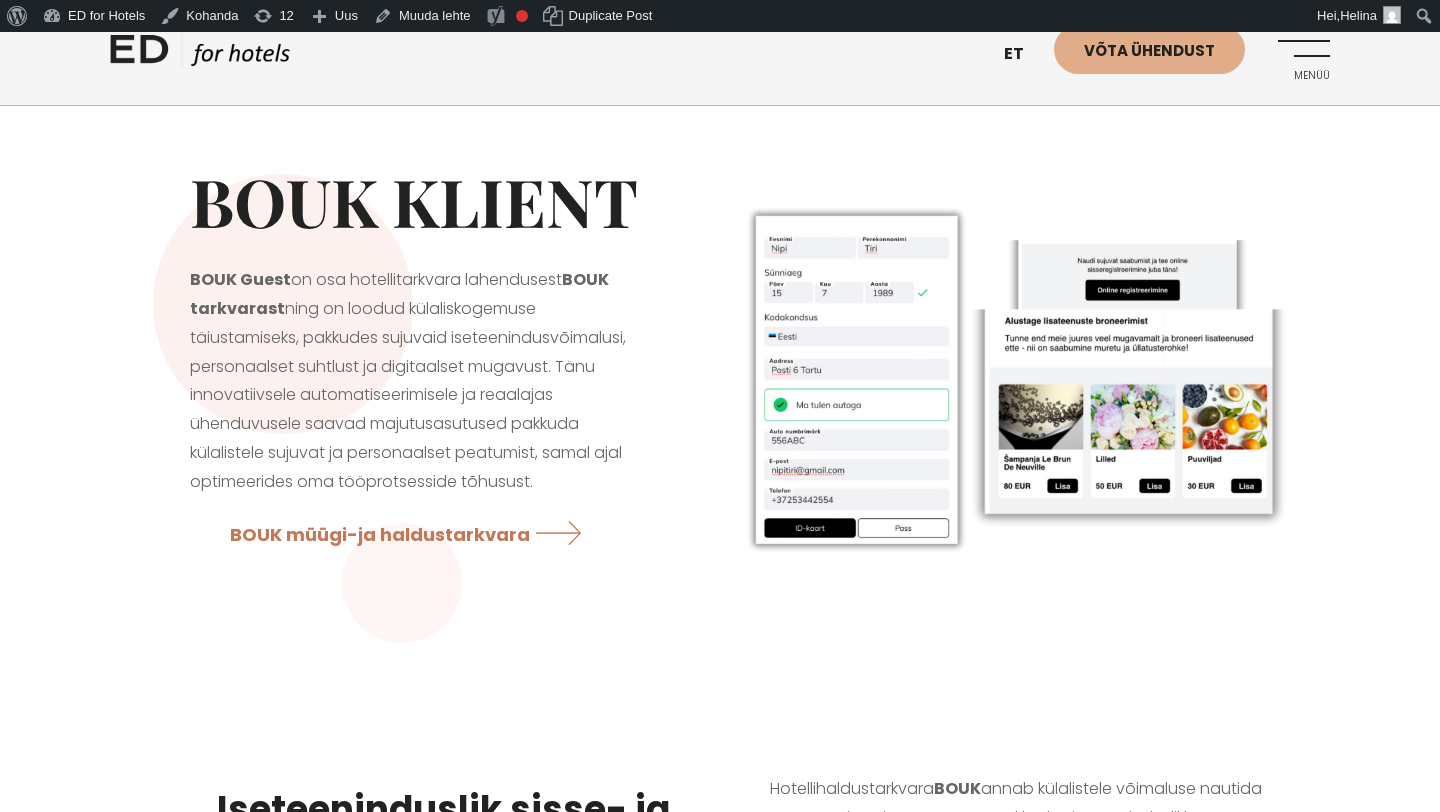 scroll, scrollTop: 0, scrollLeft: 0, axis: both 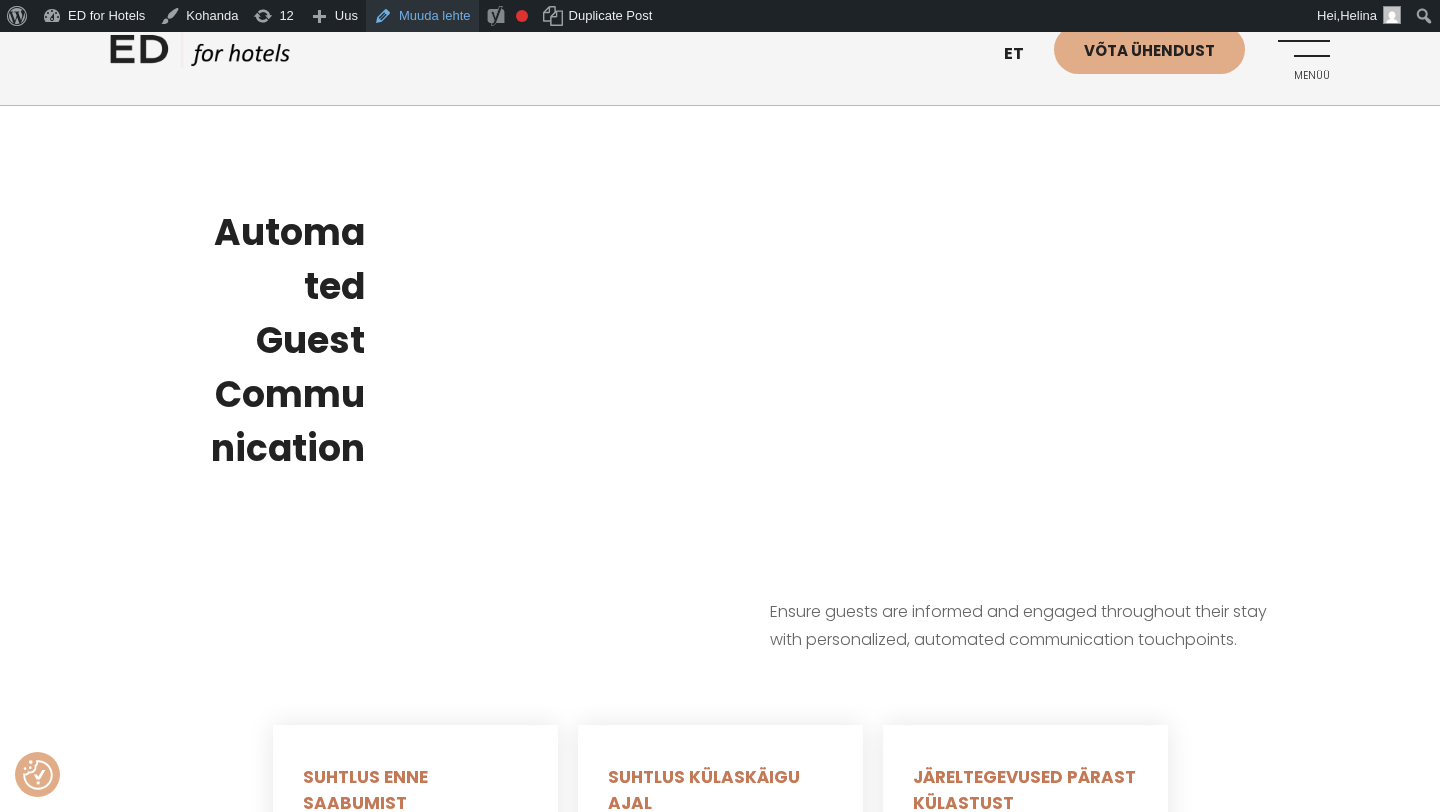 click on "Muuda lehte" at bounding box center [422, 16] 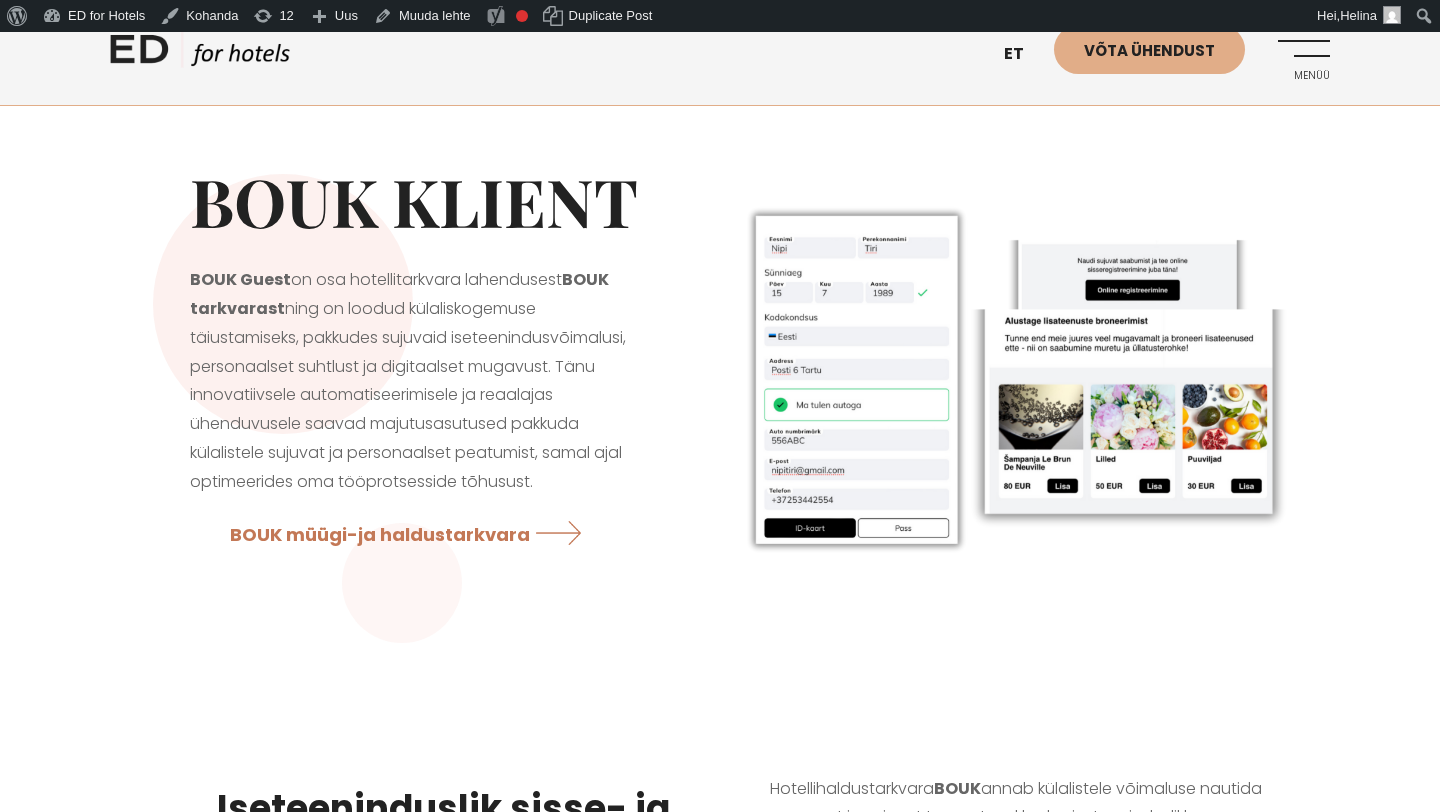 scroll, scrollTop: 0, scrollLeft: 0, axis: both 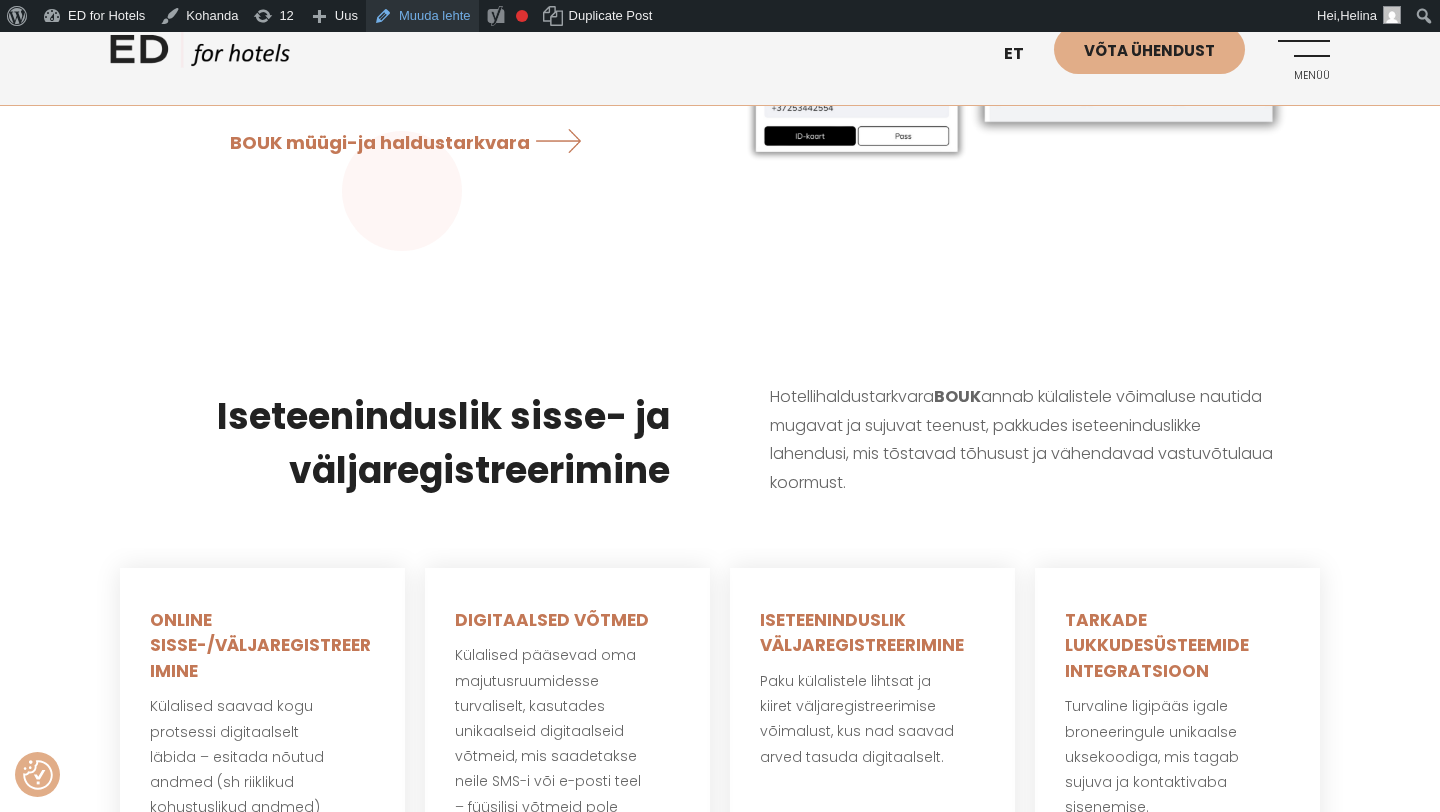 click on "Muuda lehte" at bounding box center (422, 16) 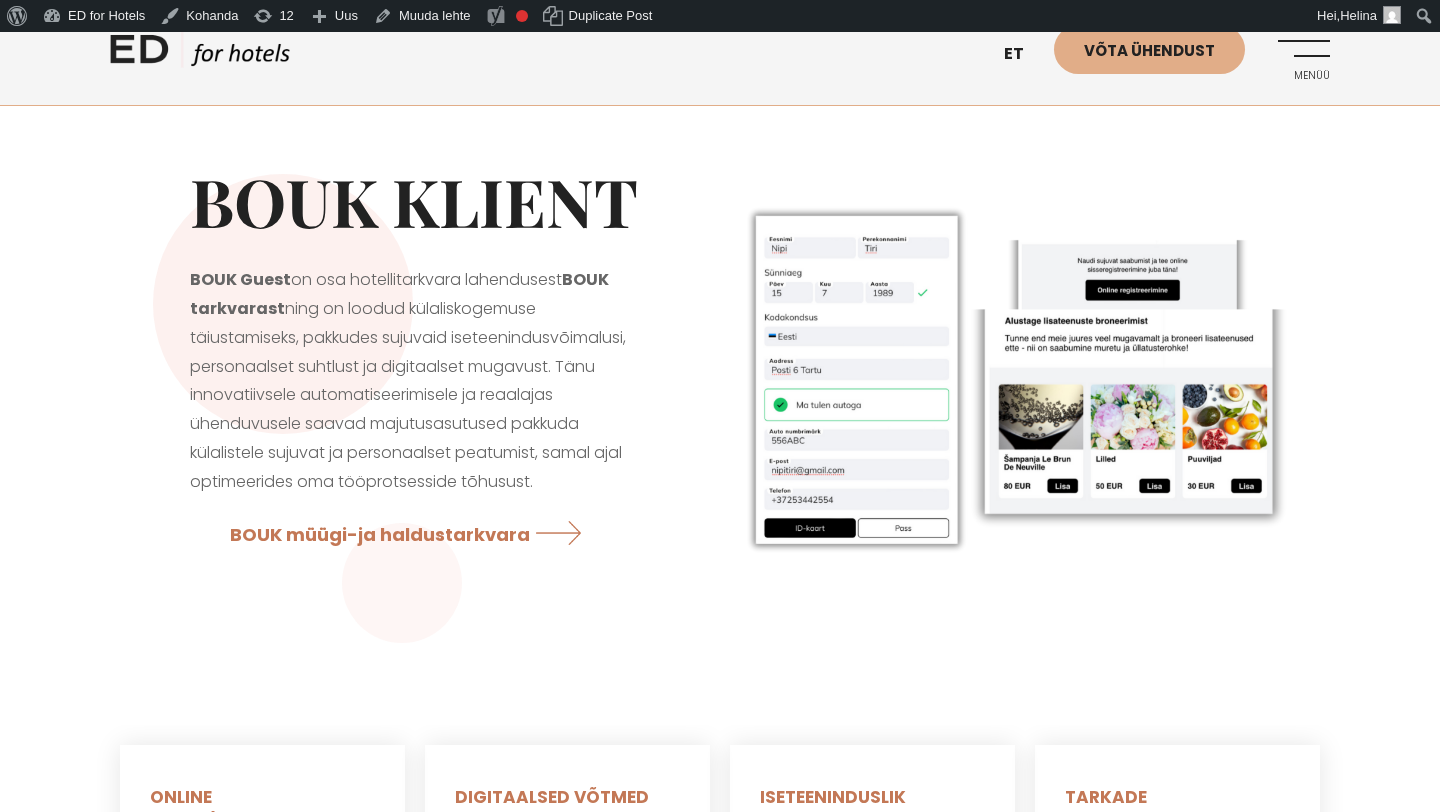 scroll, scrollTop: 216, scrollLeft: 0, axis: vertical 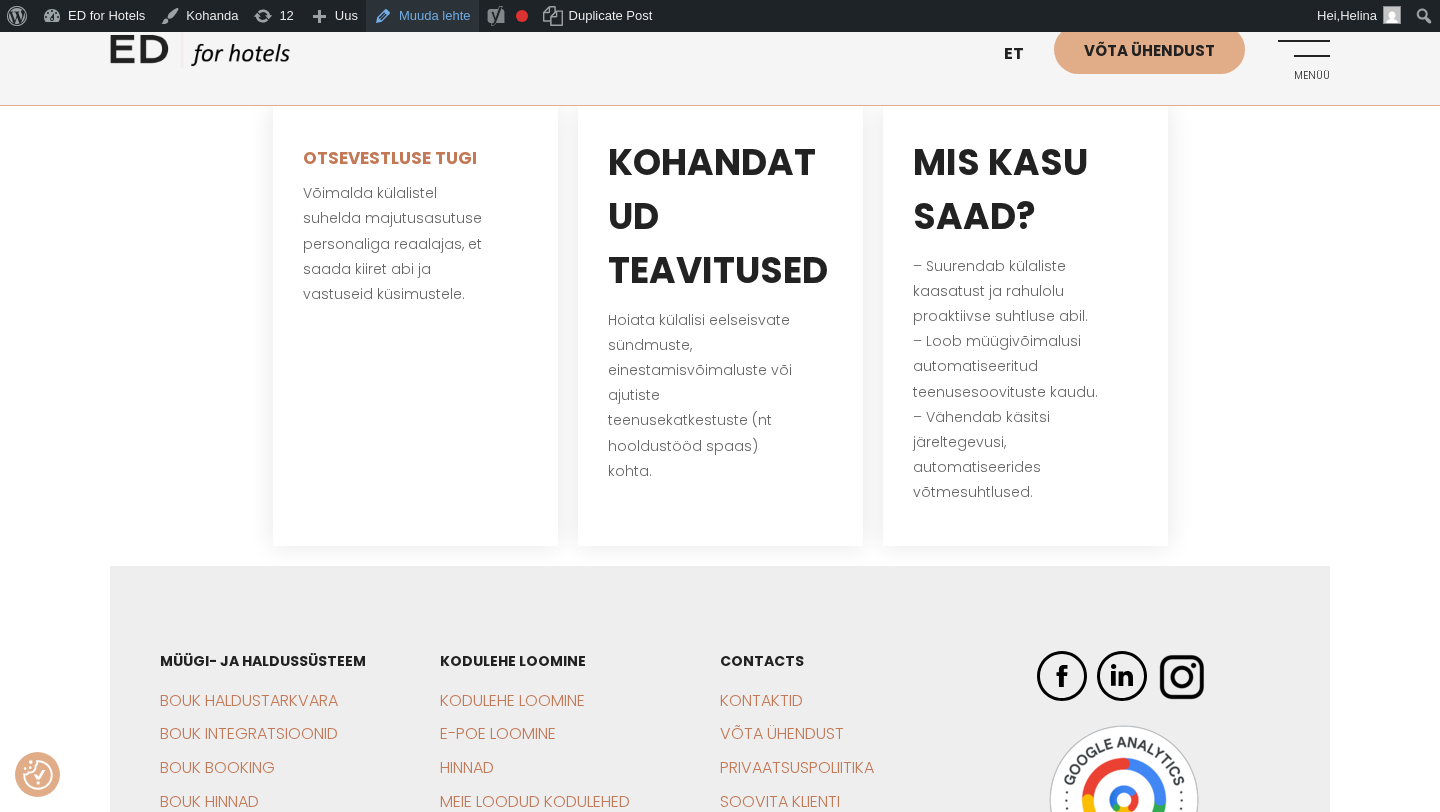 click on "Muuda lehte" at bounding box center [422, 16] 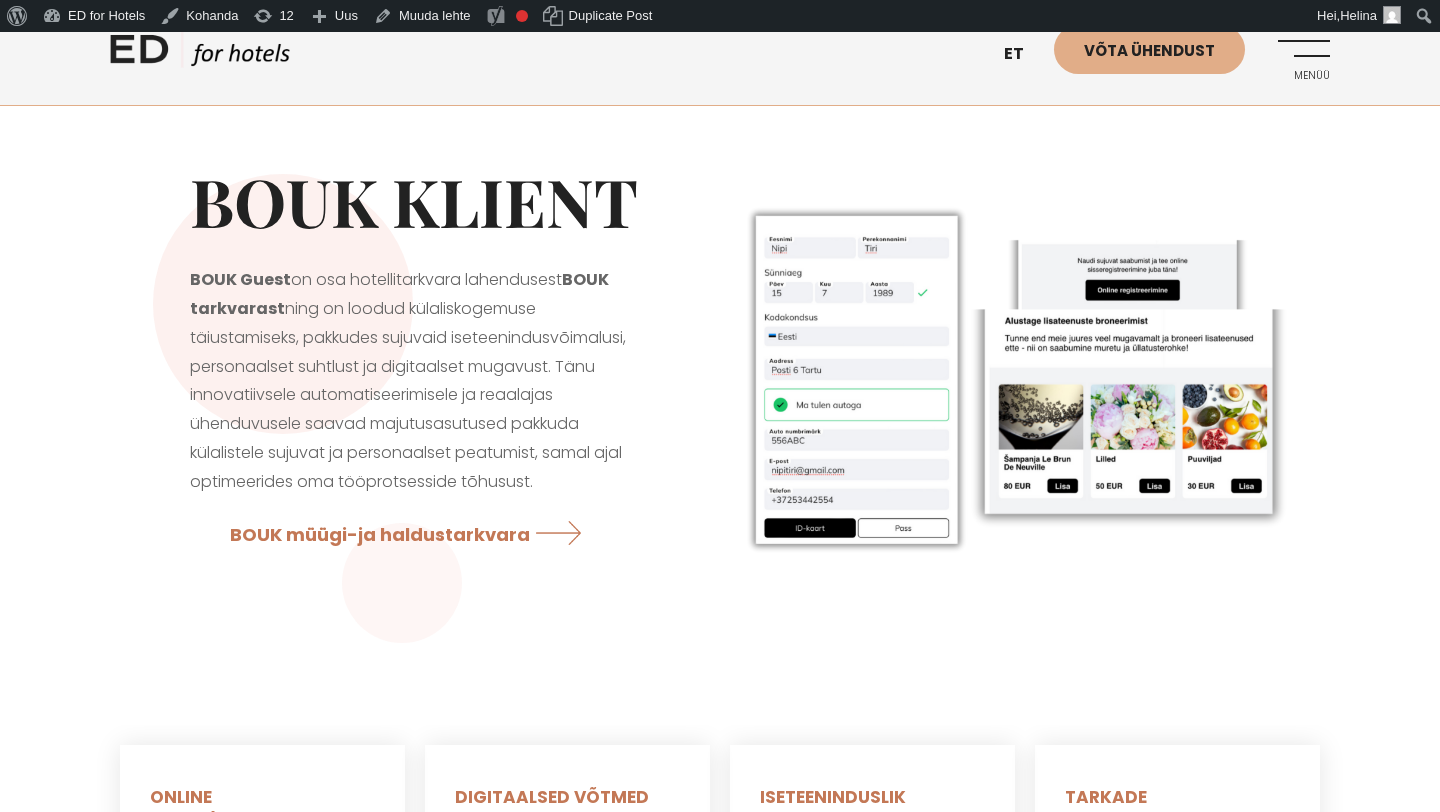 scroll, scrollTop: 0, scrollLeft: 0, axis: both 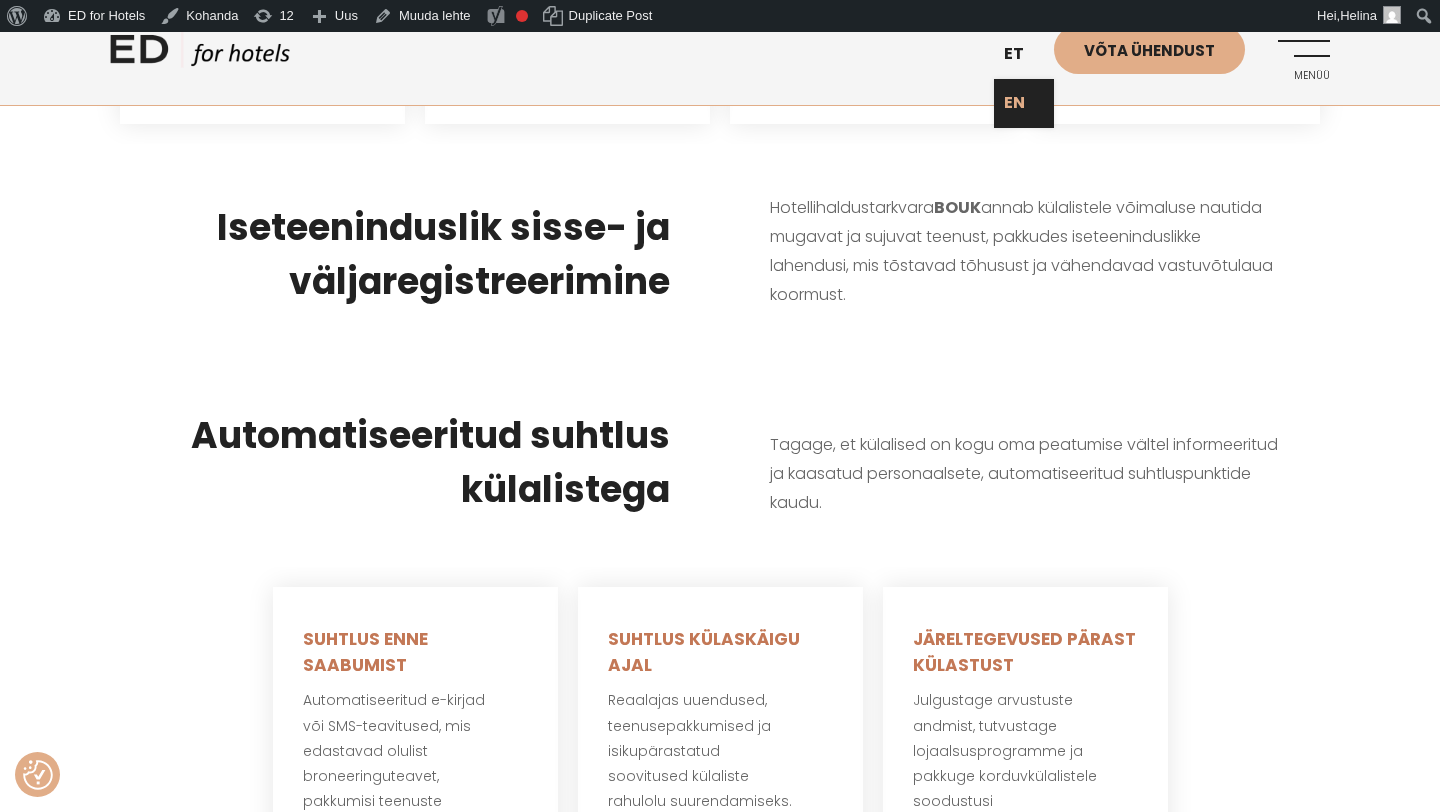 click on "EN" at bounding box center (1024, 103) 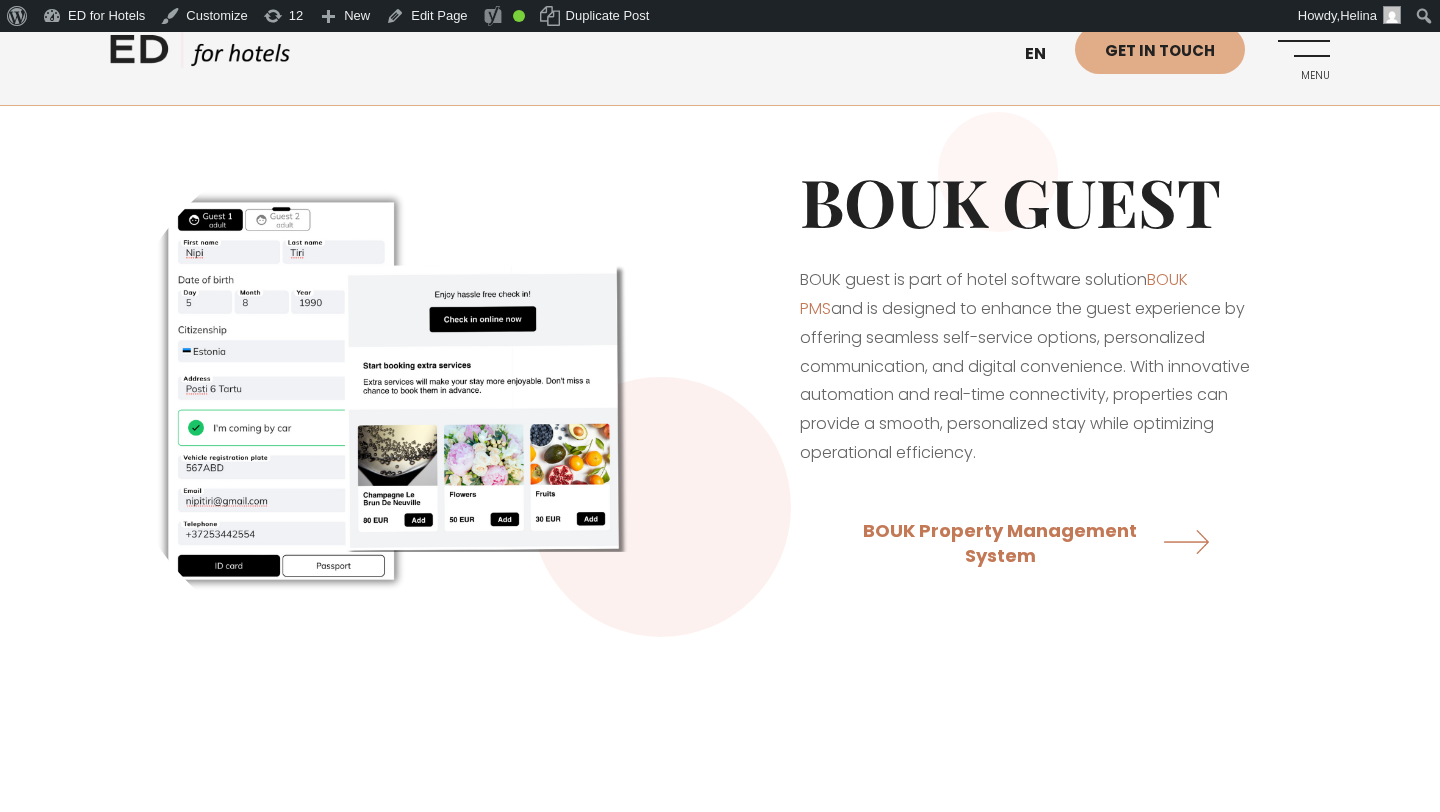 scroll, scrollTop: 0, scrollLeft: 0, axis: both 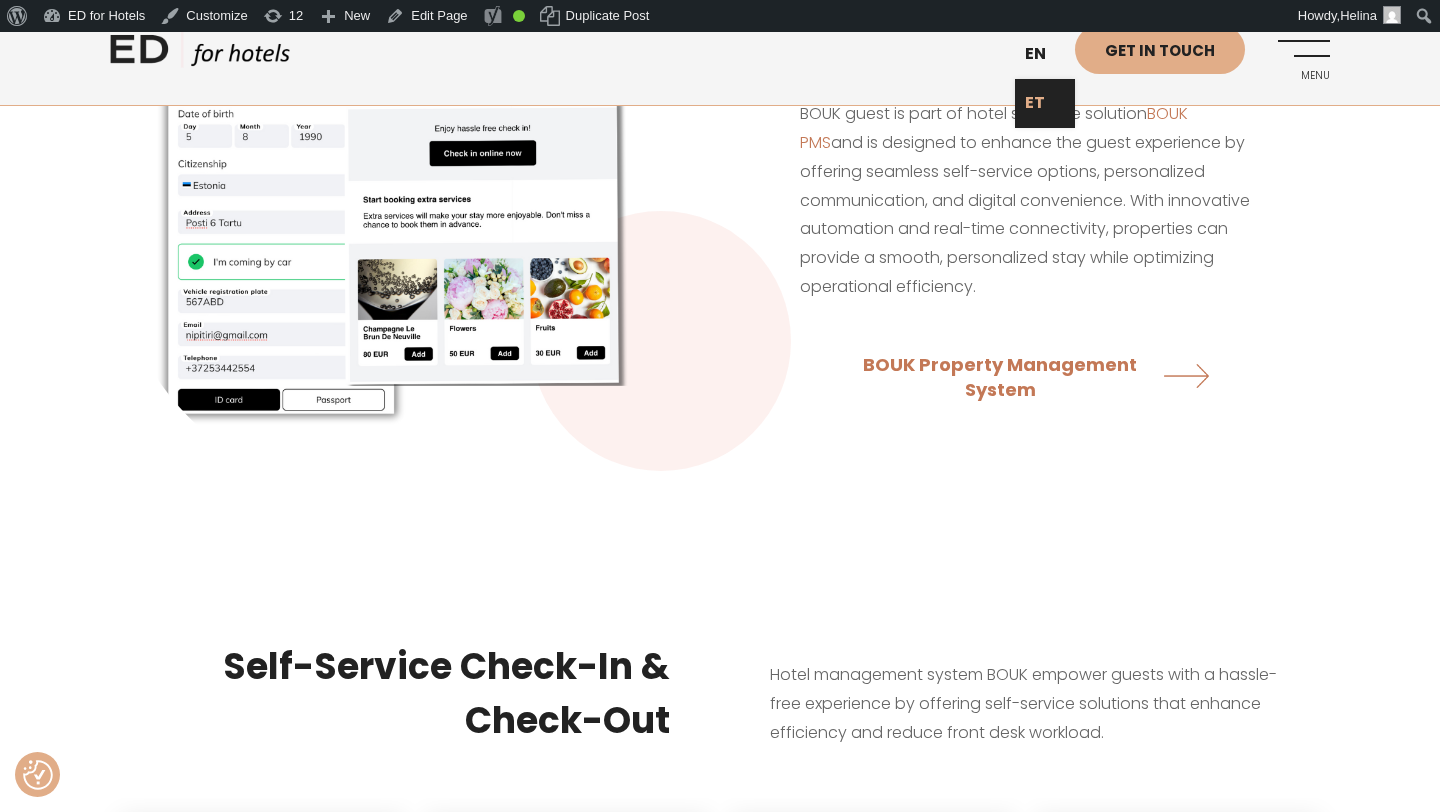 click on "ET" at bounding box center (1045, 103) 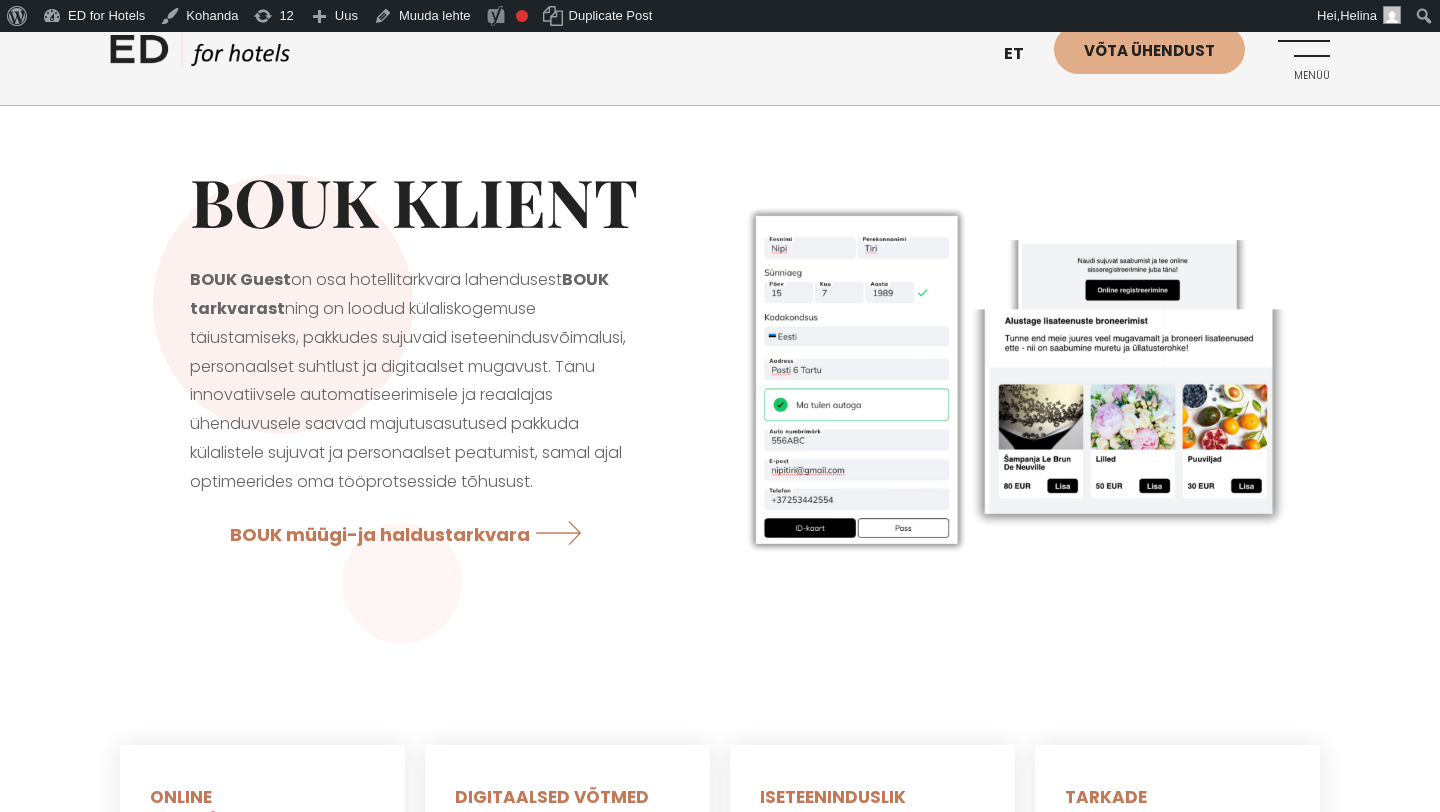 scroll, scrollTop: 0, scrollLeft: 0, axis: both 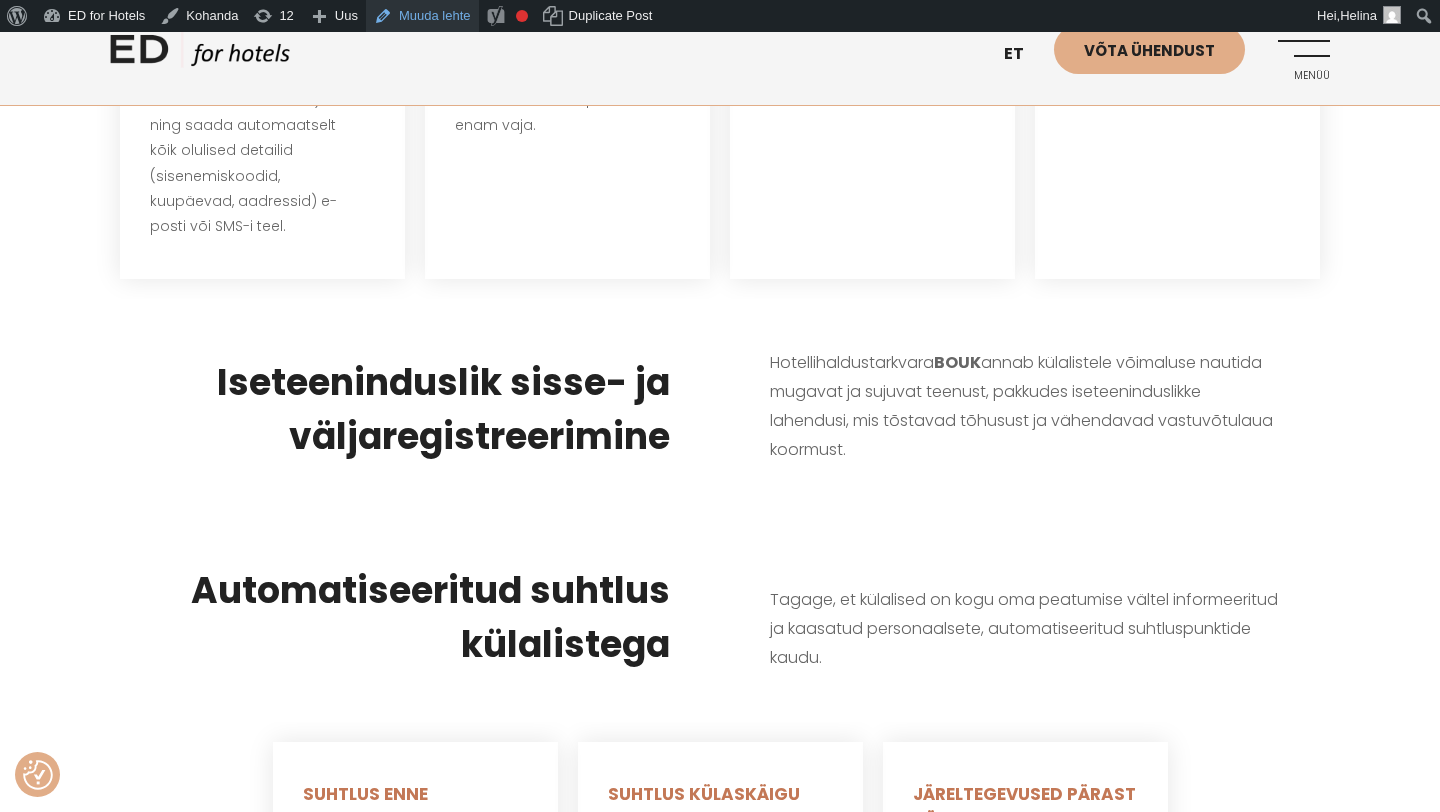 click on "Muuda lehte" at bounding box center [422, 16] 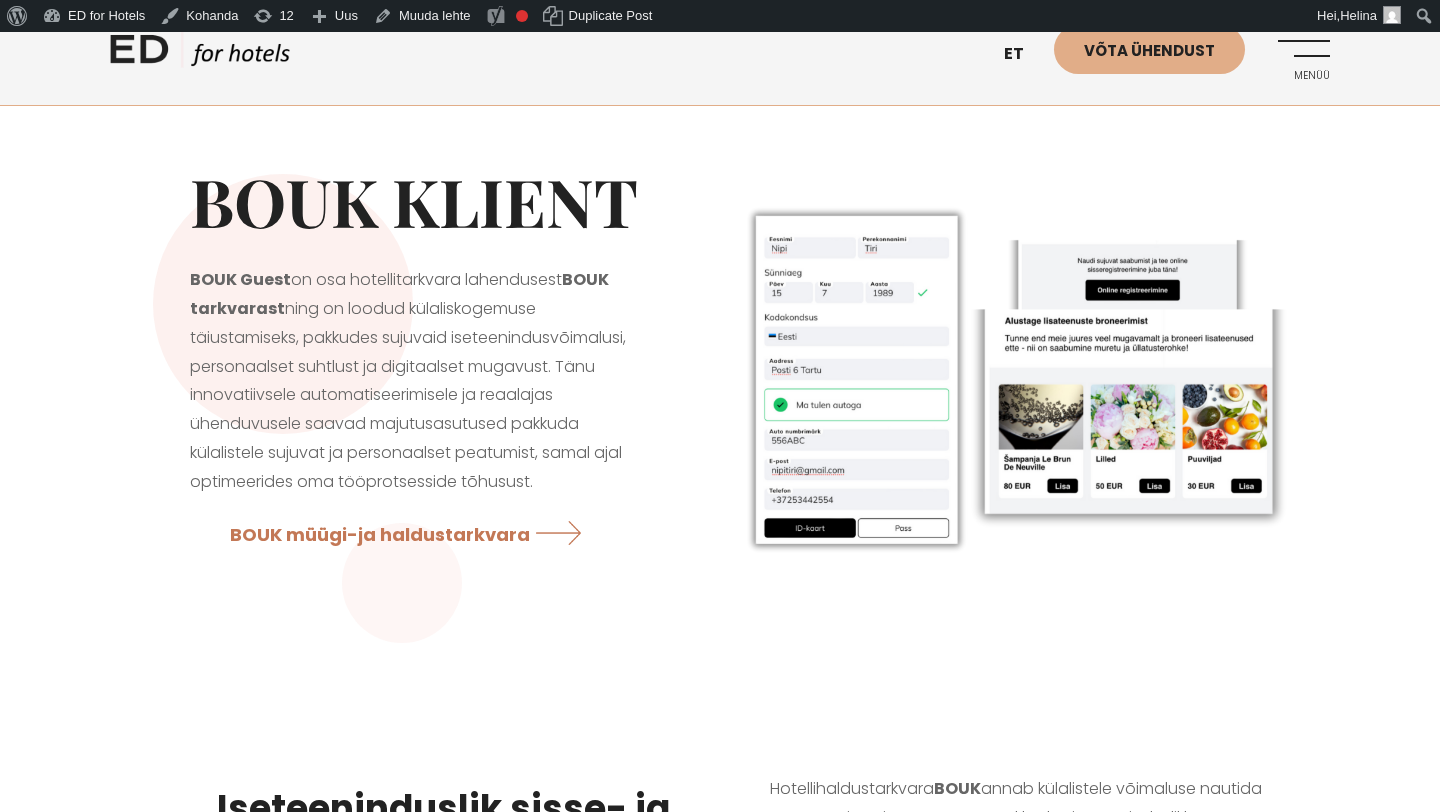 scroll, scrollTop: 0, scrollLeft: 0, axis: both 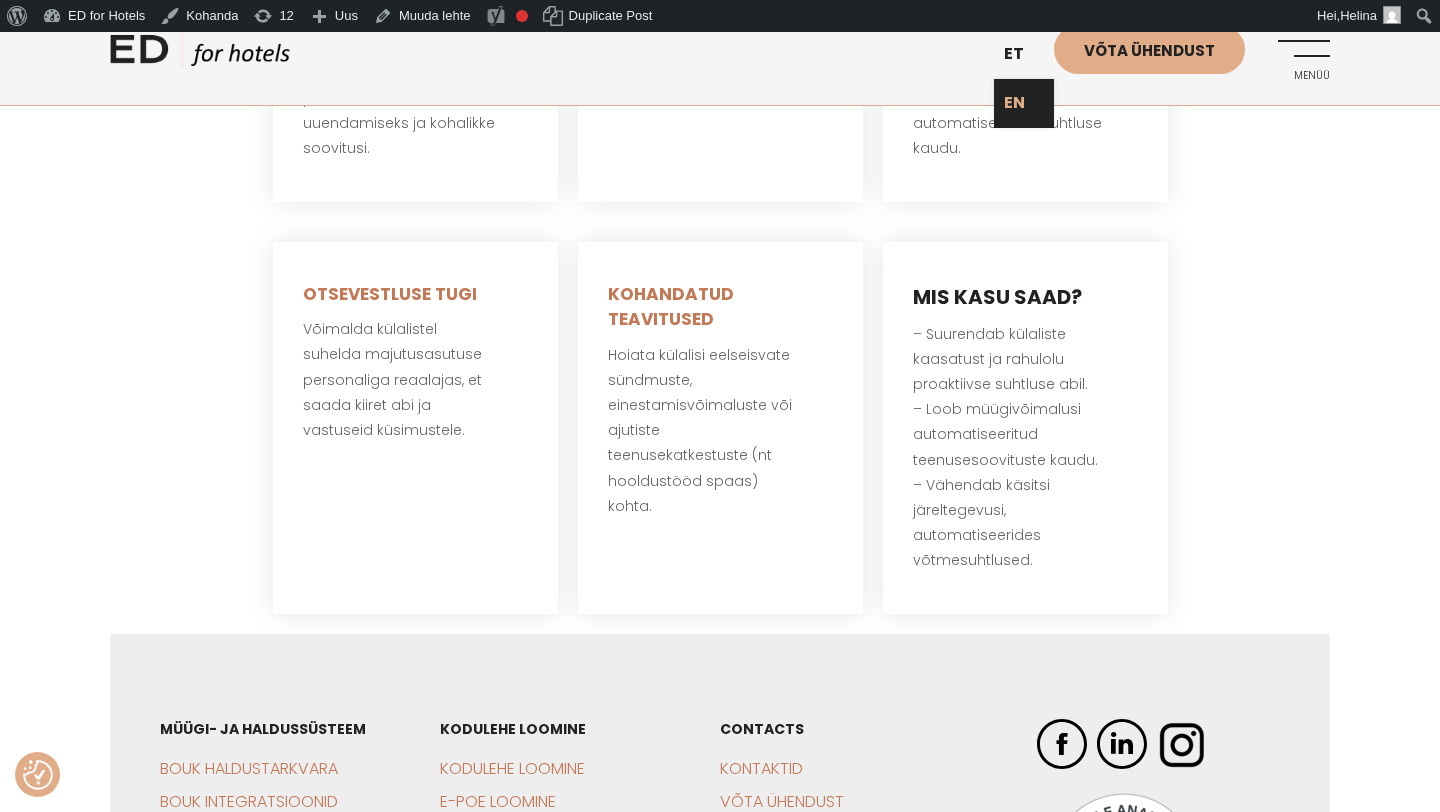 click on "EN" at bounding box center (1024, 103) 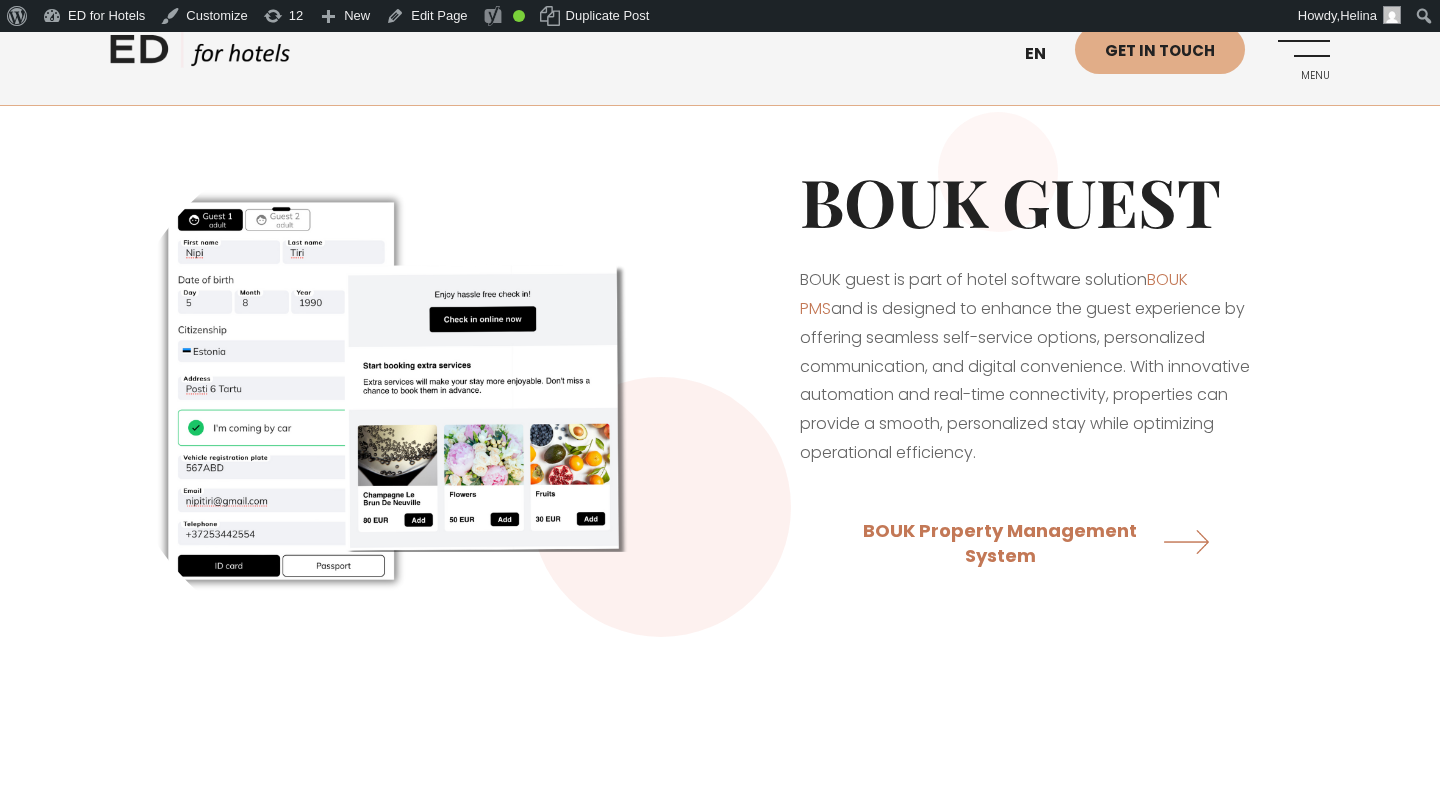 scroll, scrollTop: 0, scrollLeft: 0, axis: both 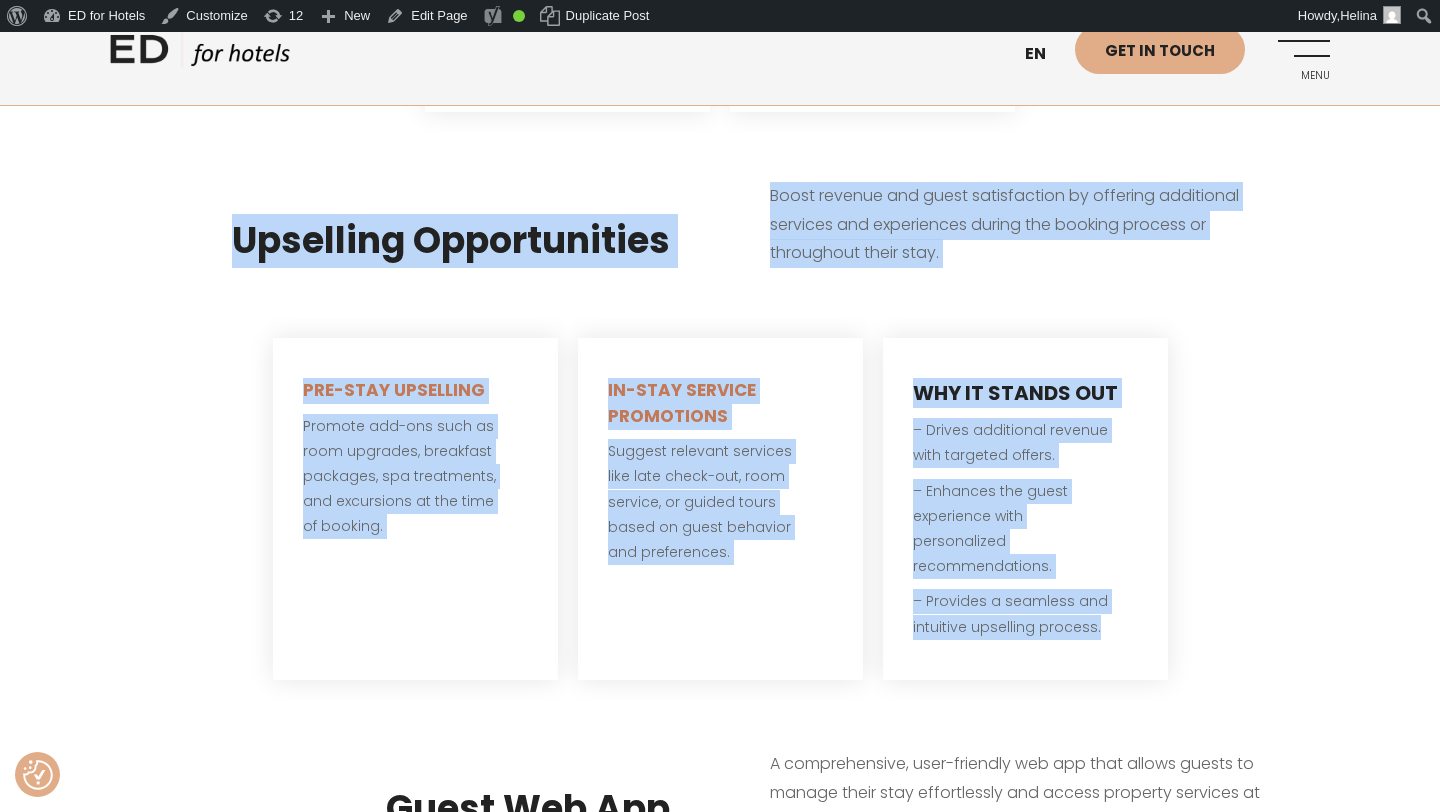 drag, startPoint x: 1106, startPoint y: 608, endPoint x: 203, endPoint y: 181, distance: 998.86835 